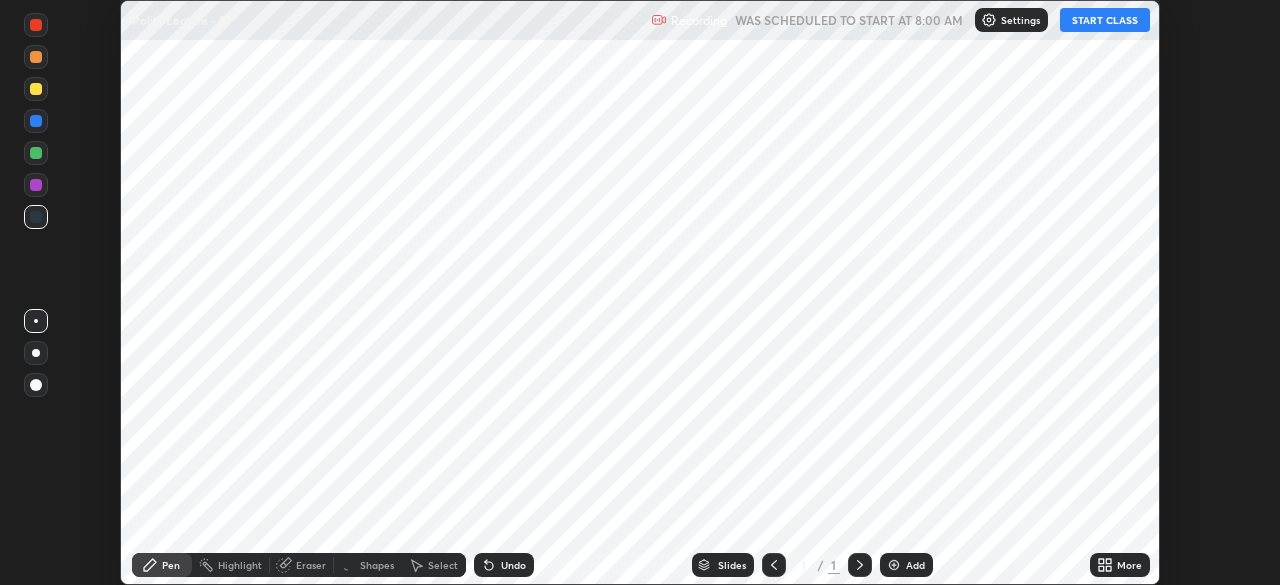 scroll, scrollTop: 0, scrollLeft: 0, axis: both 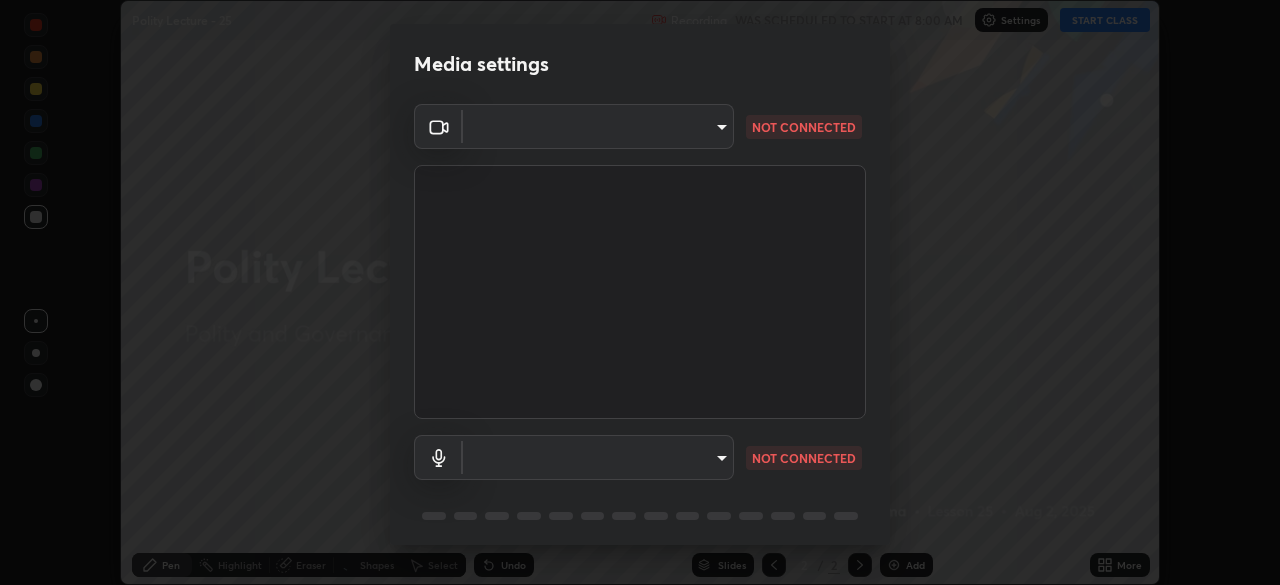 click on "Erase all Polity Lecture - 25 Recording WAS SCHEDULED TO START AT  8:00 AM Settings START CLASS Setting up your live class Polity Lecture - 25 • L25 of Polity and Governance [FIRST] [LAST] Pen Highlight Eraser Shapes Select Undo Slides 2 / 2 Add More Enable hand raising Enable raise hand to speak to learners. Once enabled, chat will be turned off temporarily. Enable x   No doubts shared Encourage your learners to ask a doubt for better clarity Report an issue Reason for reporting Buffering Chat not working Audio - Video sync issue Educator video quality low ​ Attach an image Report Media settings ​ NOT CONNECTED ​ NOT CONNECTED 1 / 5 Next" at bounding box center (640, 292) 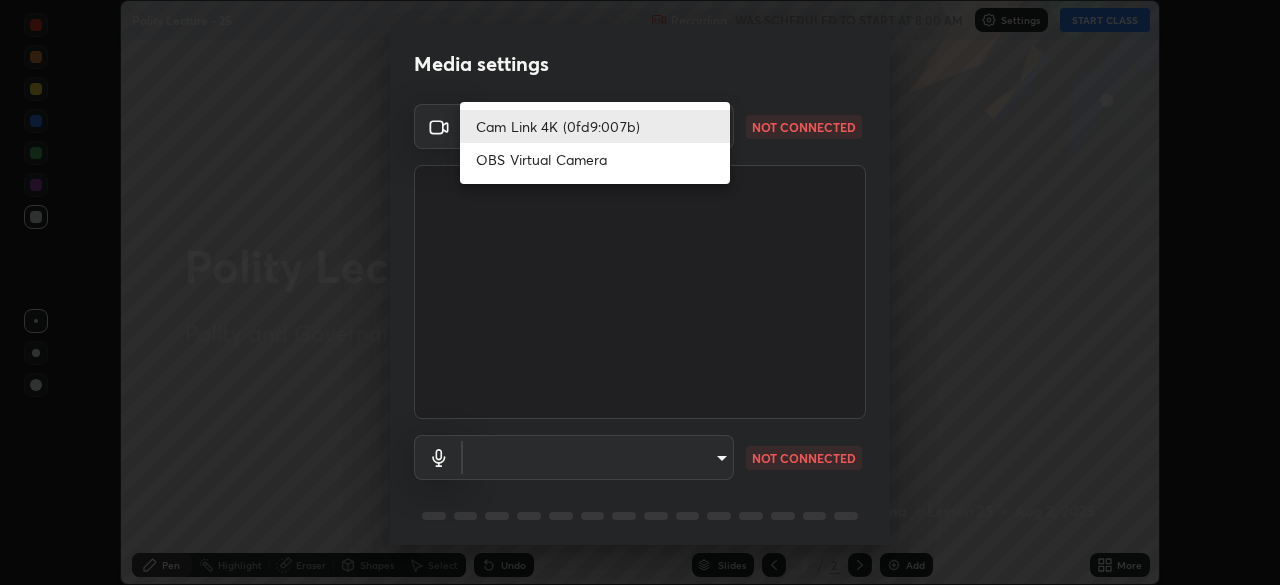 click at bounding box center (640, 292) 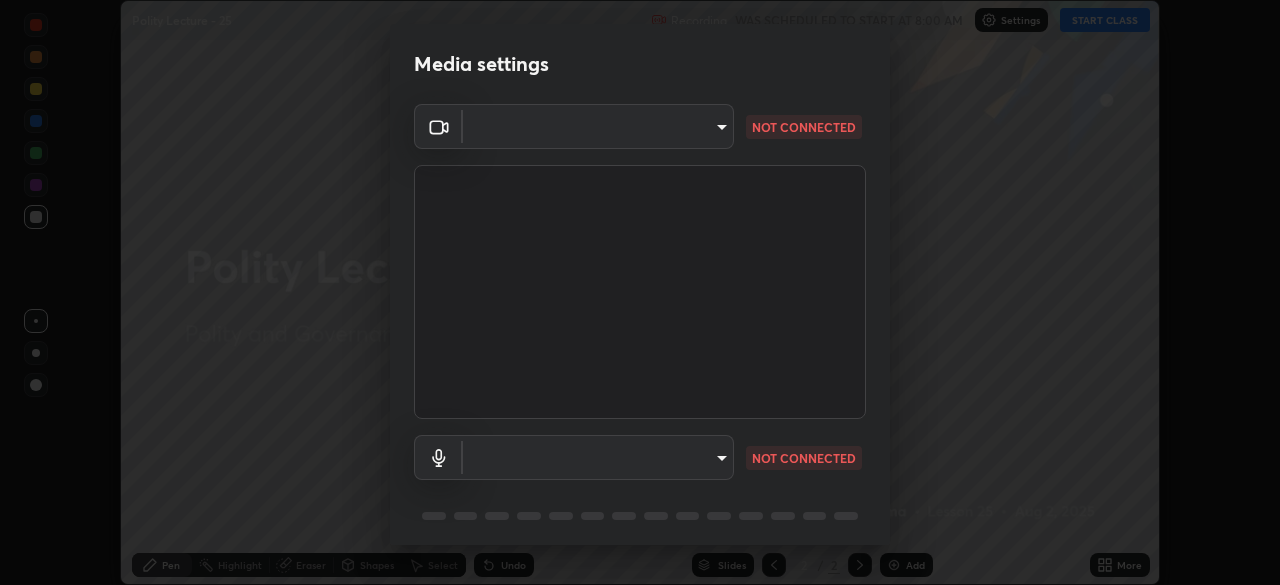 click on "Erase all Polity Lecture - 25 Recording WAS SCHEDULED TO START AT  8:00 AM Settings START CLASS Setting up your live class Polity Lecture - 25 • L25 of Polity and Governance [FIRST] [LAST] Pen Highlight Eraser Shapes Select Undo Slides 2 / 2 Add More Enable hand raising Enable raise hand to speak to learners. Once enabled, chat will be turned off temporarily. Enable x   No doubts shared Encourage your learners to ask a doubt for better clarity Report an issue Reason for reporting Buffering Chat not working Audio - Video sync issue Educator video quality low ​ Attach an image Report Media settings ​ NOT CONNECTED ​ NOT CONNECTED 1 / 5 Next" at bounding box center (640, 292) 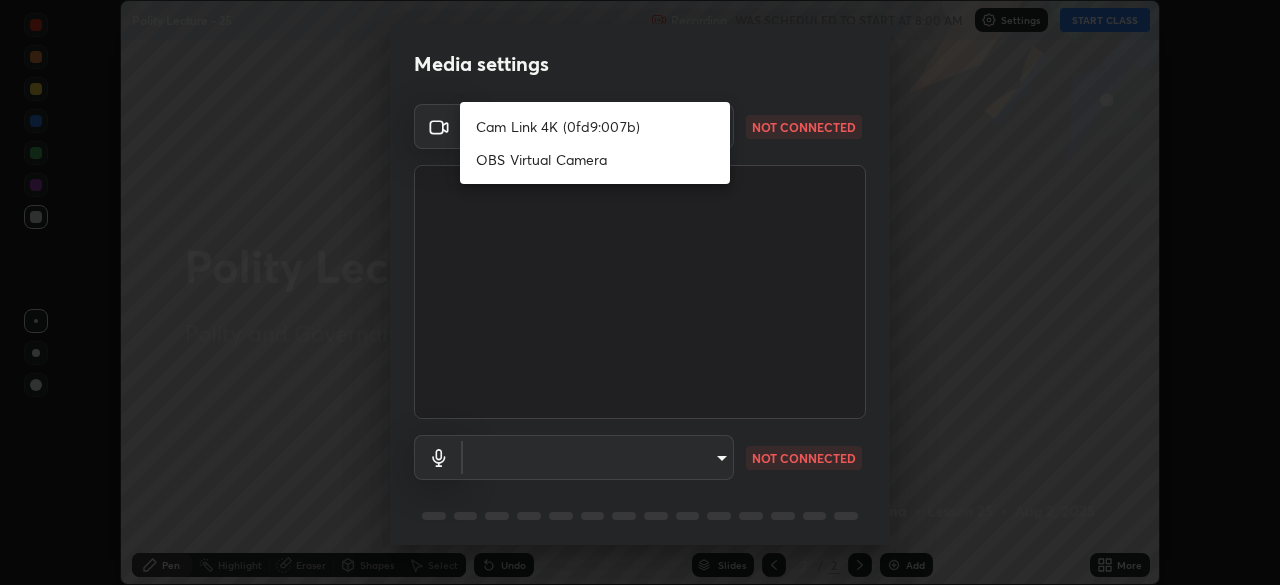 click on "Cam Link 4K (0fd9:007b)" at bounding box center (595, 126) 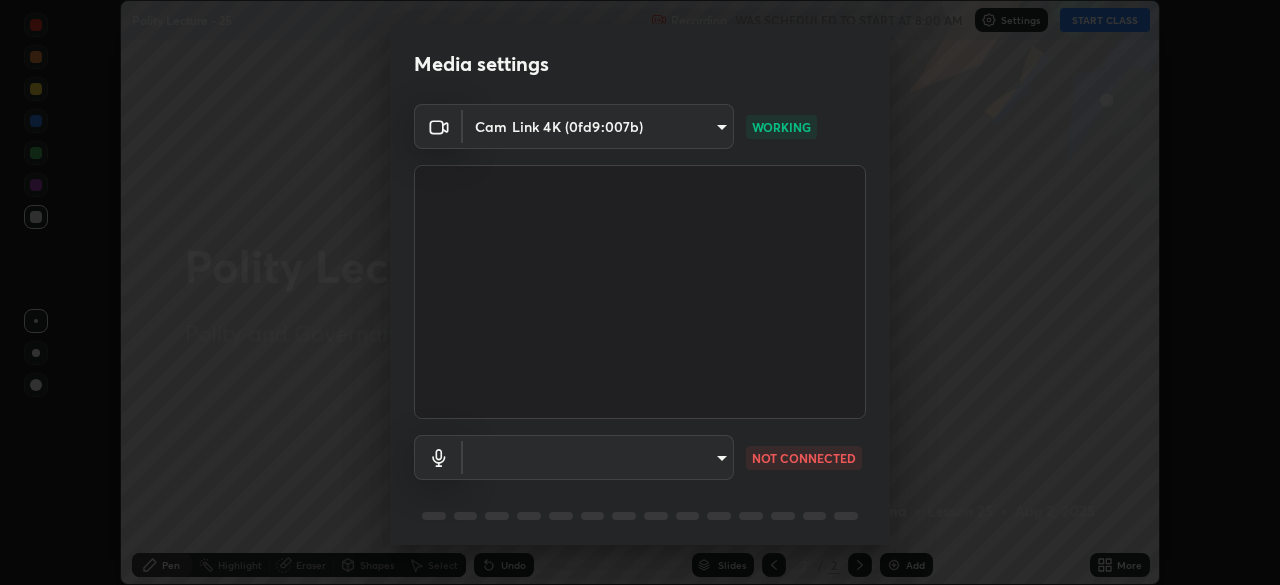 click on "Erase all Polity Lecture - 25 Recording WAS SCHEDULED TO START AT  8:00 AM Settings START CLASS Setting up your live class Polity Lecture - 25 • L25 of Polity and Governance [FIRST] [LAST] Pen Highlight Eraser Shapes Select Undo Slides 2 / 2 Add More Enable hand raising Enable raise hand to speak to learners. Once enabled, chat will be turned off temporarily. Enable x   No doubts shared Encourage your learners to ask a doubt for better clarity Report an issue Reason for reporting Buffering Chat not working Audio - Video sync issue Educator video quality low ​ Attach an image Report Media settings Cam Link 4K (0fd9:007b) 8b362dfe2939e72442b784aa1b3ed1e0e51cff30ed3bd765fdd13d421a9880a9 WORKING ​ NOT CONNECTED 1 / 5 Next" at bounding box center (640, 292) 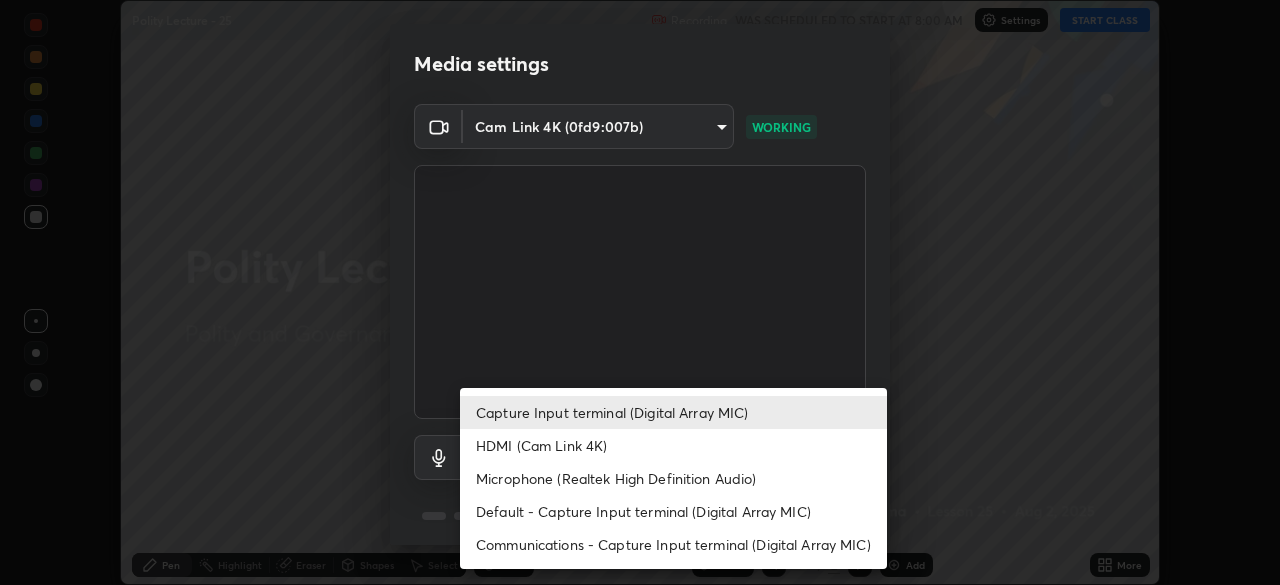 click on "HDMI (Cam Link 4K)" at bounding box center (673, 445) 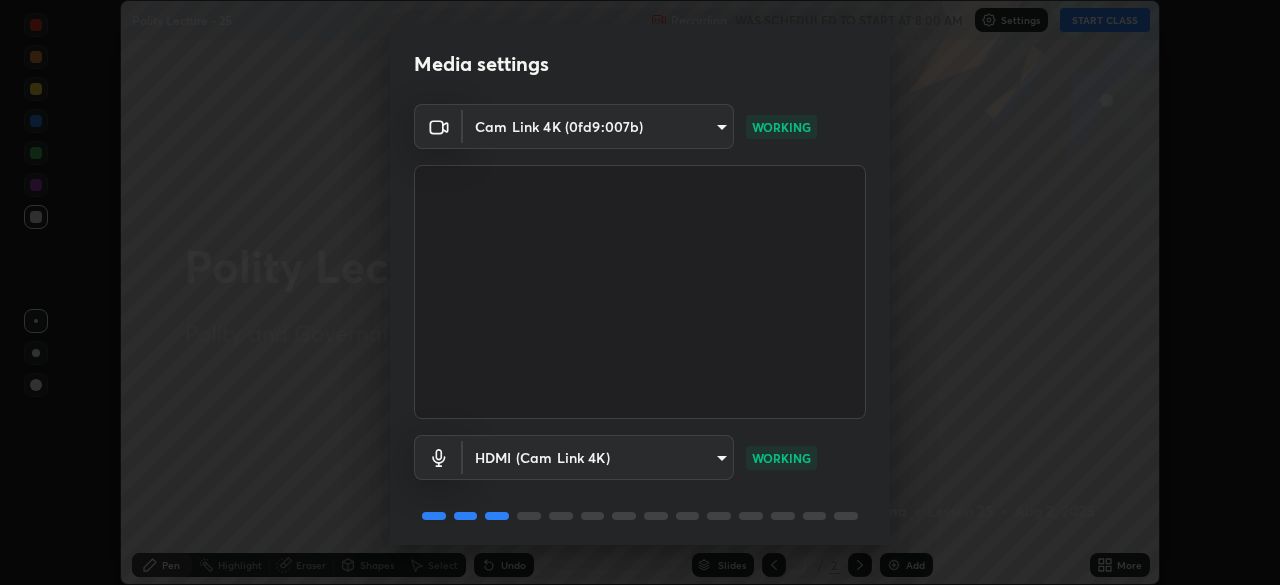 scroll, scrollTop: 71, scrollLeft: 0, axis: vertical 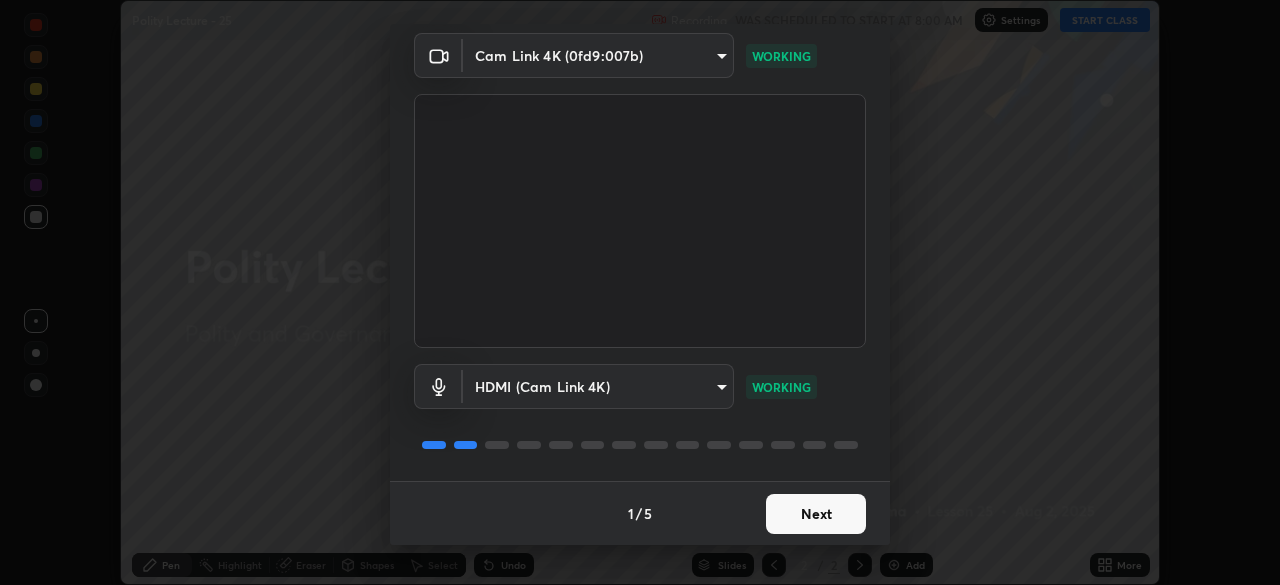 click on "Next" at bounding box center [816, 514] 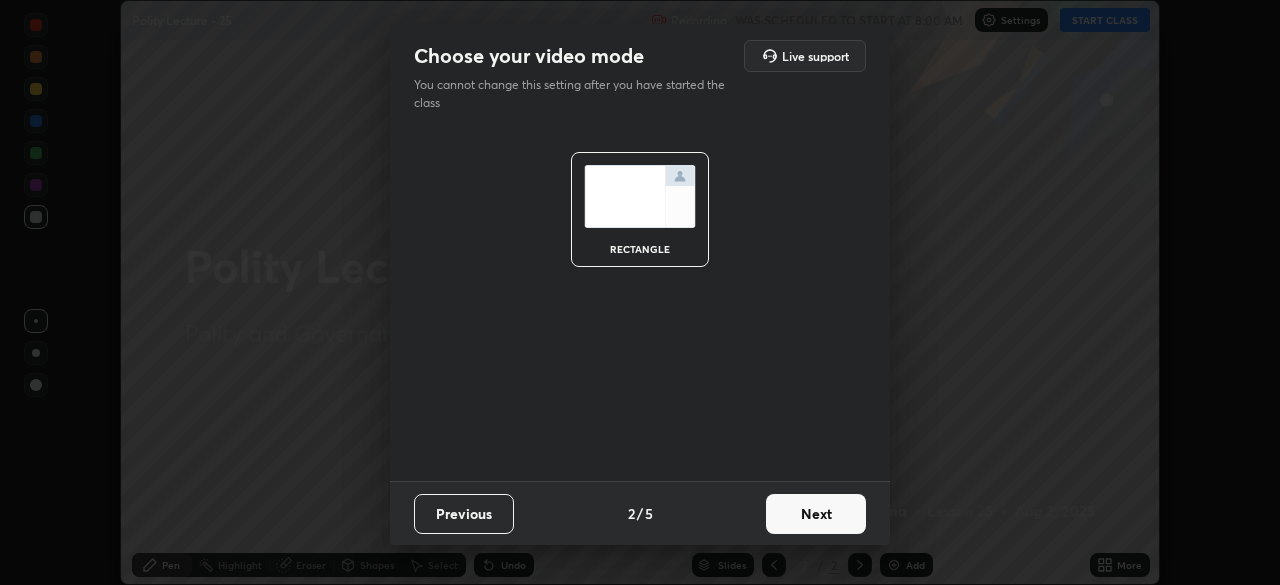 scroll, scrollTop: 0, scrollLeft: 0, axis: both 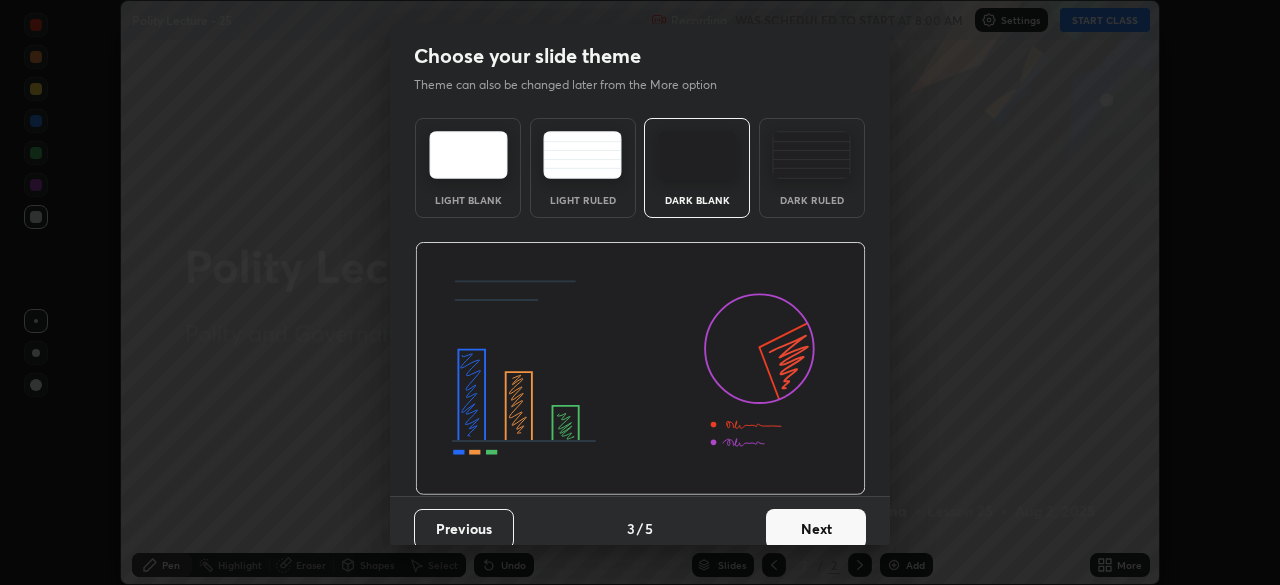 click on "Next" at bounding box center [816, 529] 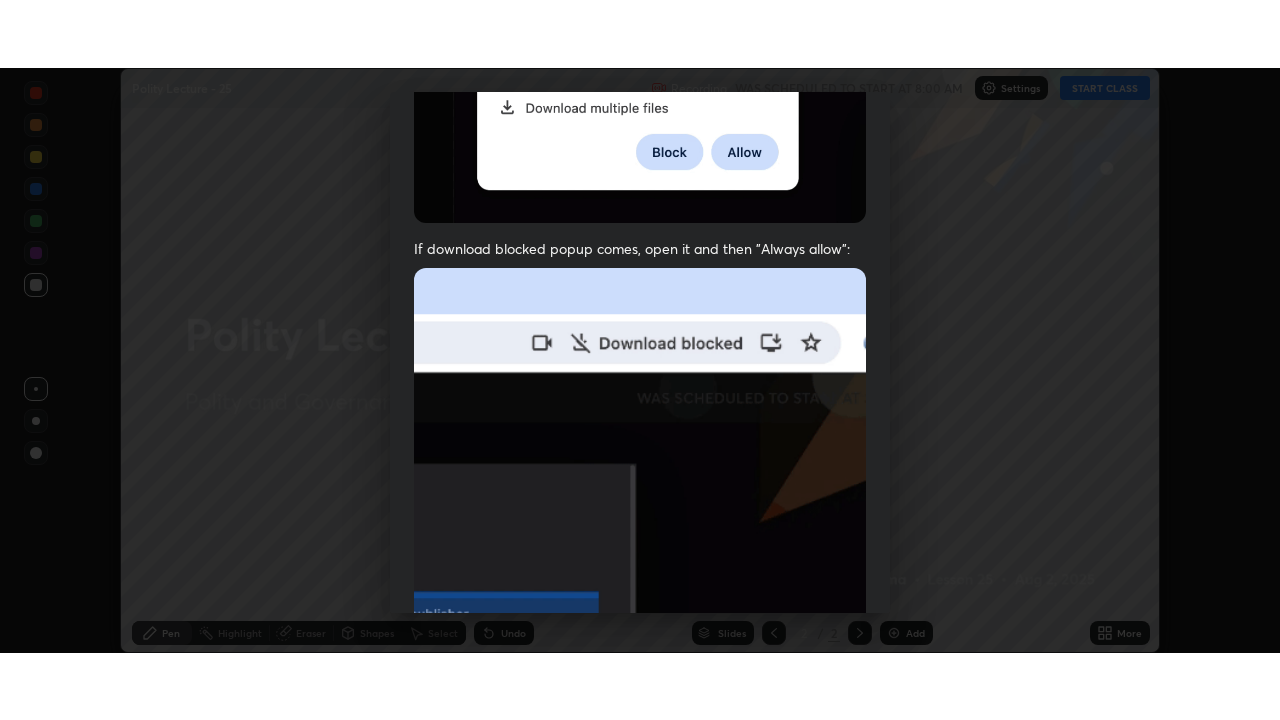 scroll, scrollTop: 479, scrollLeft: 0, axis: vertical 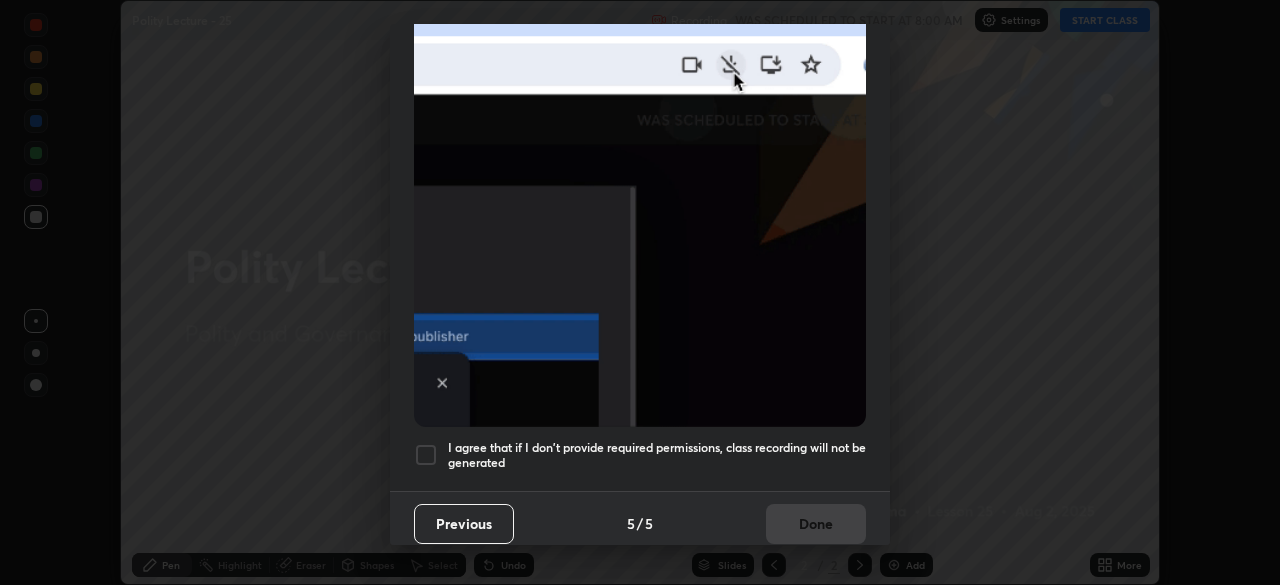 click at bounding box center [426, 455] 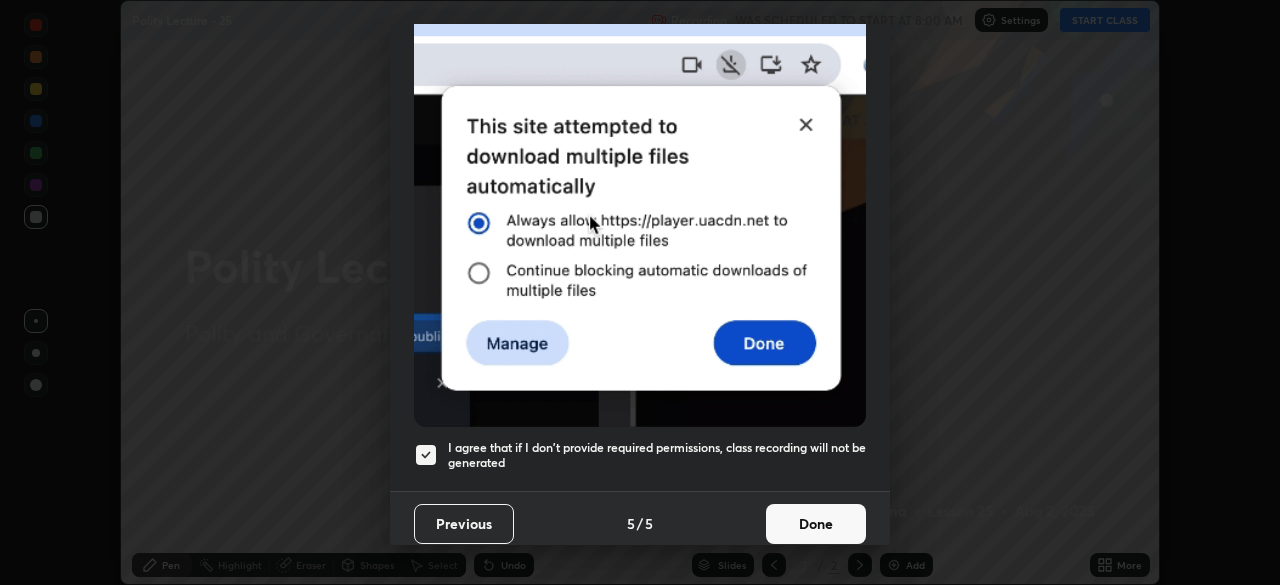 click on "Done" at bounding box center [816, 524] 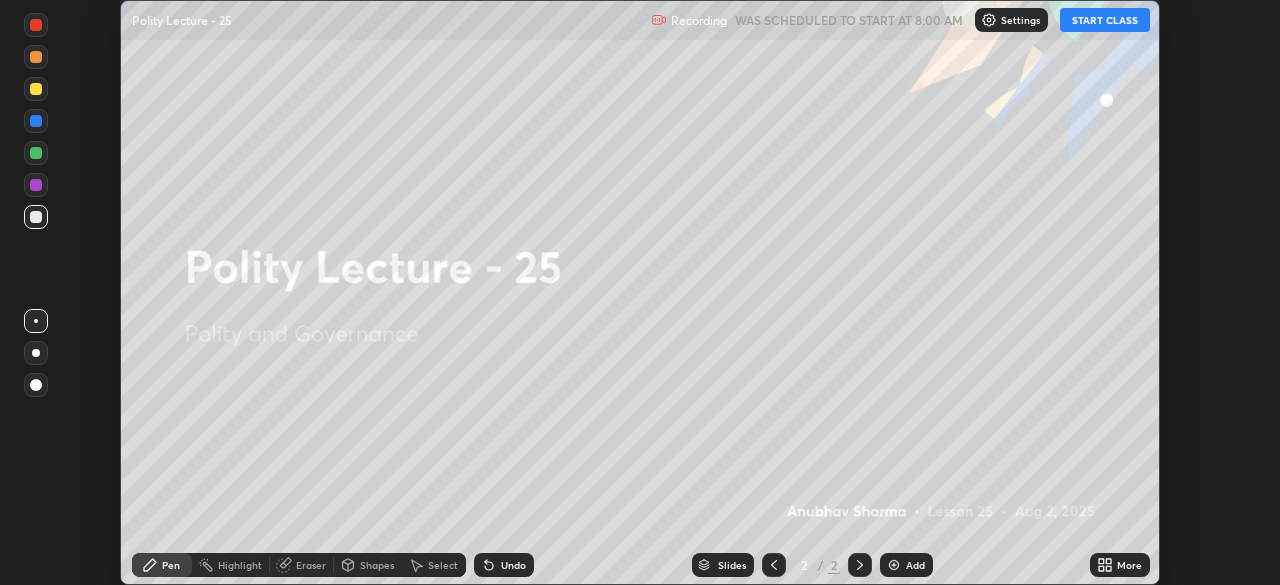 click 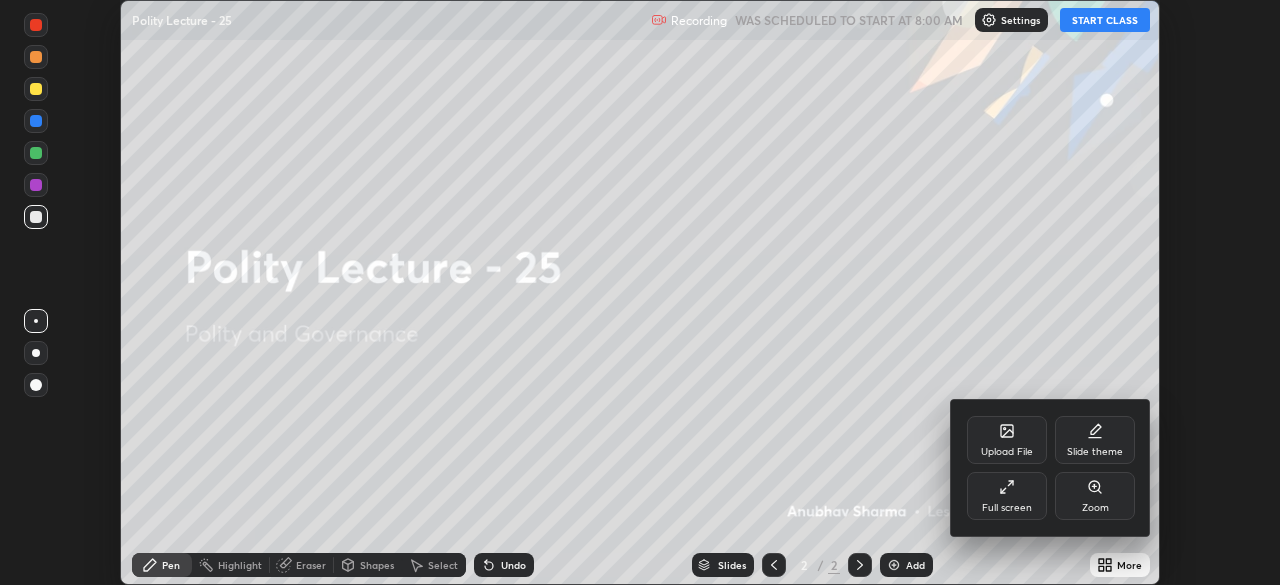 click on "Upload File" at bounding box center [1007, 452] 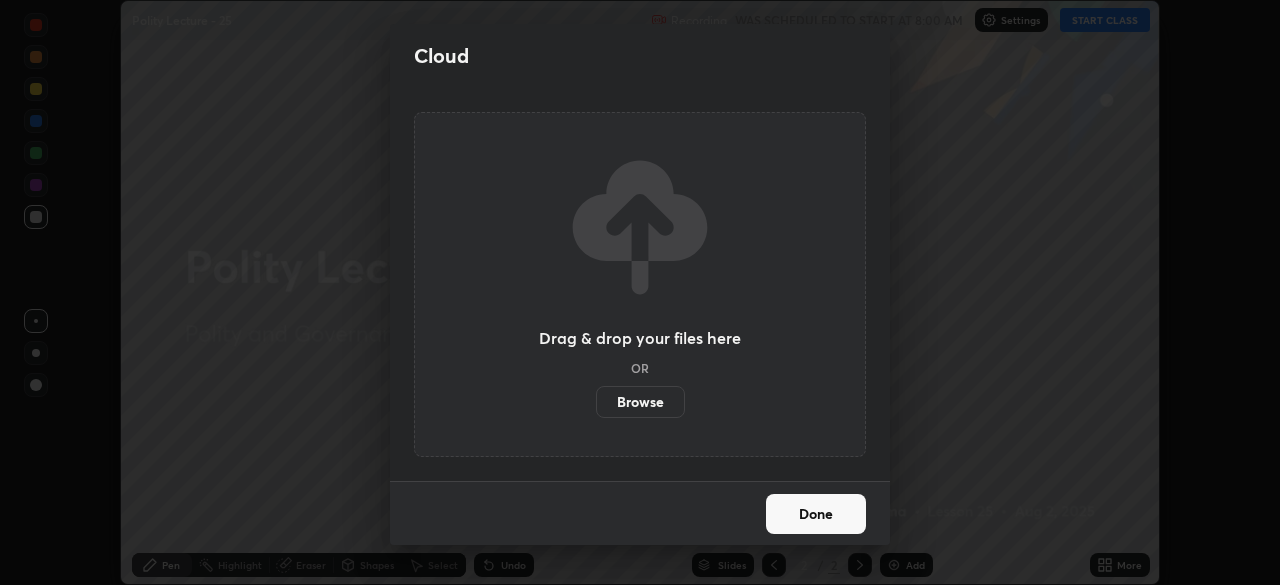 click on "Browse" at bounding box center (640, 402) 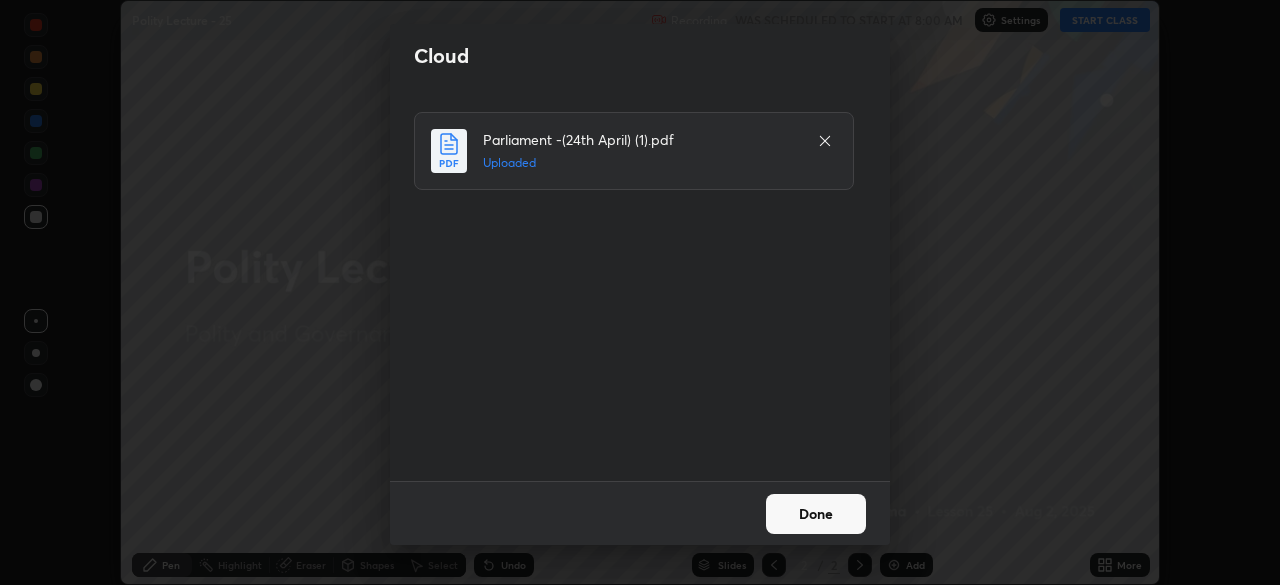 click on "Done" at bounding box center (816, 514) 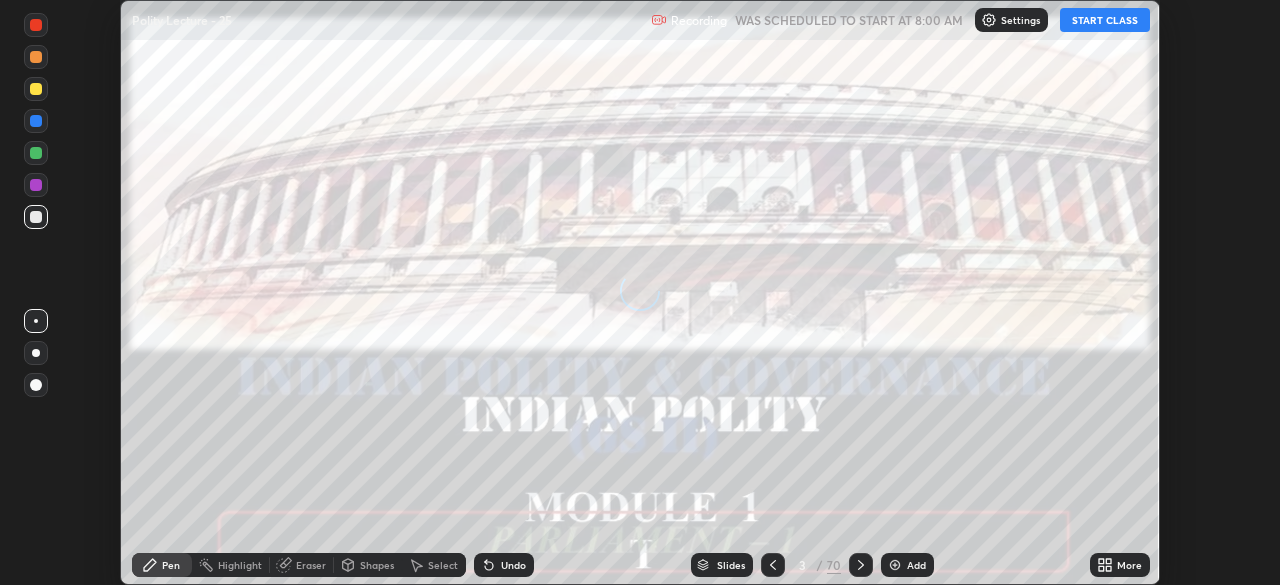 click 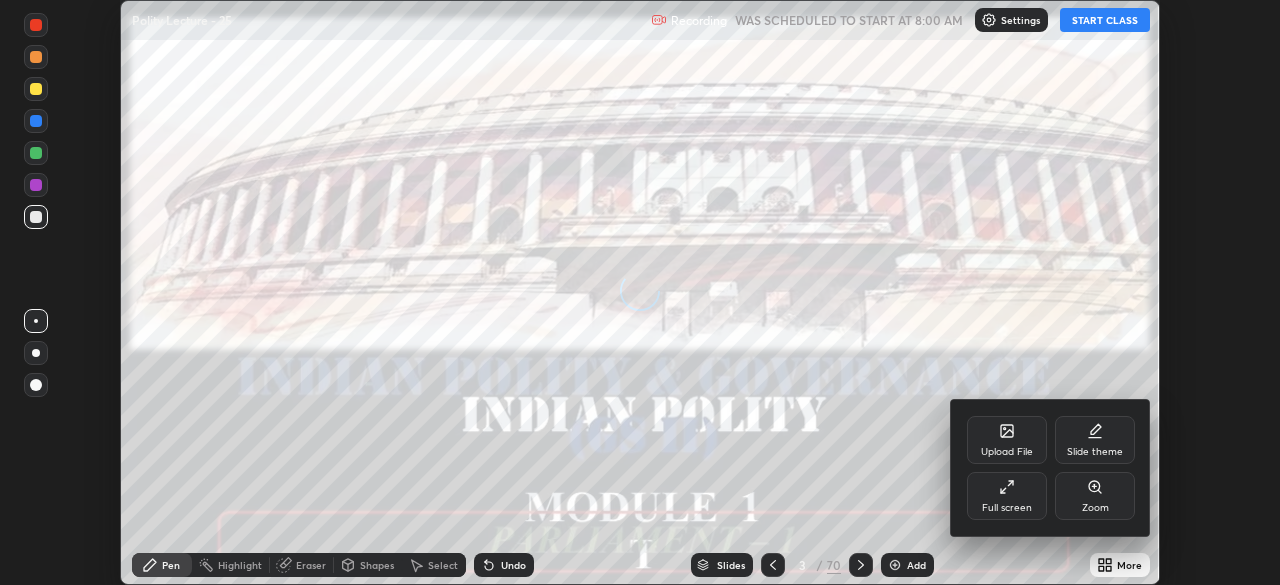 click on "Full screen" at bounding box center (1007, 496) 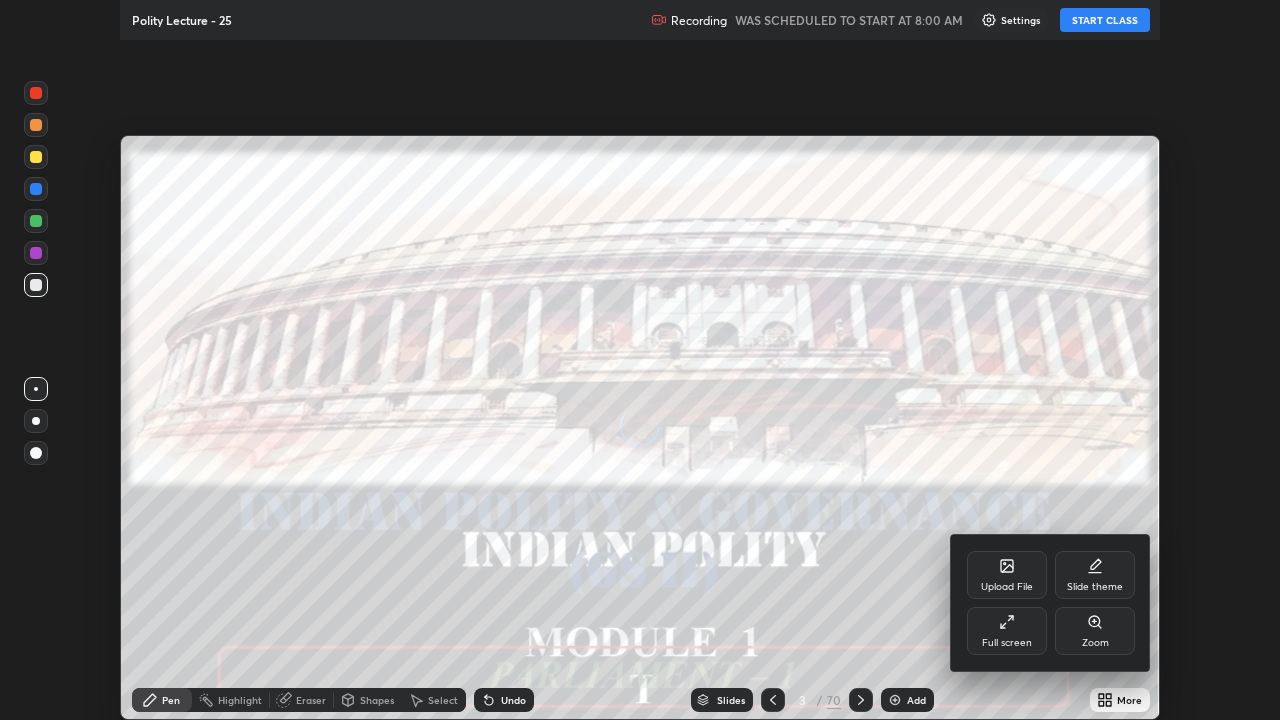 scroll, scrollTop: 99280, scrollLeft: 98720, axis: both 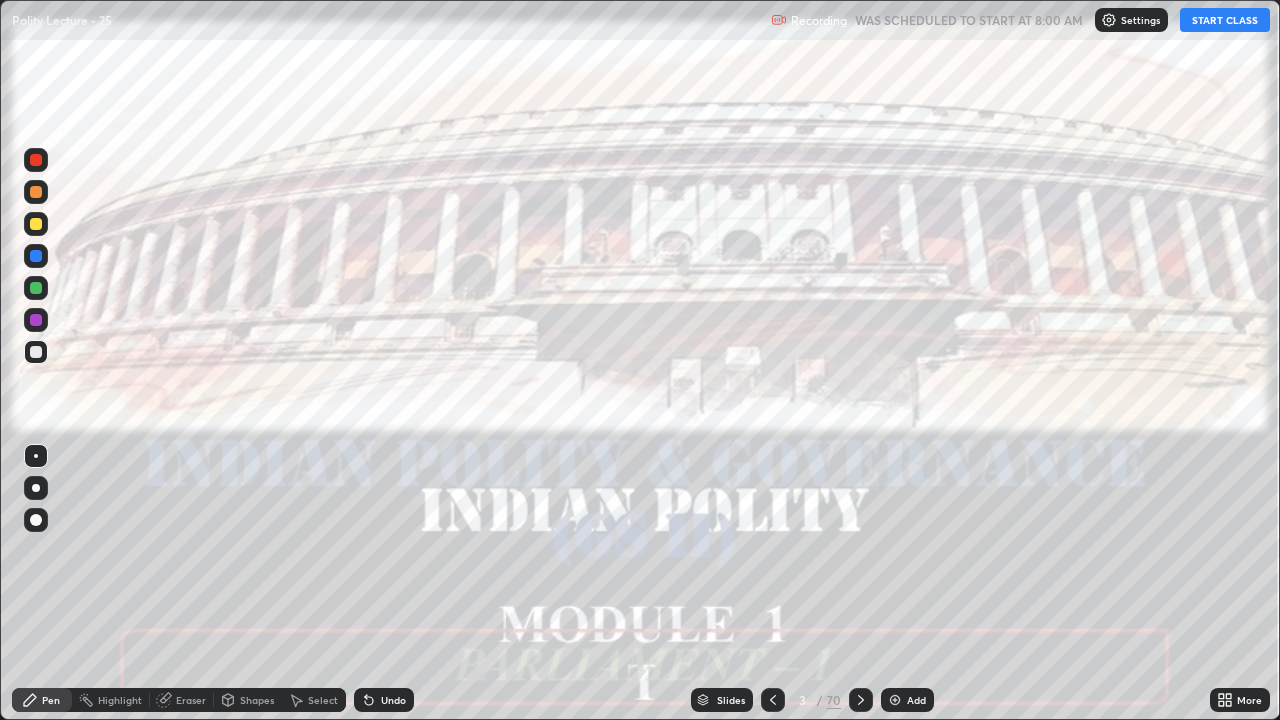 click on "START CLASS" at bounding box center [1225, 20] 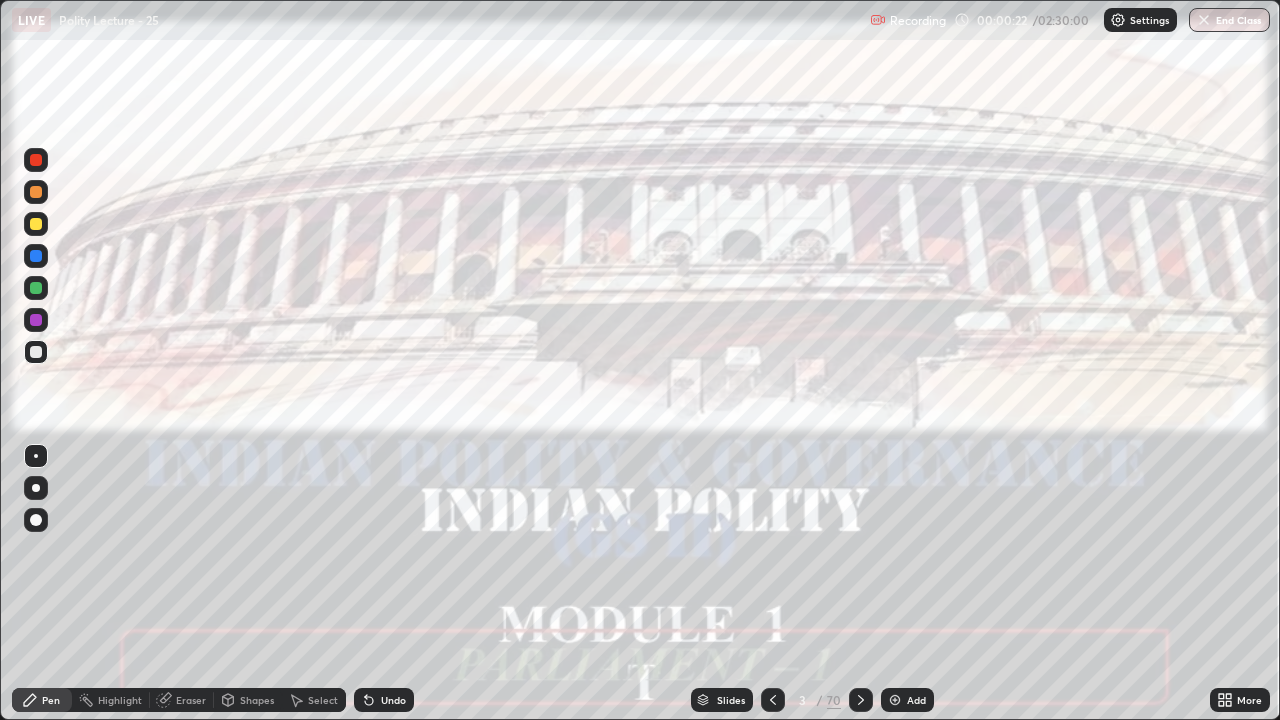 click on "Slides 3 / 70 Add" at bounding box center [812, 700] 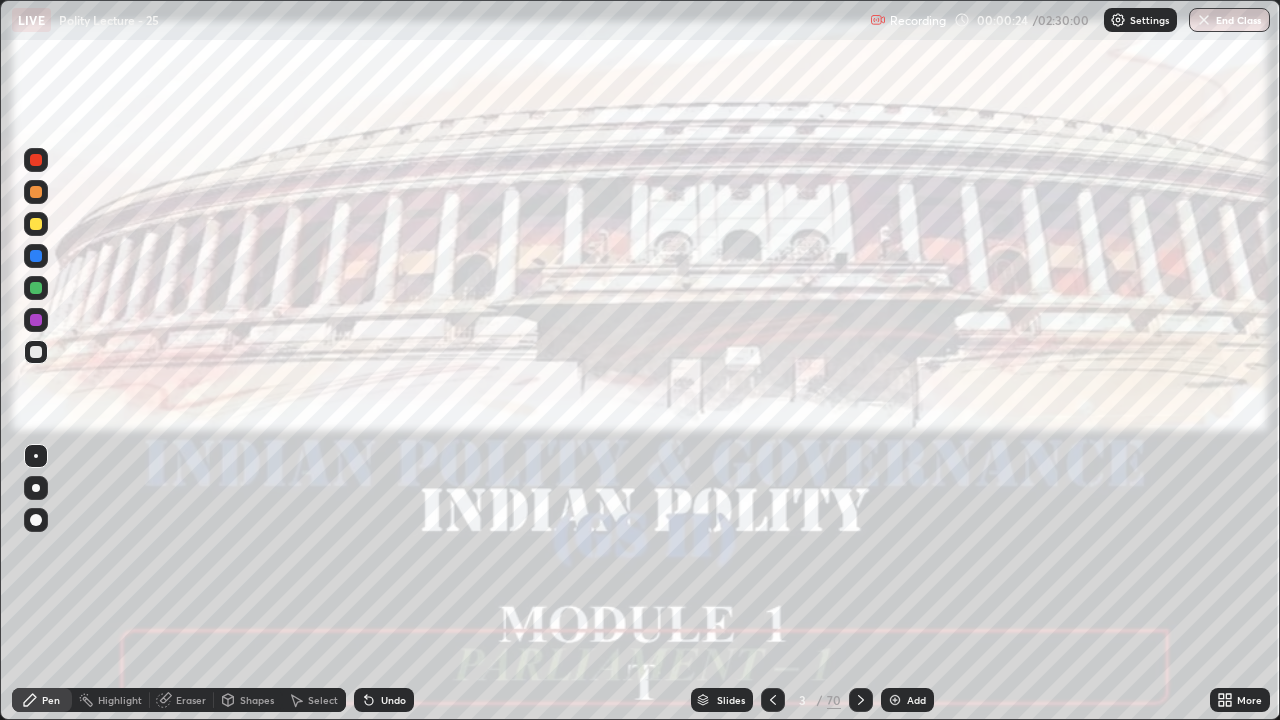 click on "Add" at bounding box center (907, 700) 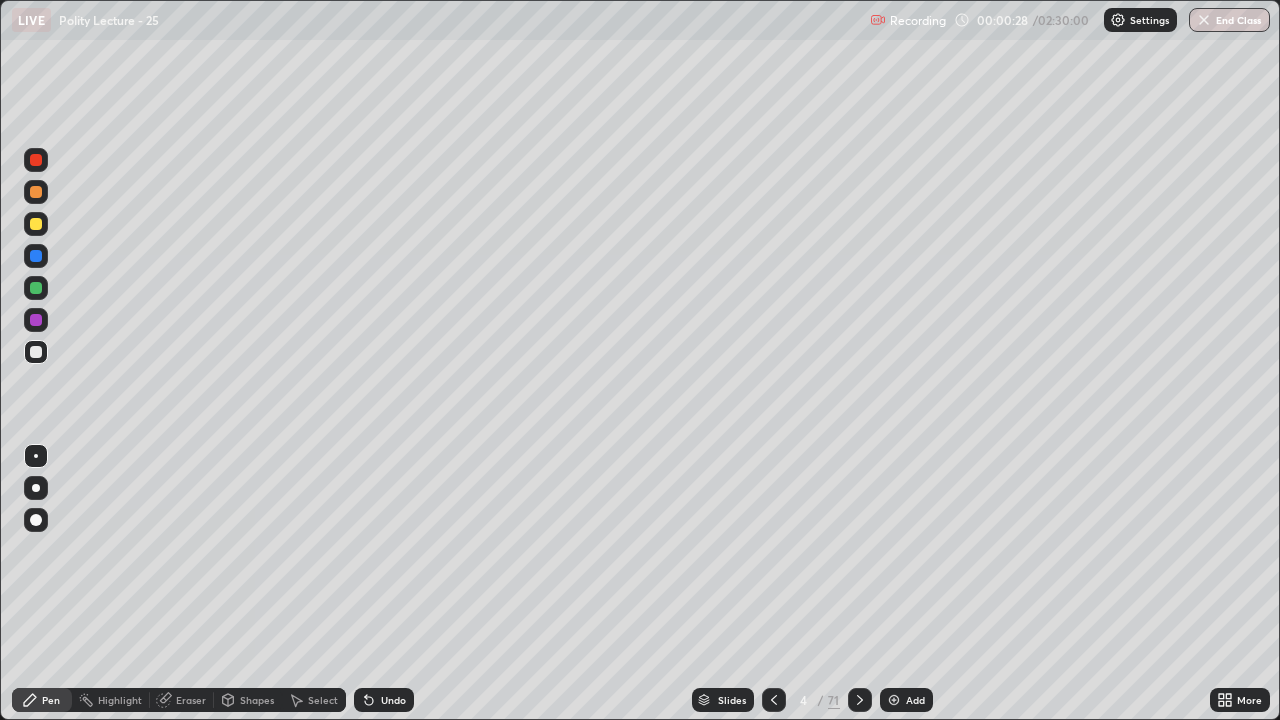 click at bounding box center (36, 488) 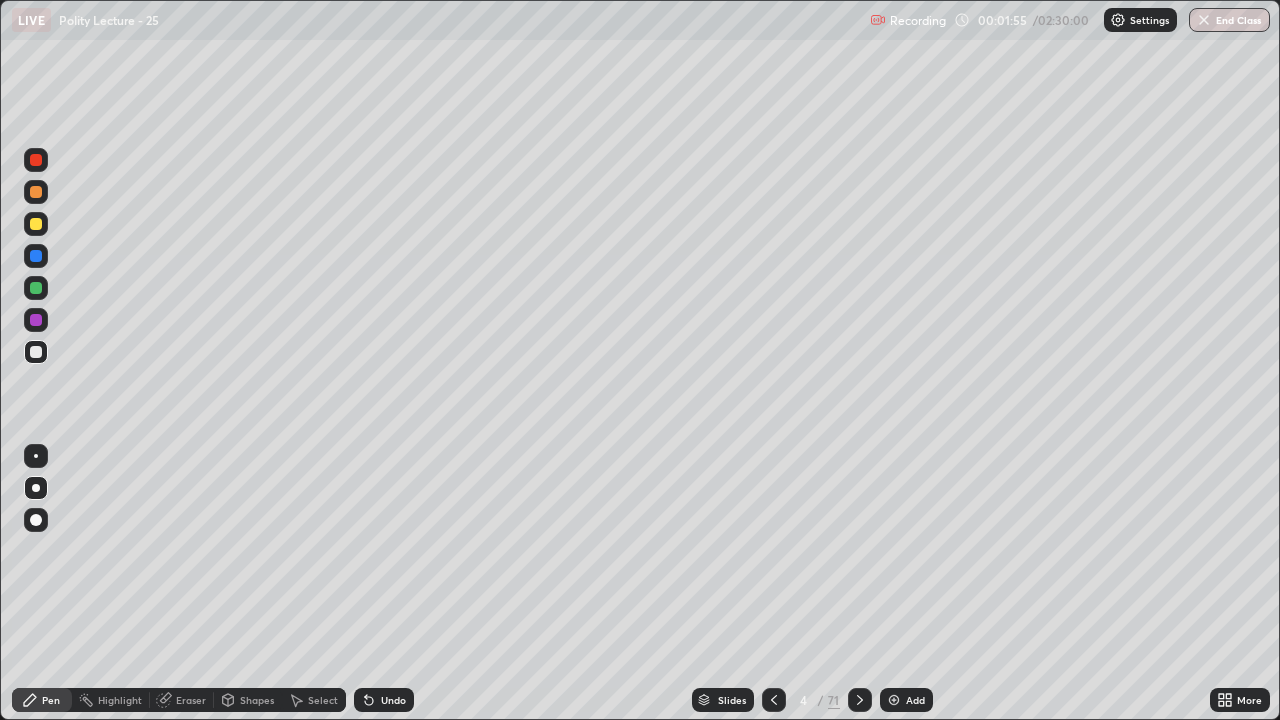click 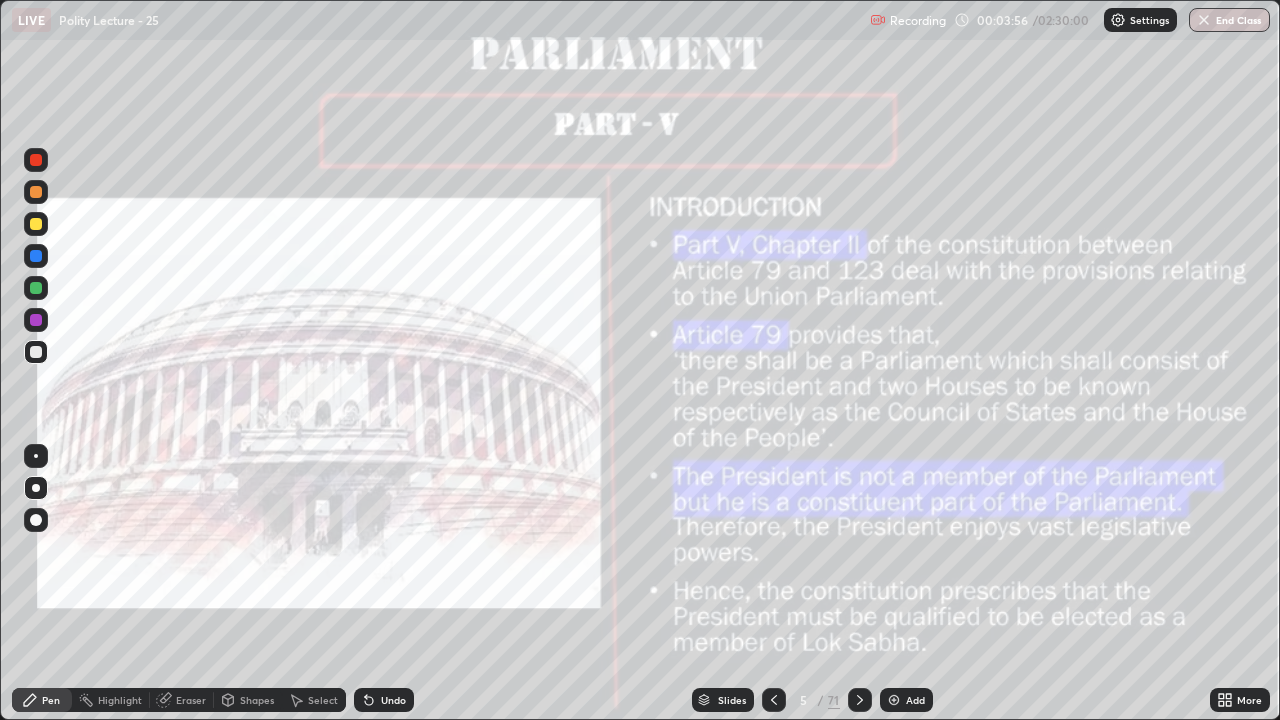click on "Slides 5 / 71 Add" at bounding box center [812, 700] 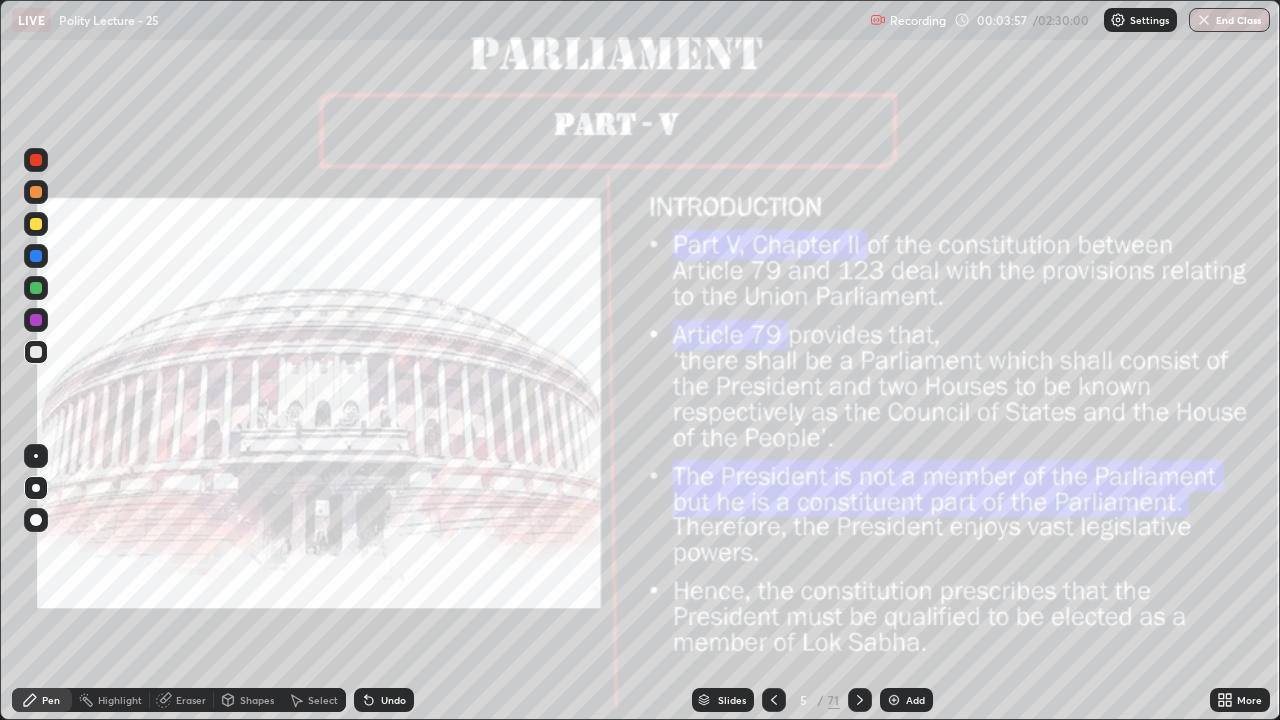click at bounding box center (860, 700) 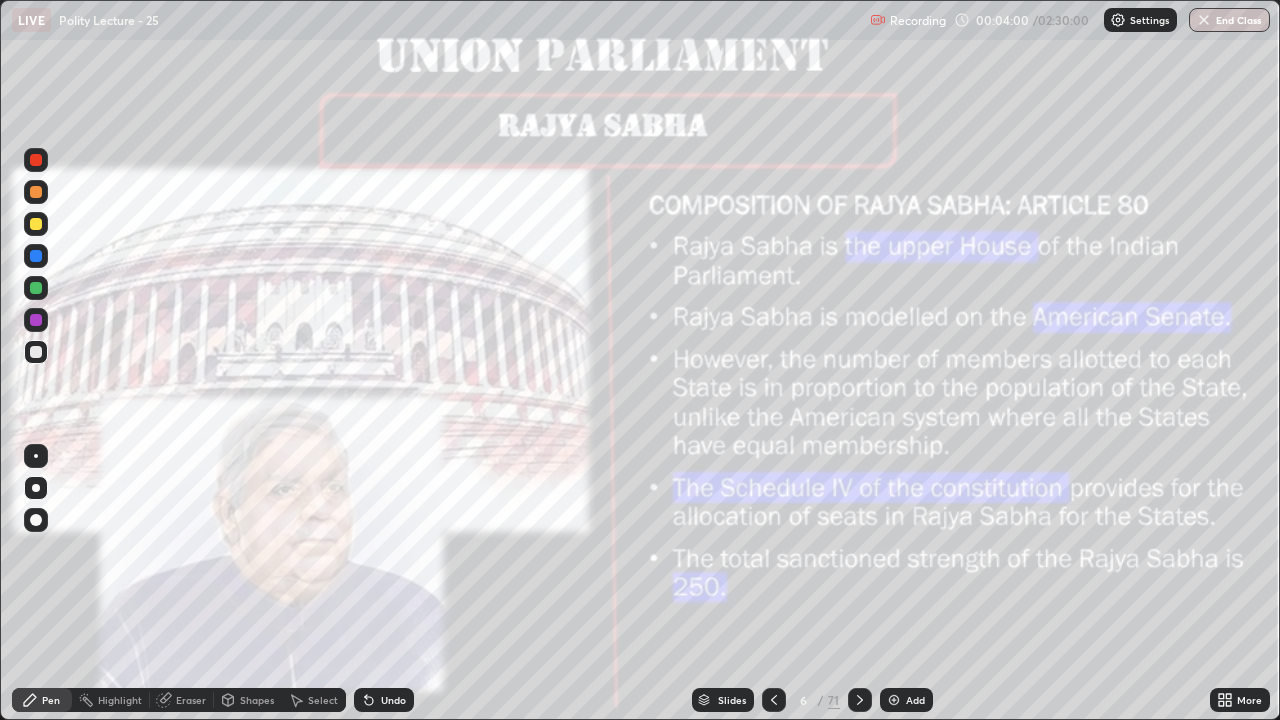 click 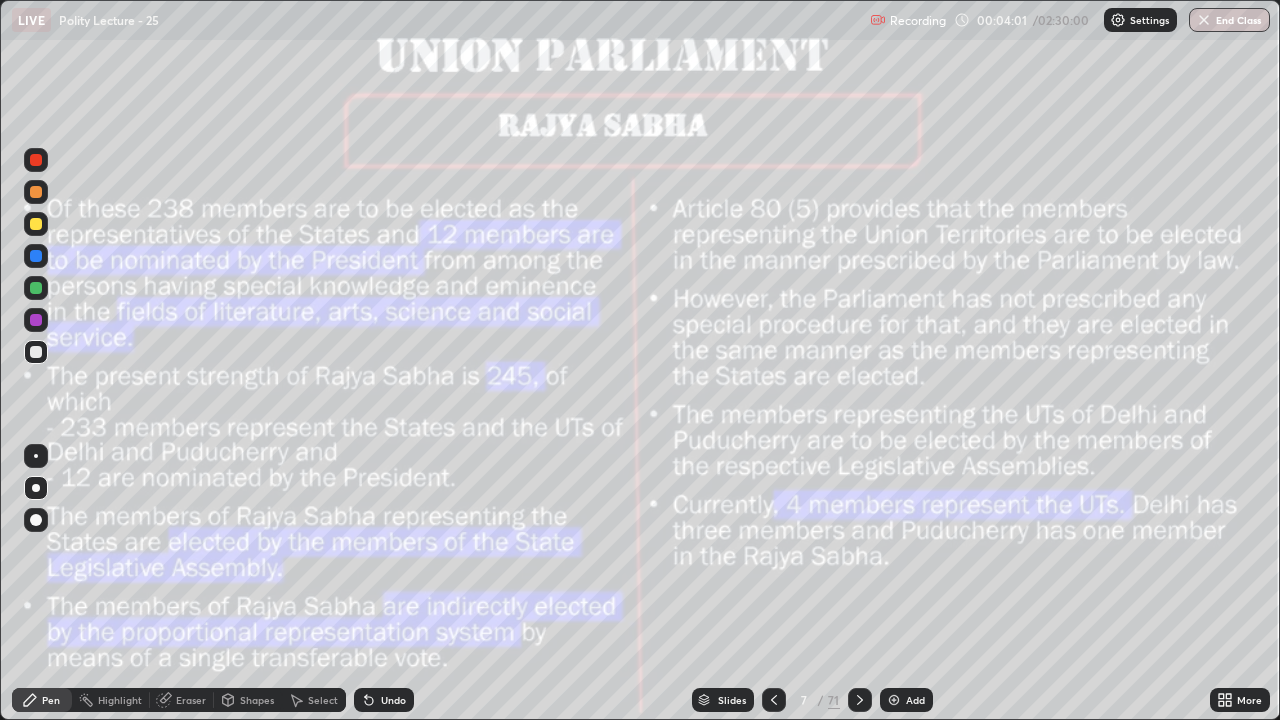 click 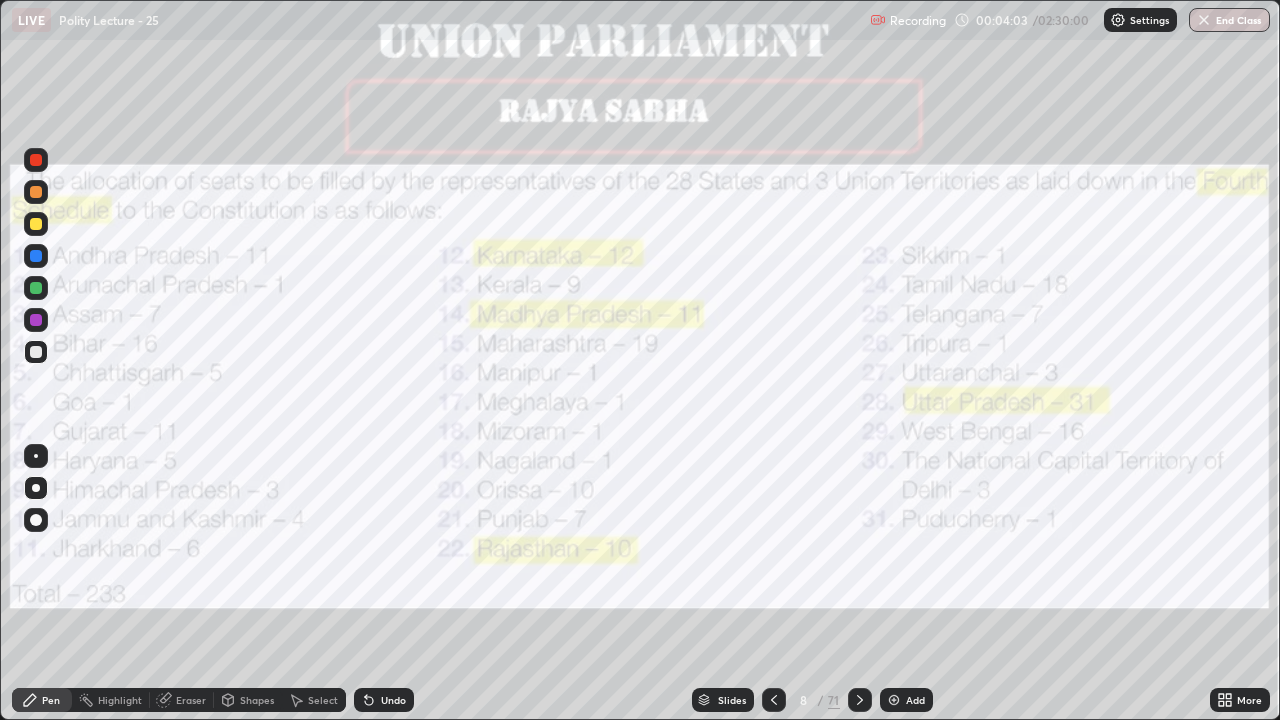 click 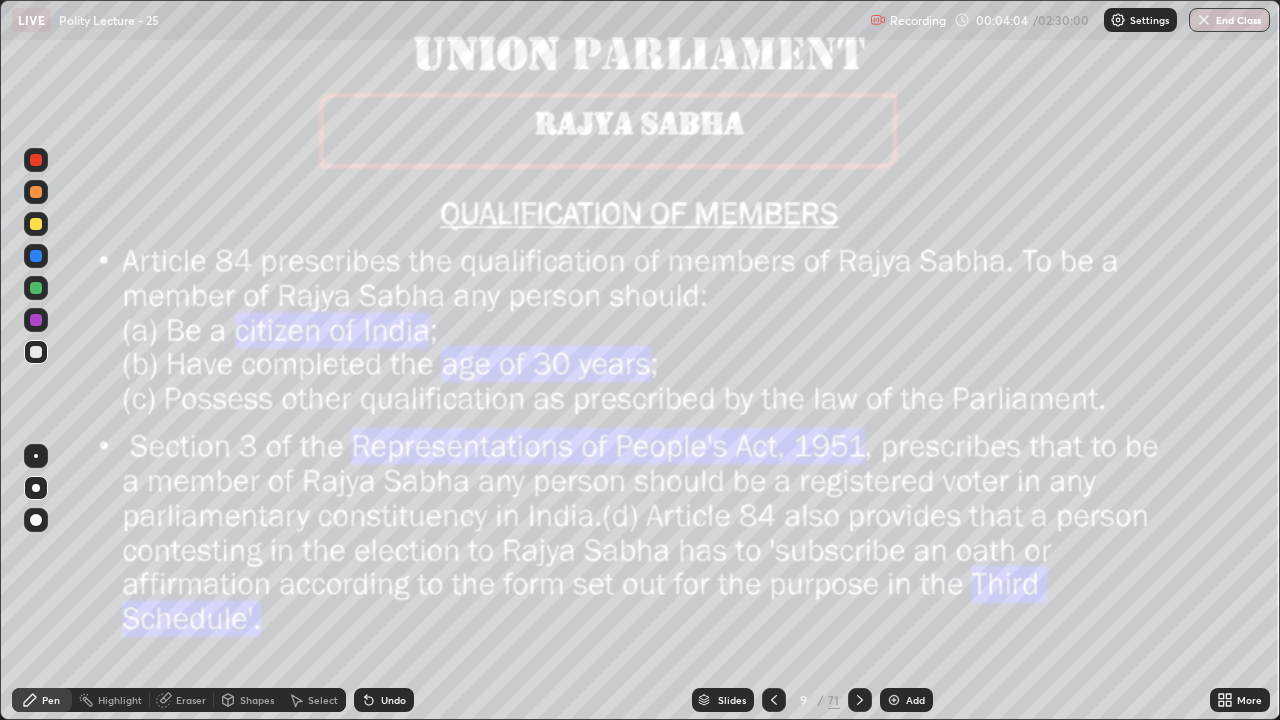 click 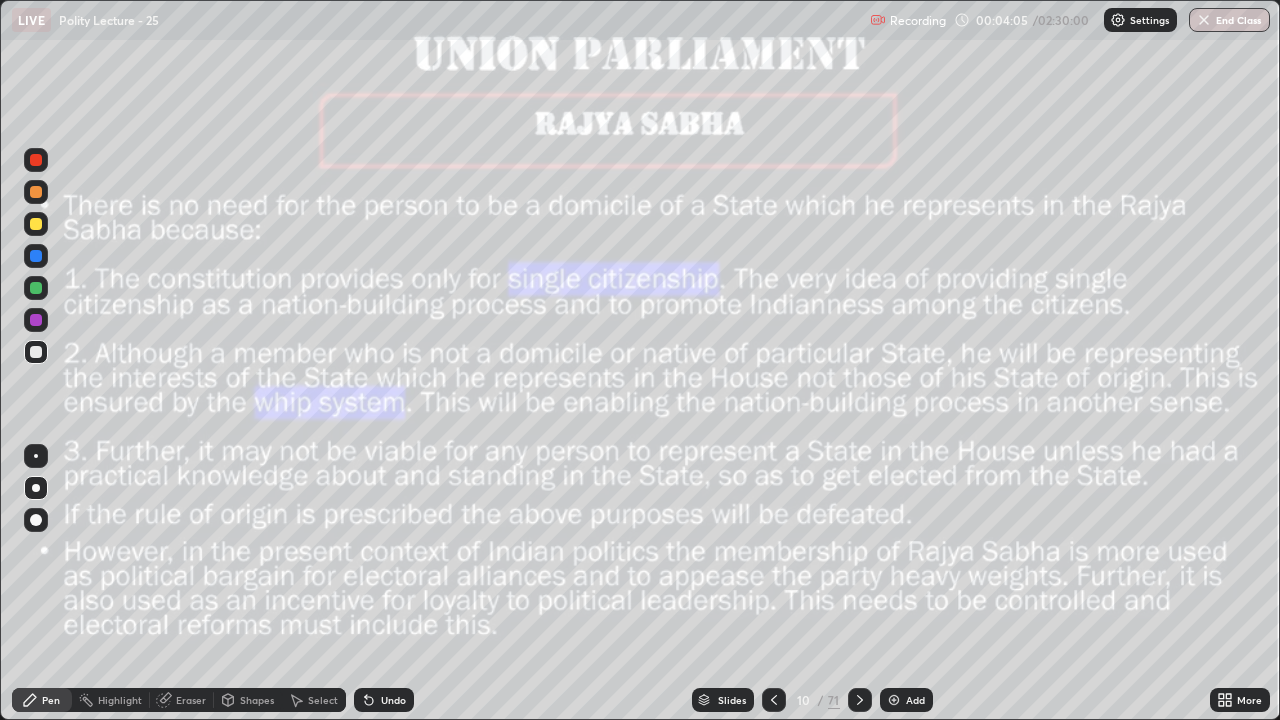 click 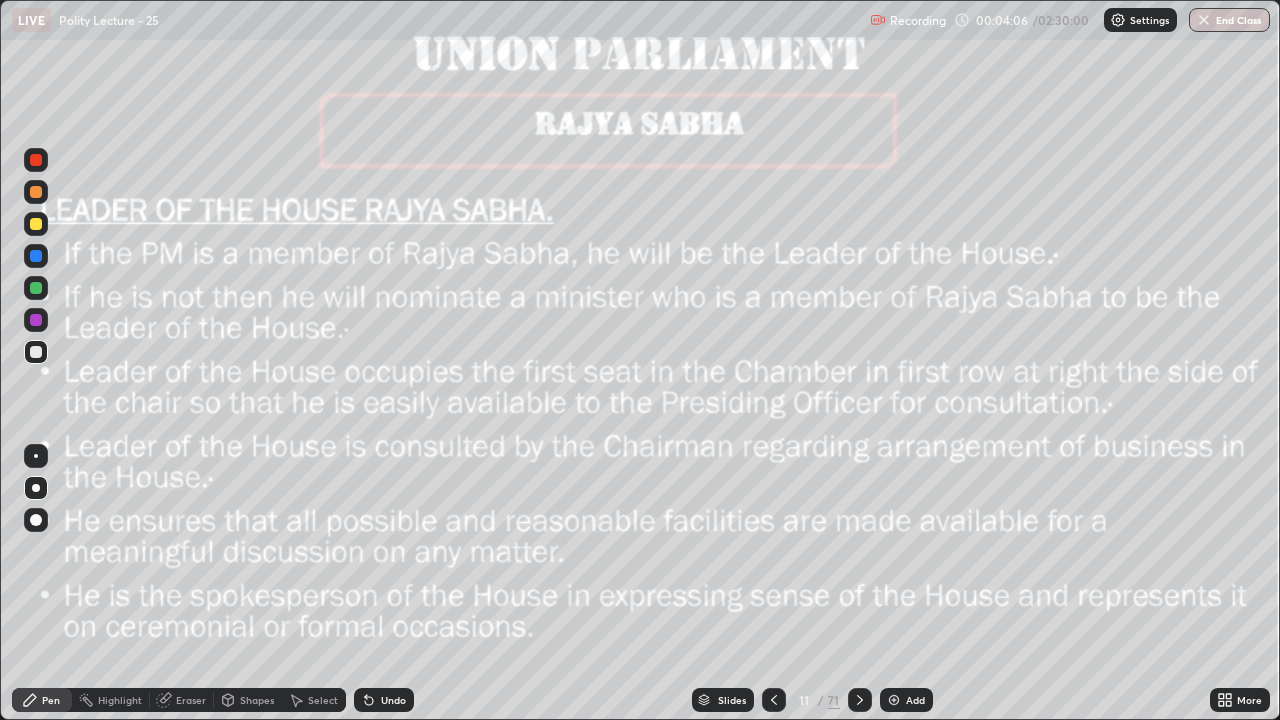 click 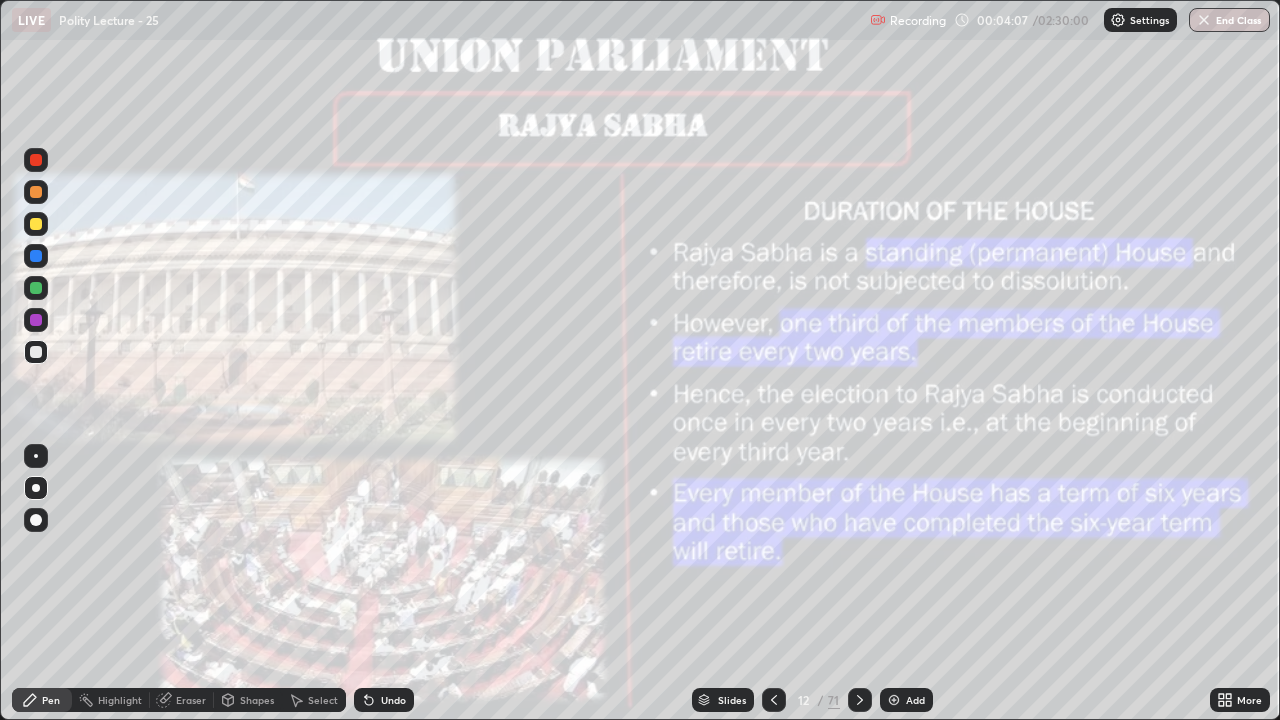 click 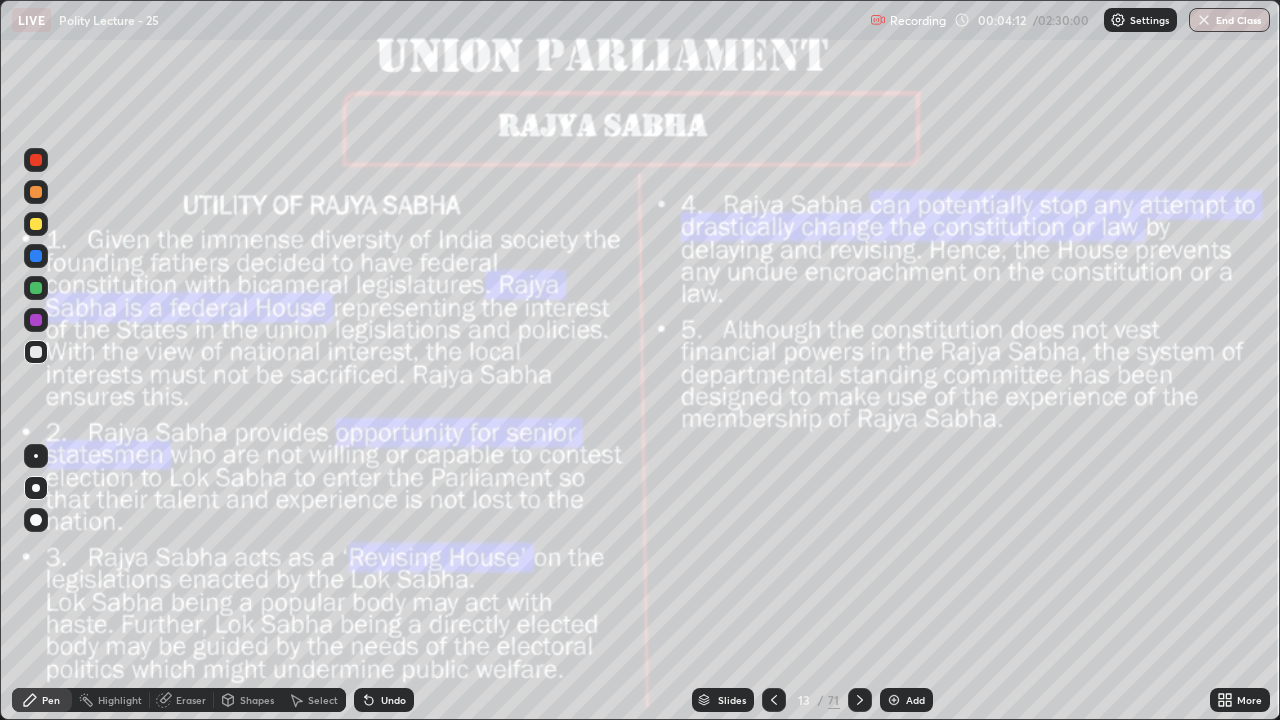 click at bounding box center [36, 224] 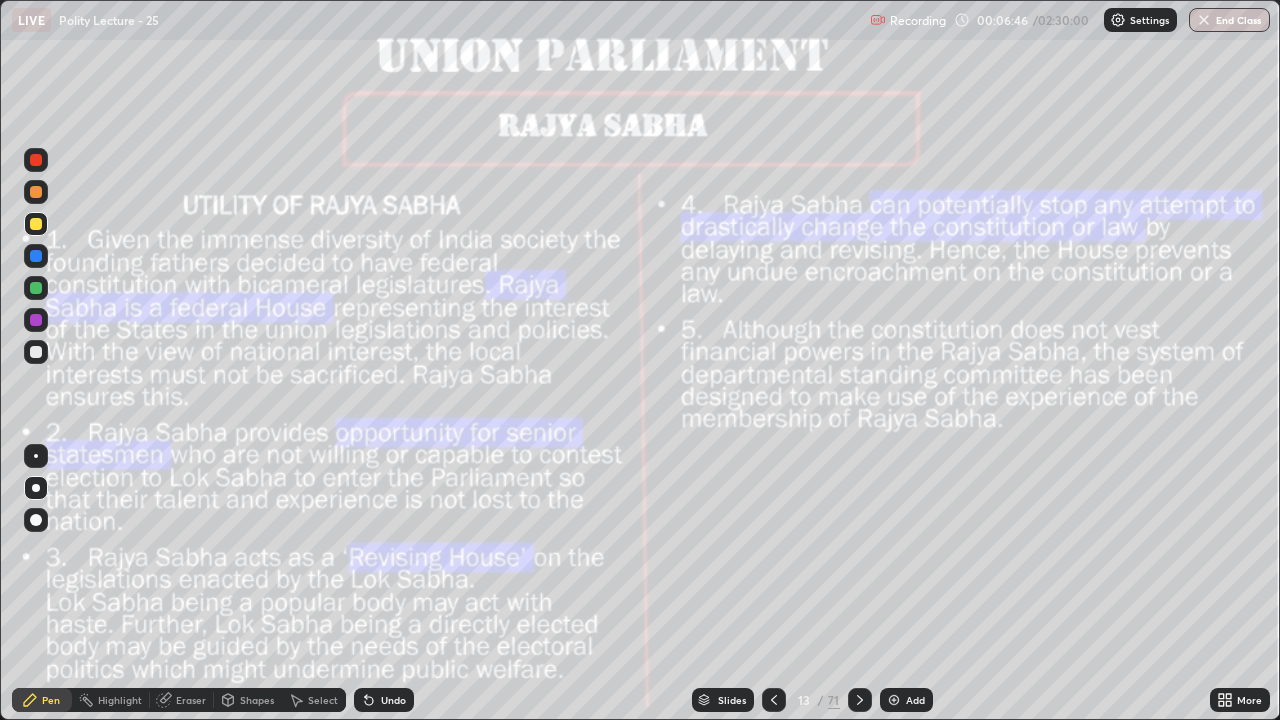 click 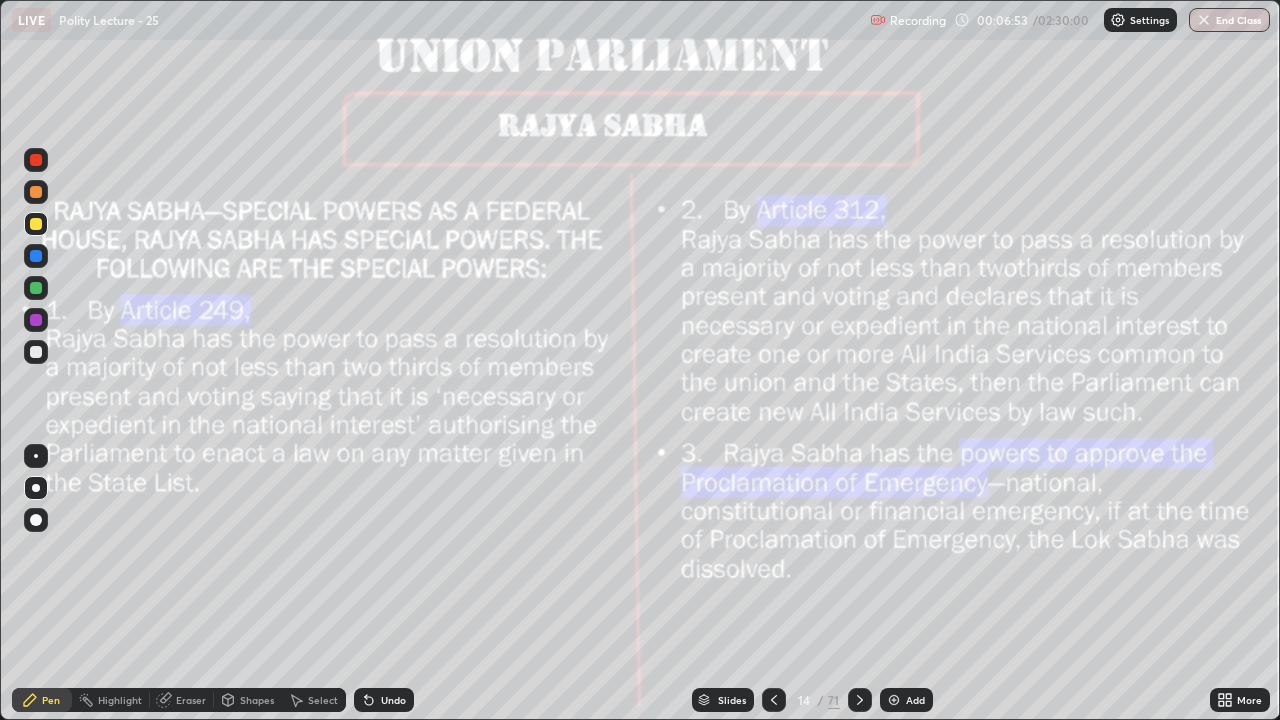 click at bounding box center (894, 700) 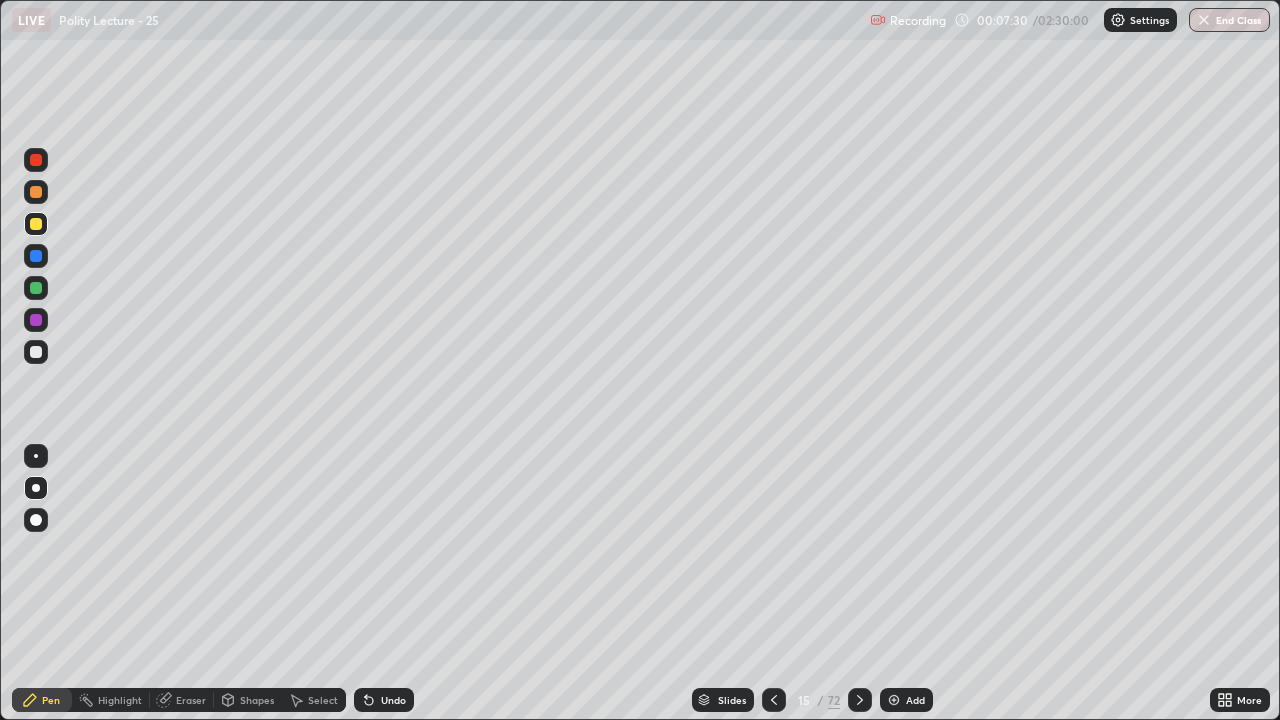 click at bounding box center [36, 256] 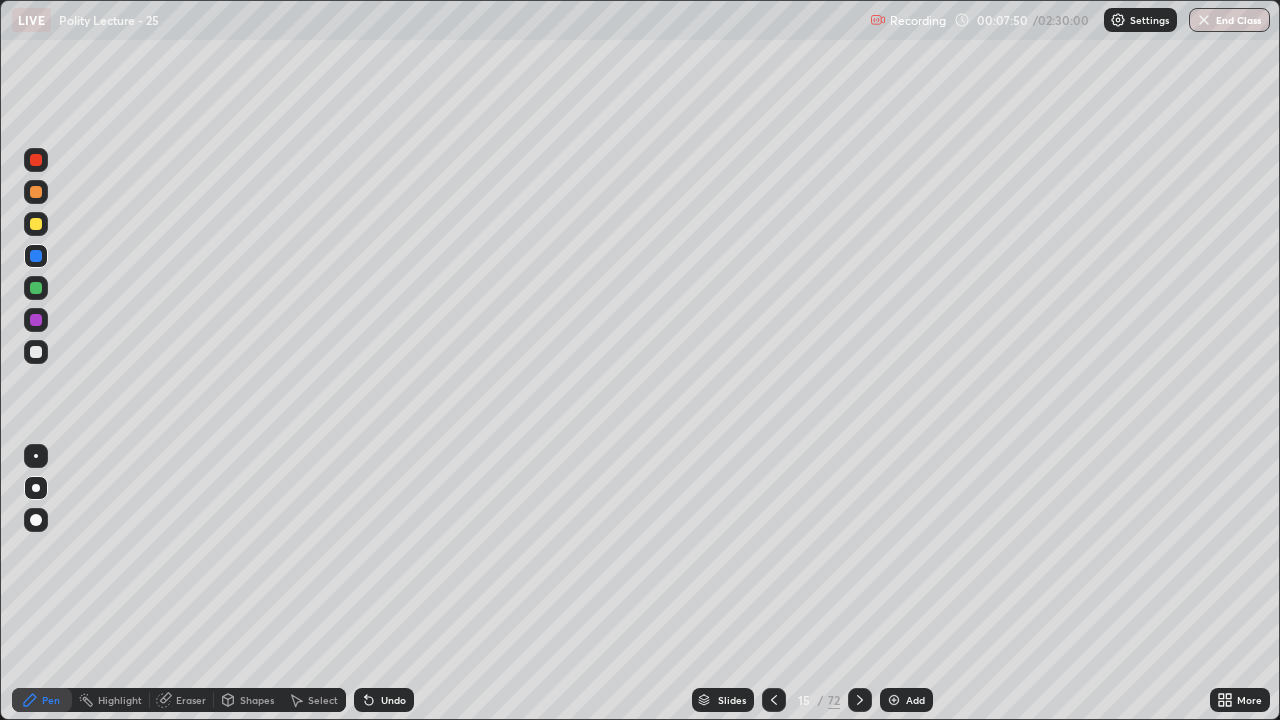 click at bounding box center [36, 288] 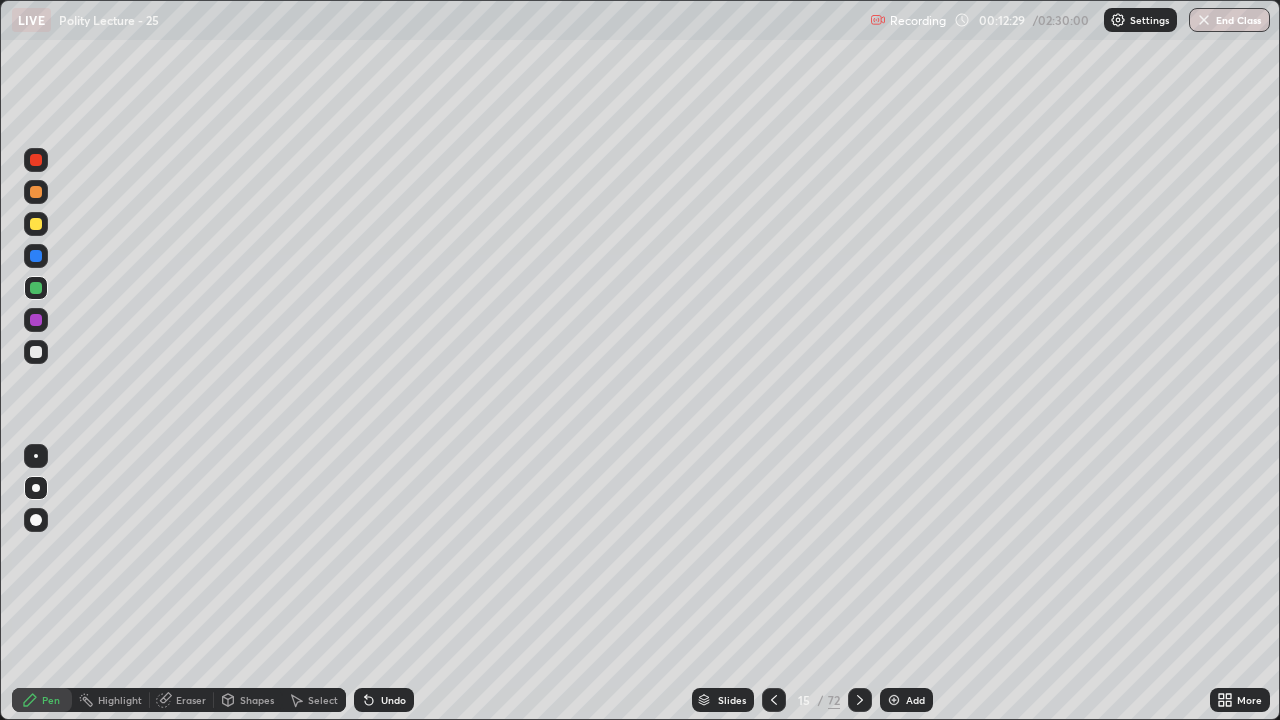 click on "Add" at bounding box center (906, 700) 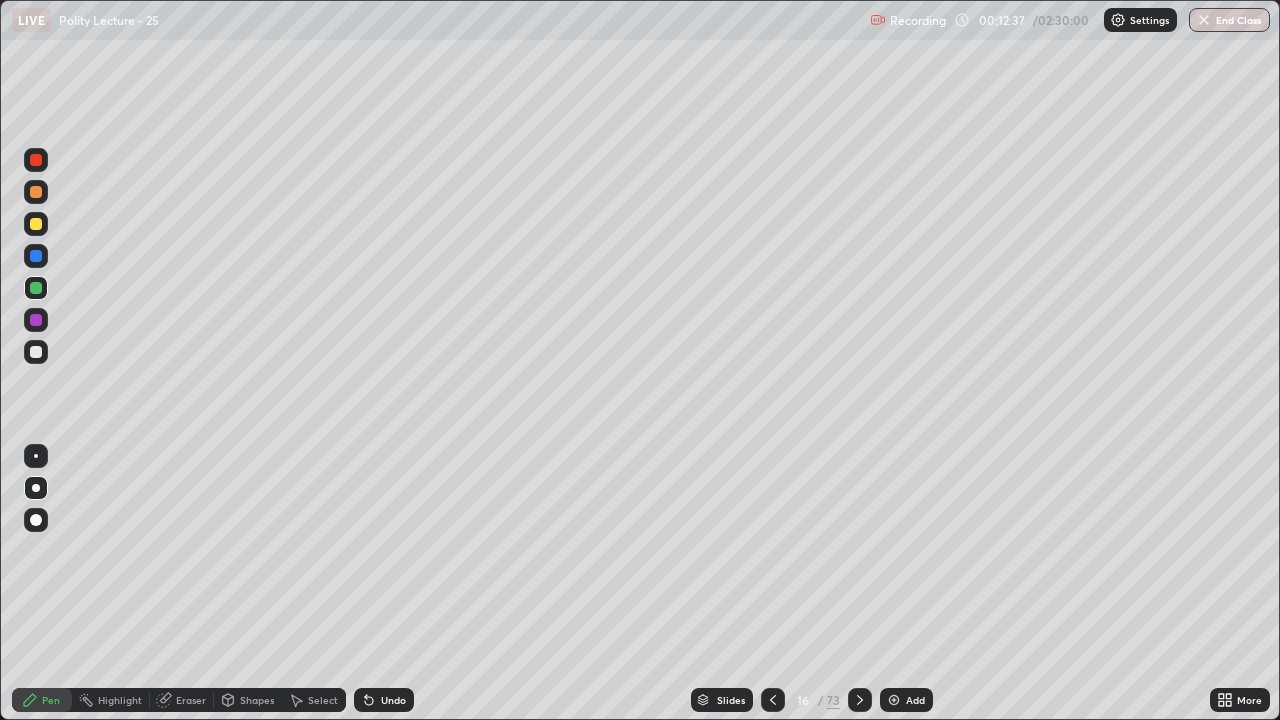 click at bounding box center [36, 224] 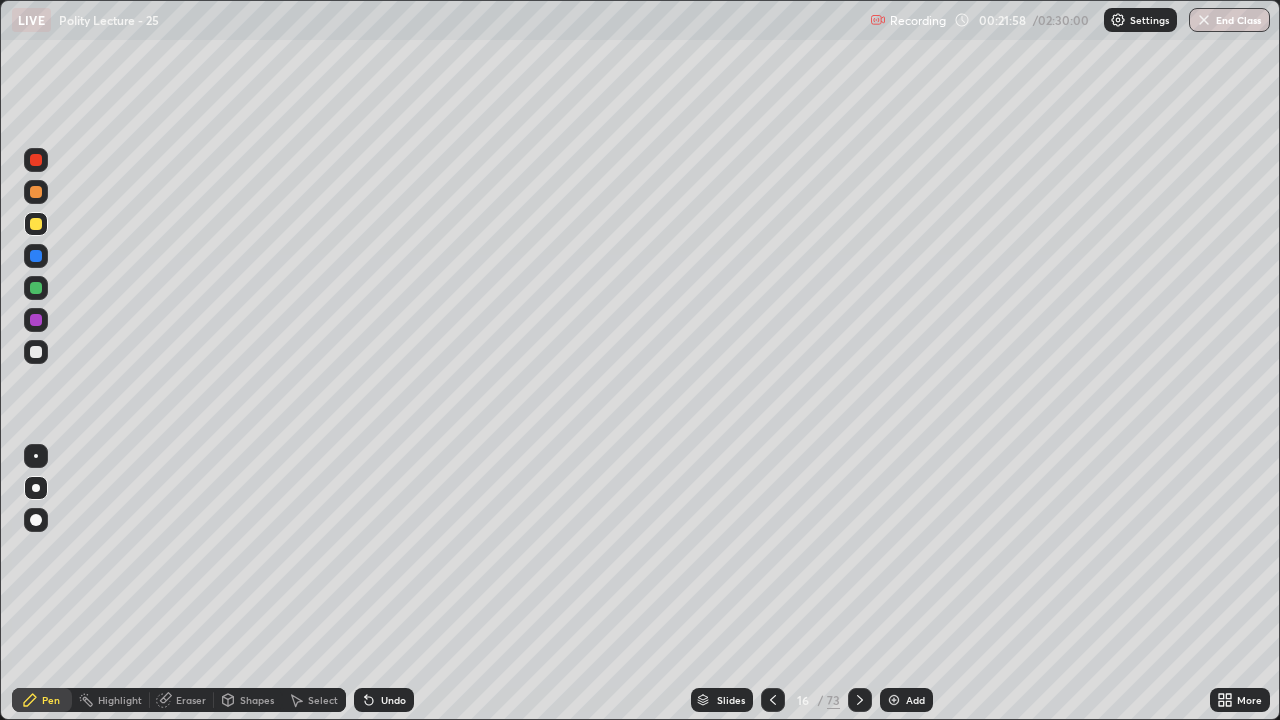 click 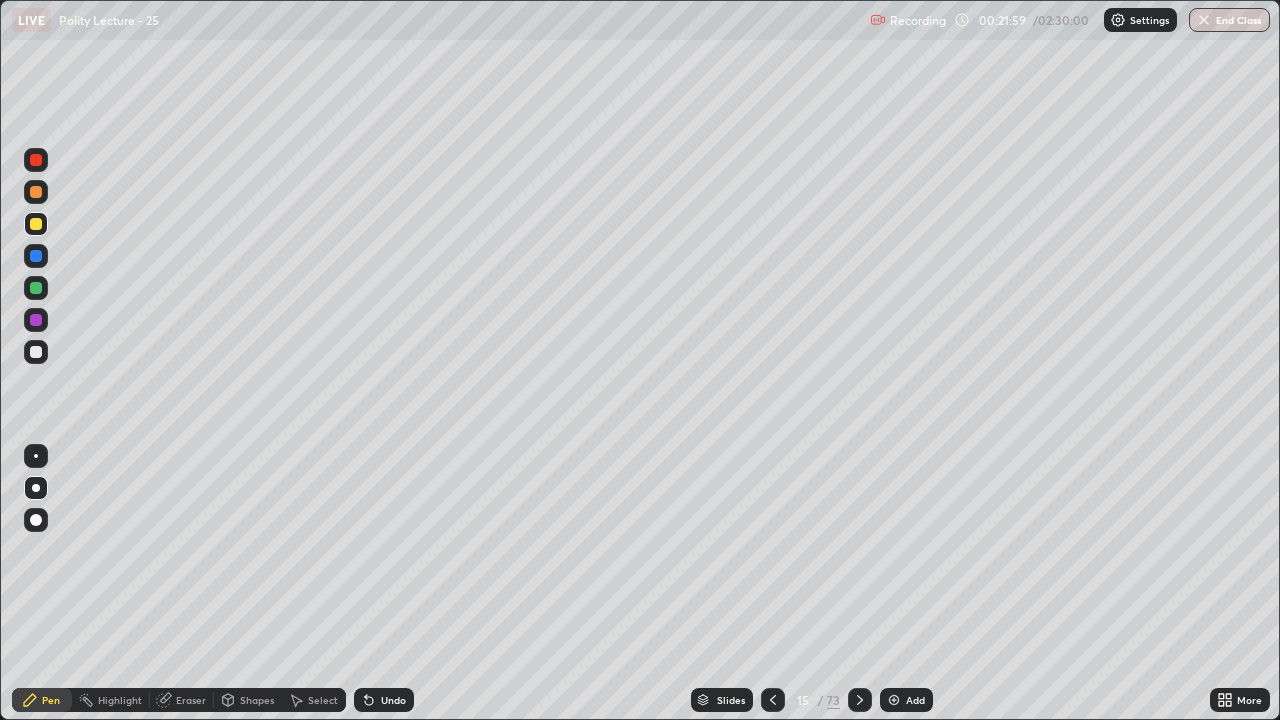 click 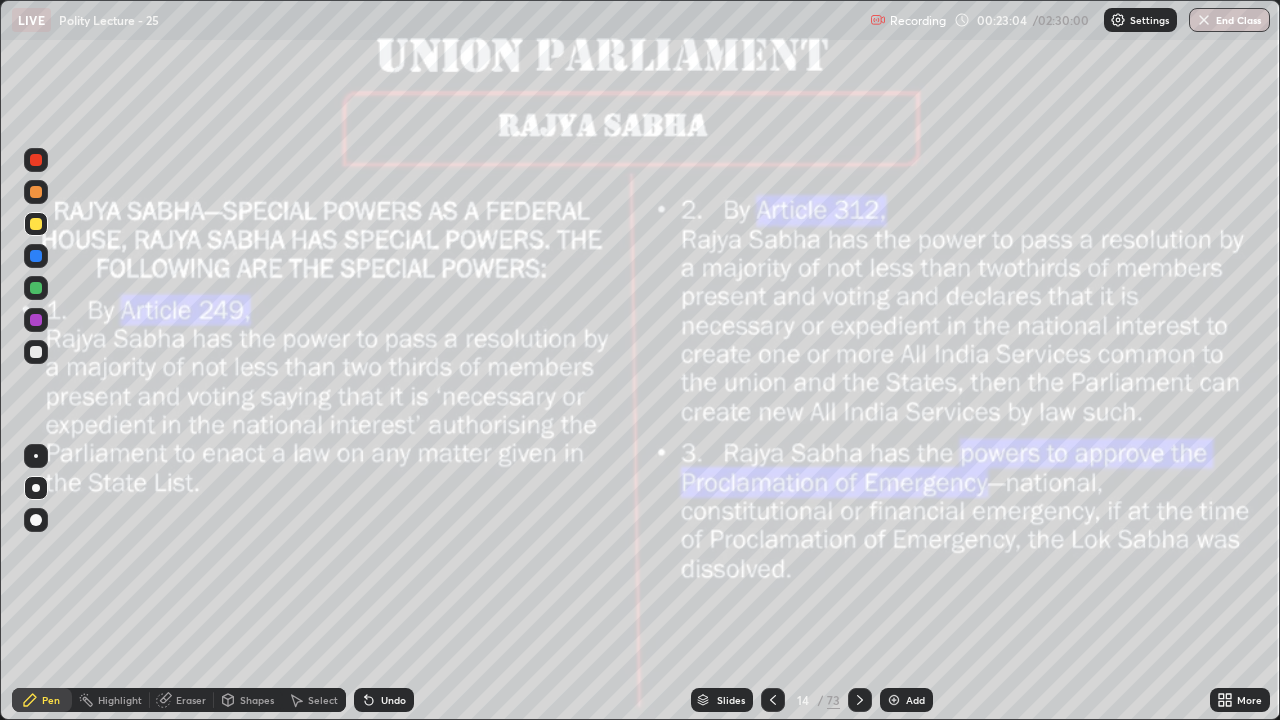 click 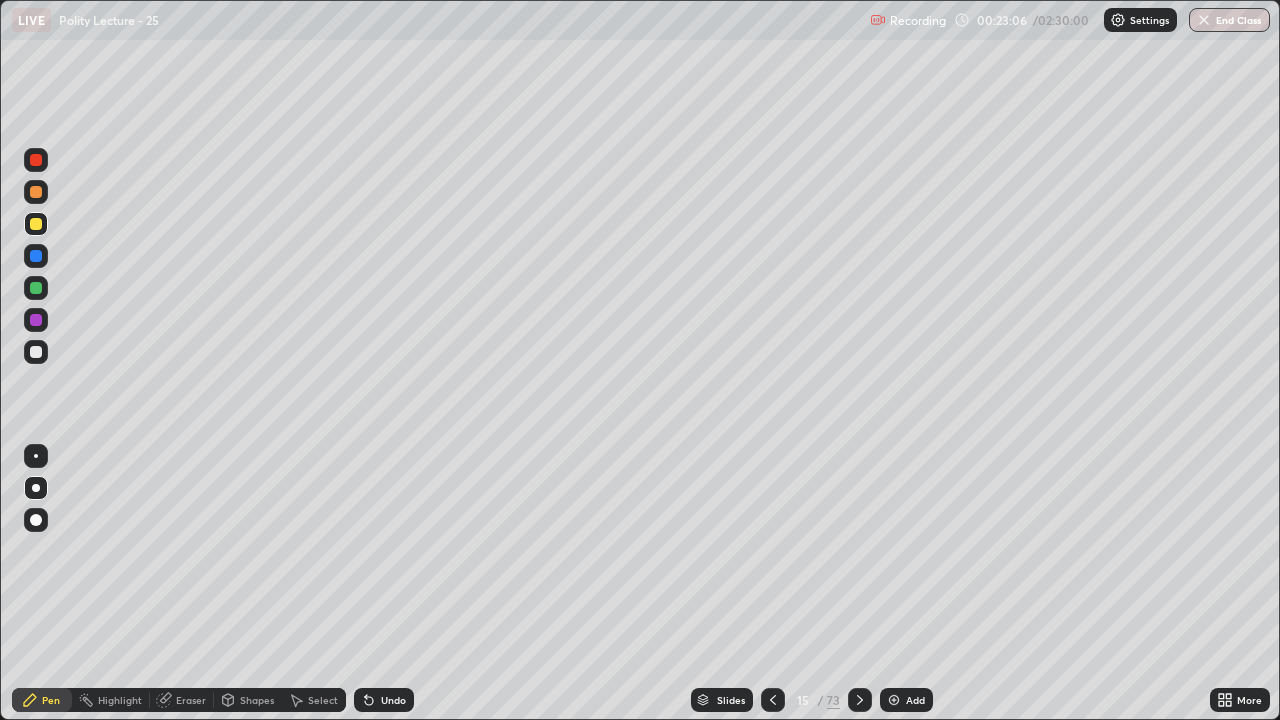 click at bounding box center [860, 700] 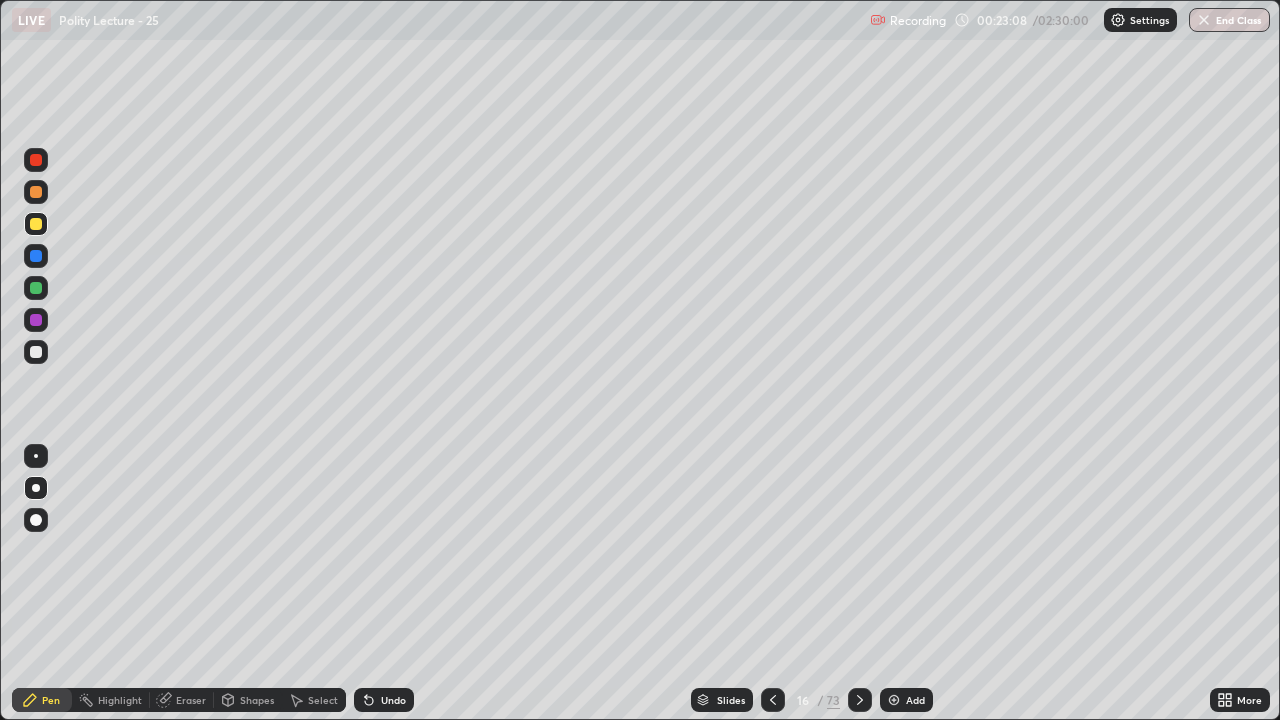 click at bounding box center (860, 700) 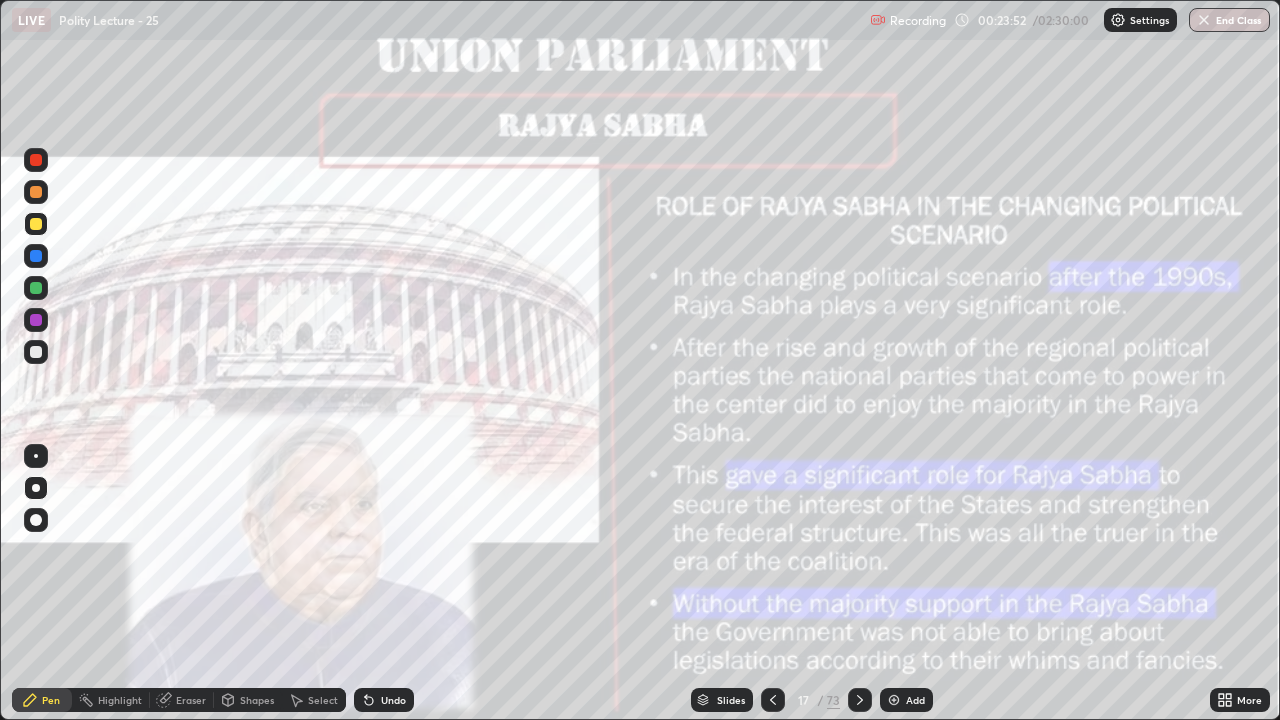 click at bounding box center (860, 700) 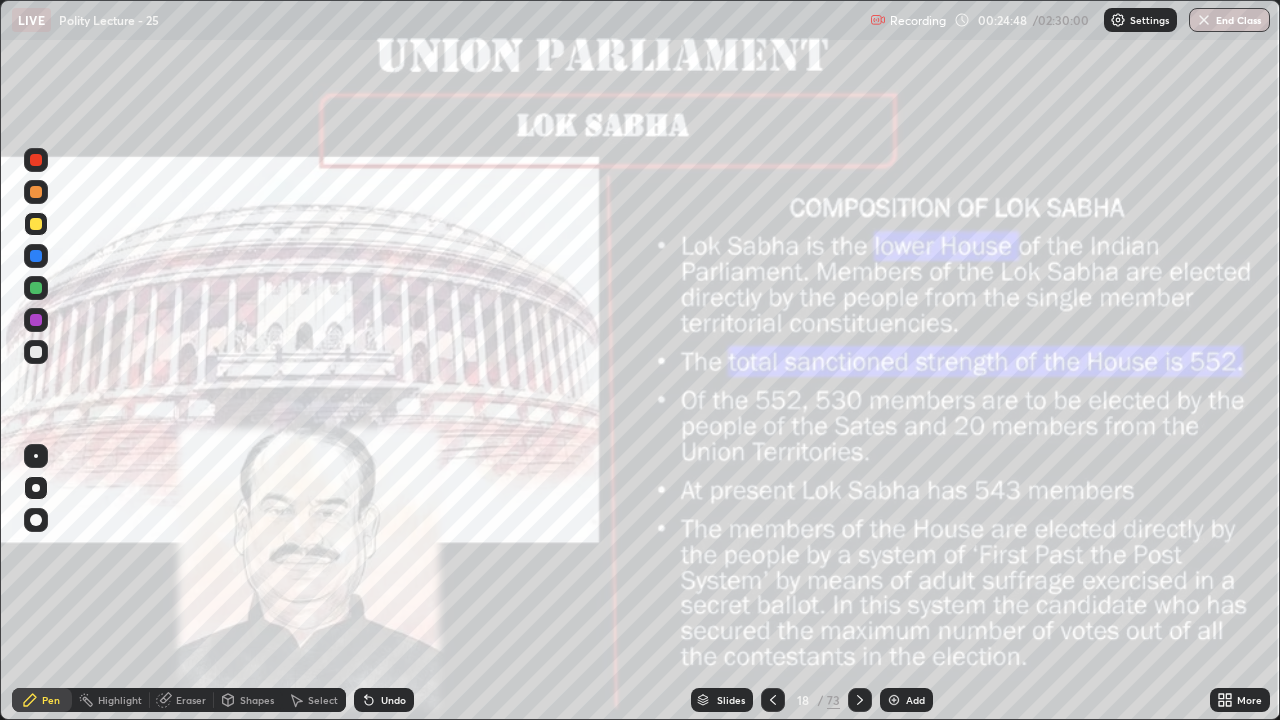 click on "Slides 18 / 73 Add" at bounding box center (812, 700) 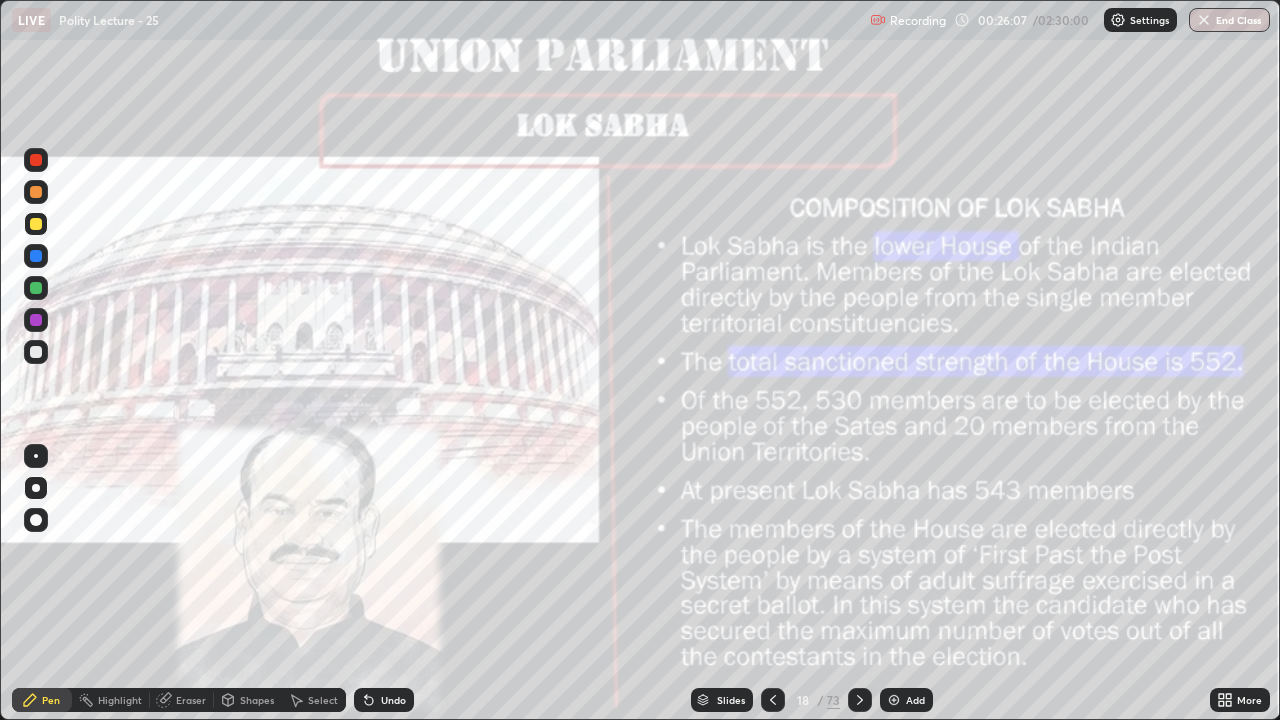 click at bounding box center [894, 700] 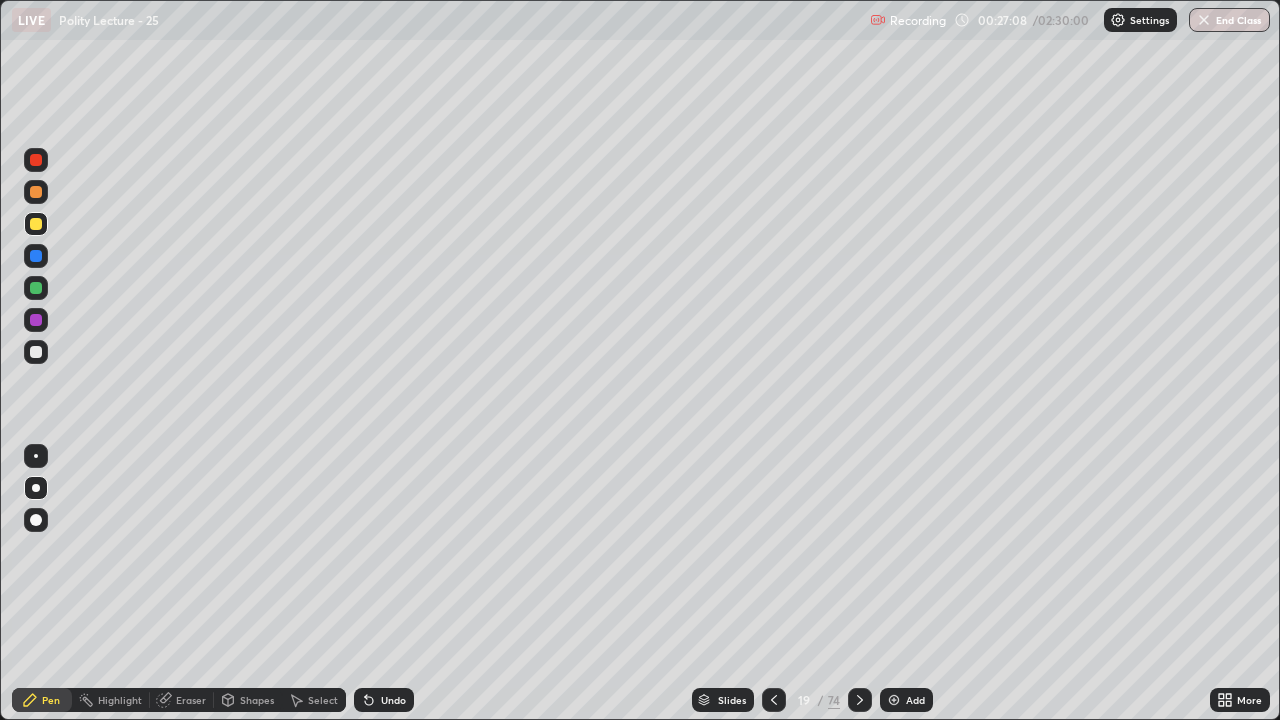 click at bounding box center (894, 700) 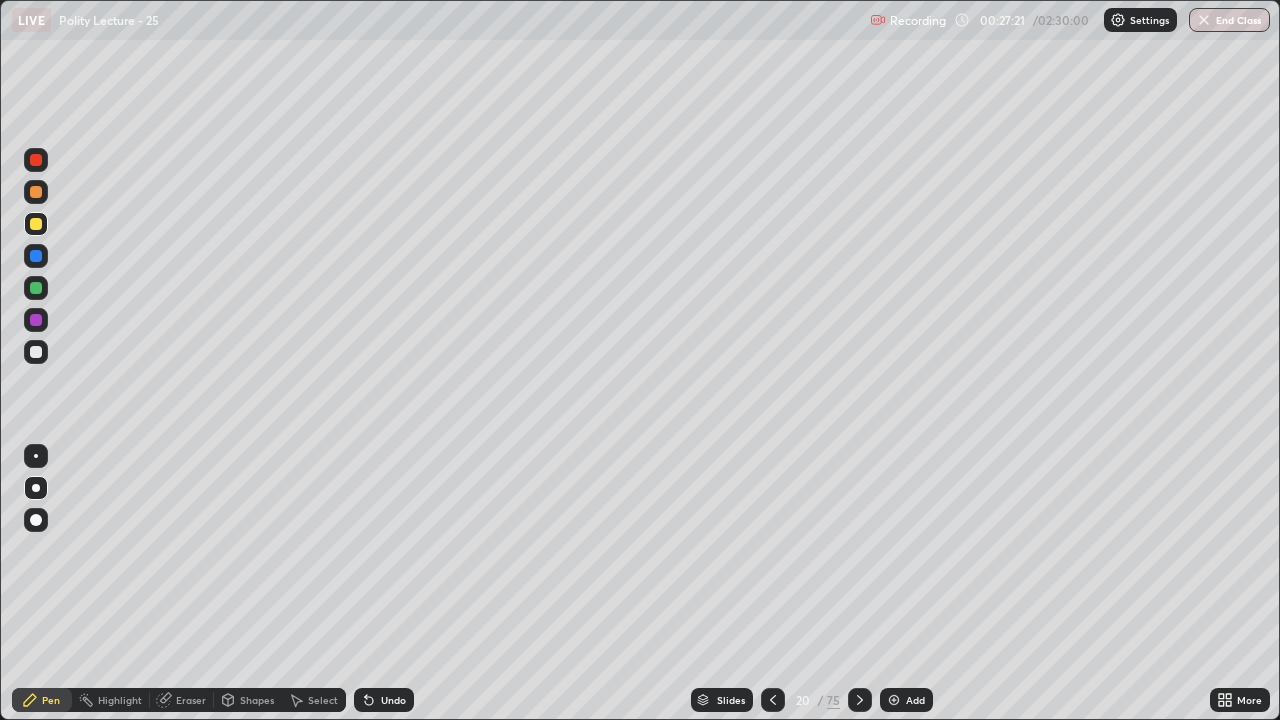 click at bounding box center (36, 256) 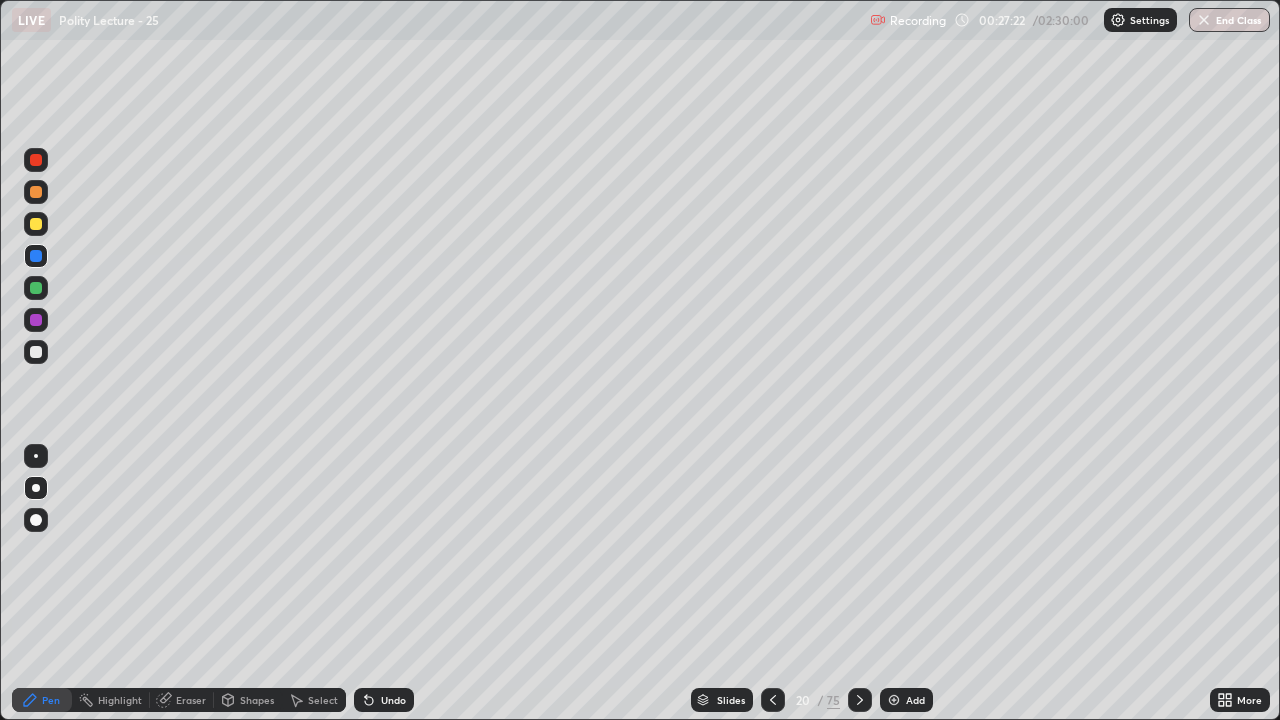 click at bounding box center (36, 224) 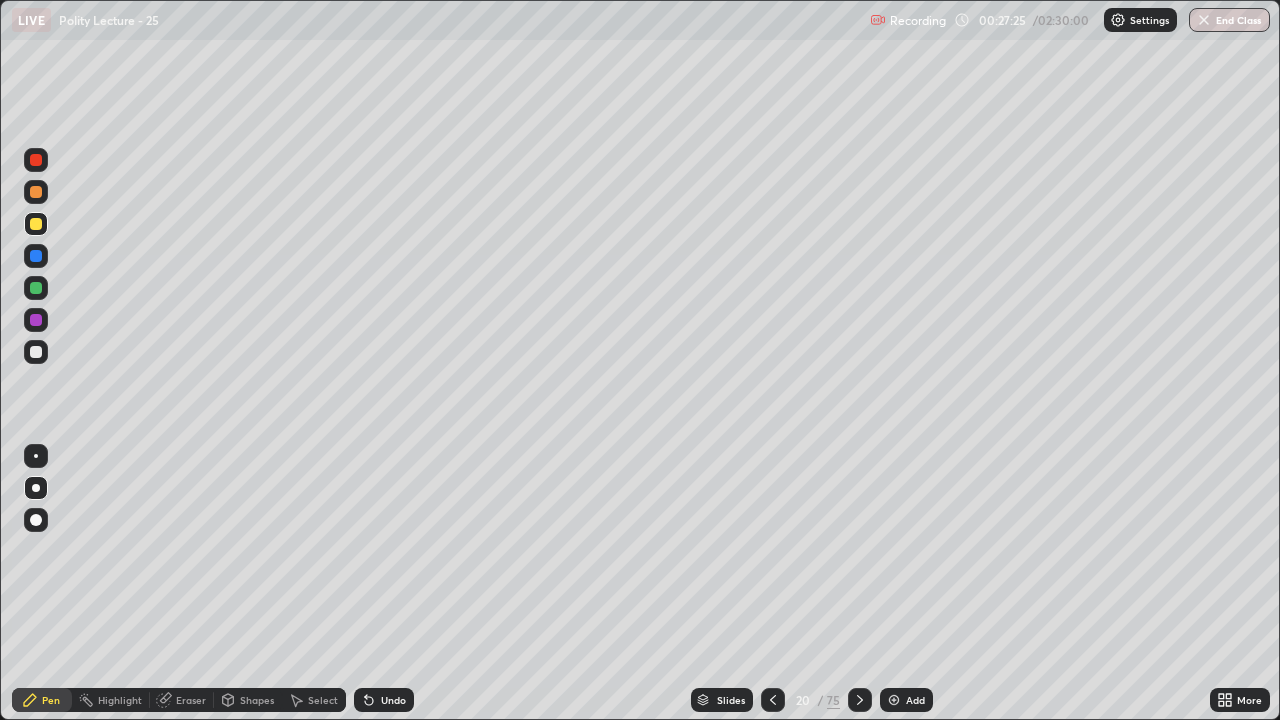 click at bounding box center [36, 256] 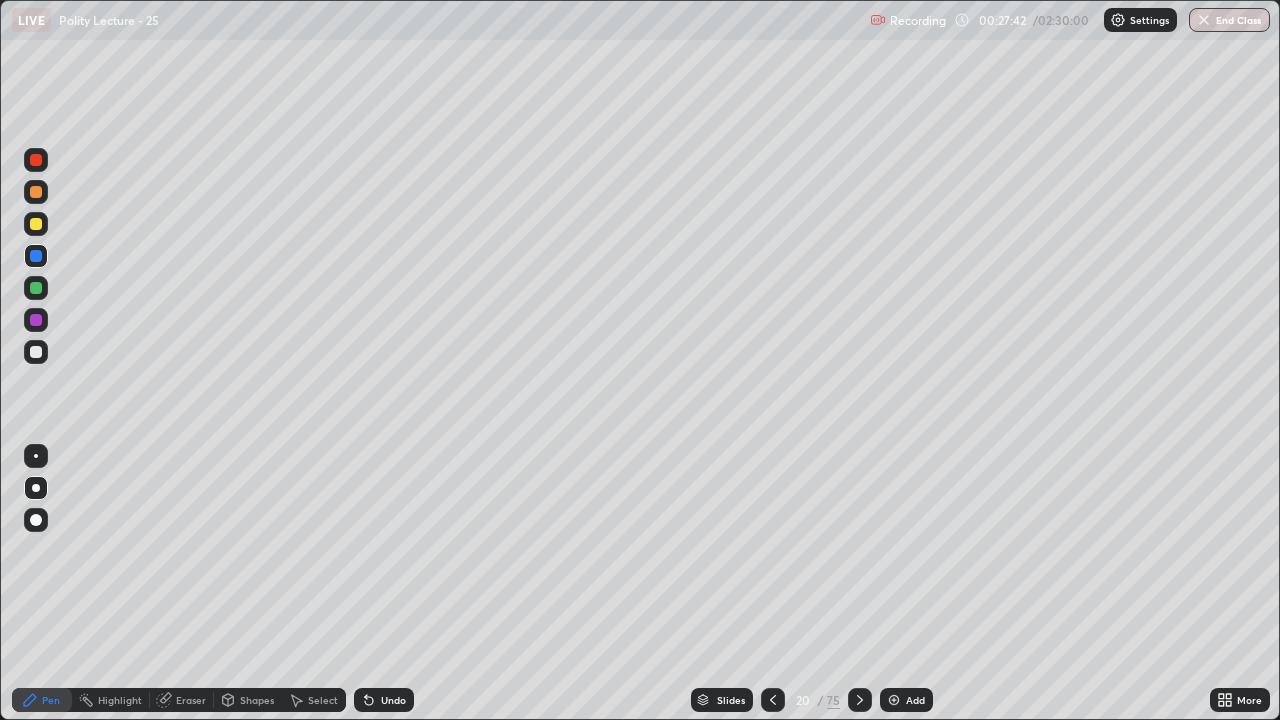 click at bounding box center [36, 224] 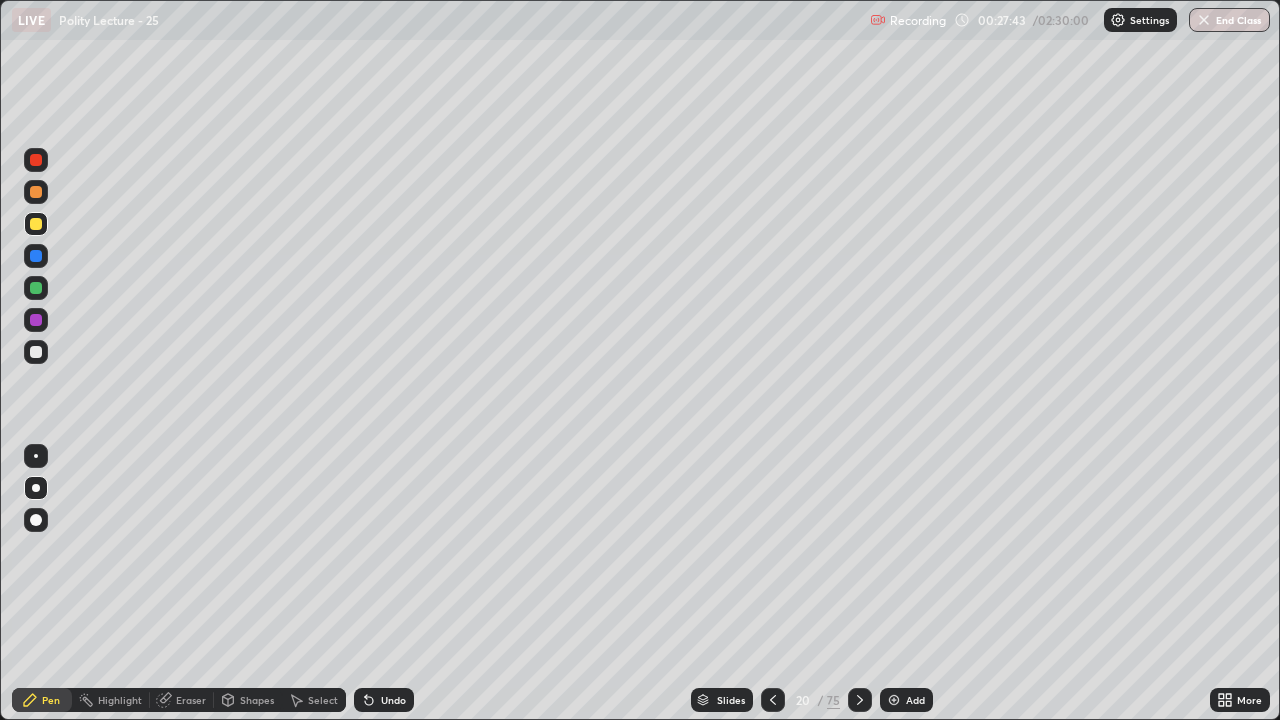 click at bounding box center [36, 288] 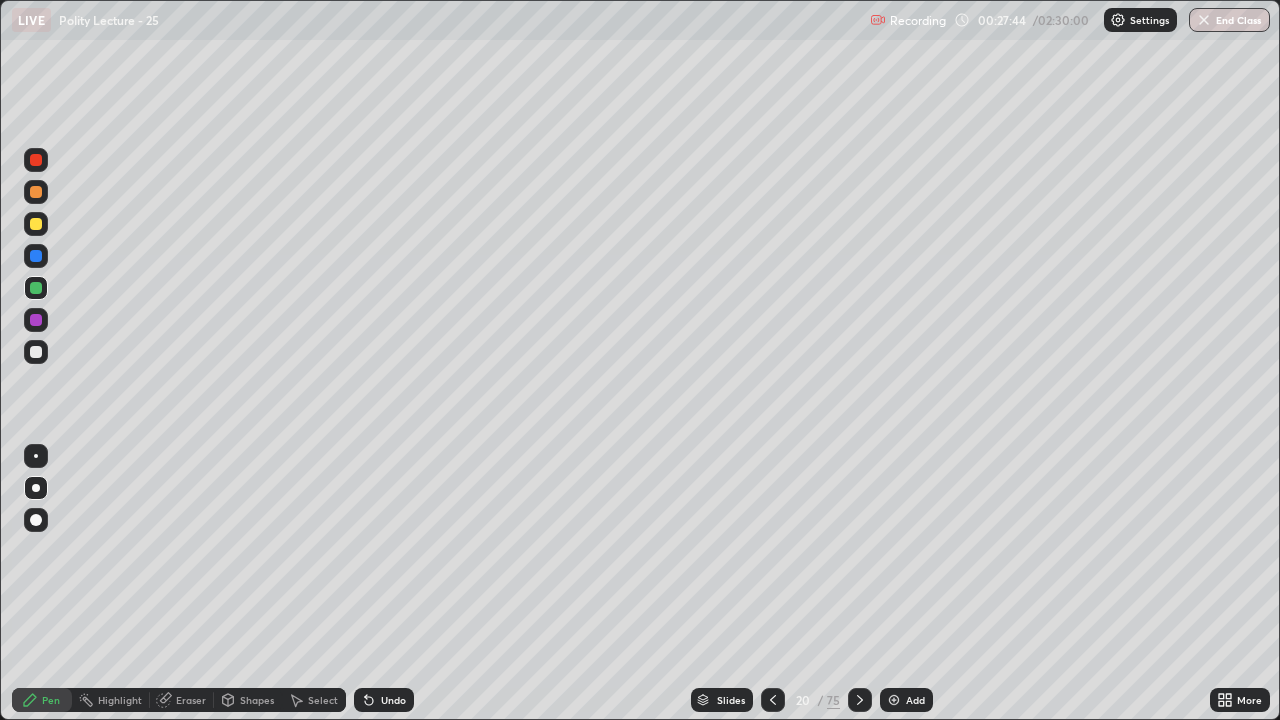 click on "Pen" at bounding box center [42, 700] 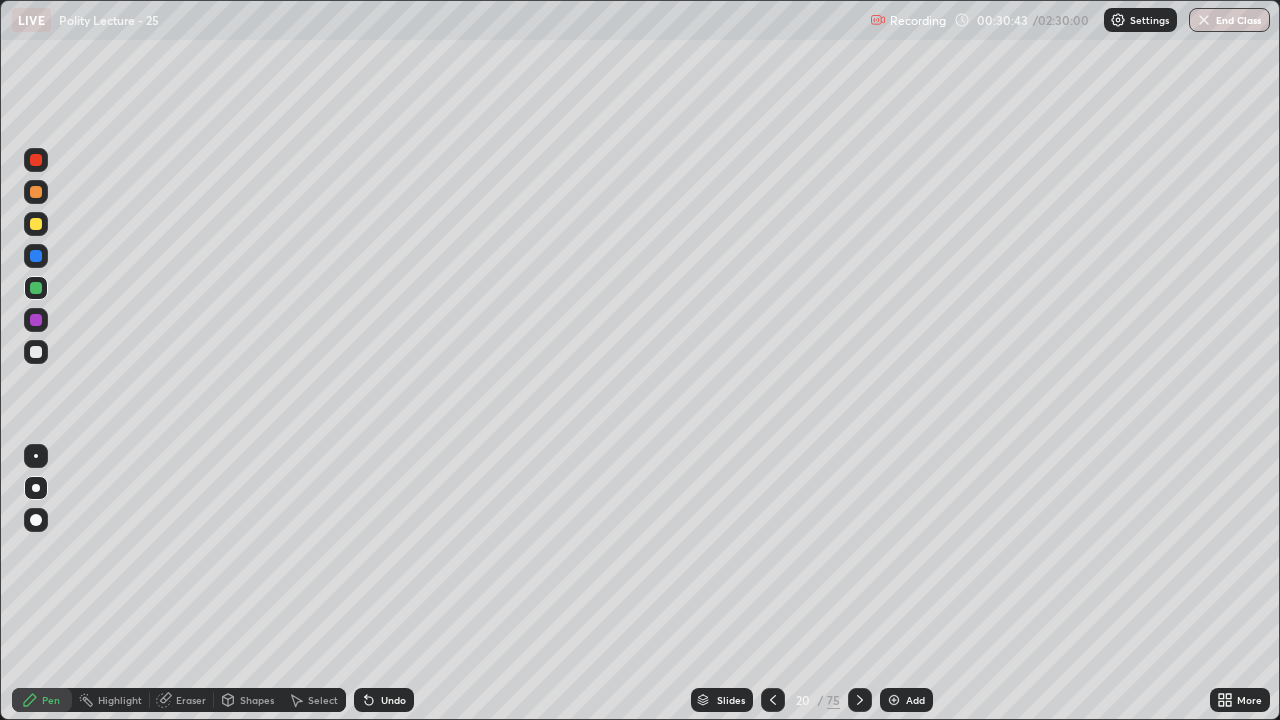 click on "Add" at bounding box center (915, 700) 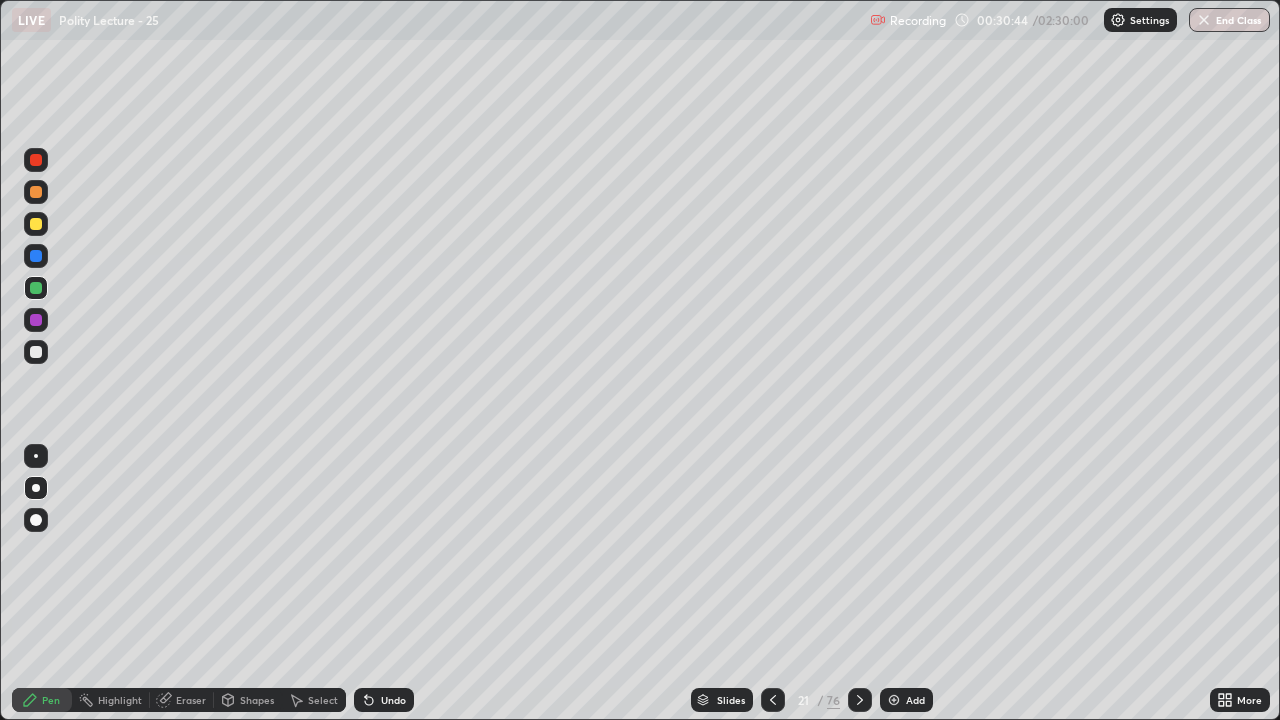 click at bounding box center [36, 288] 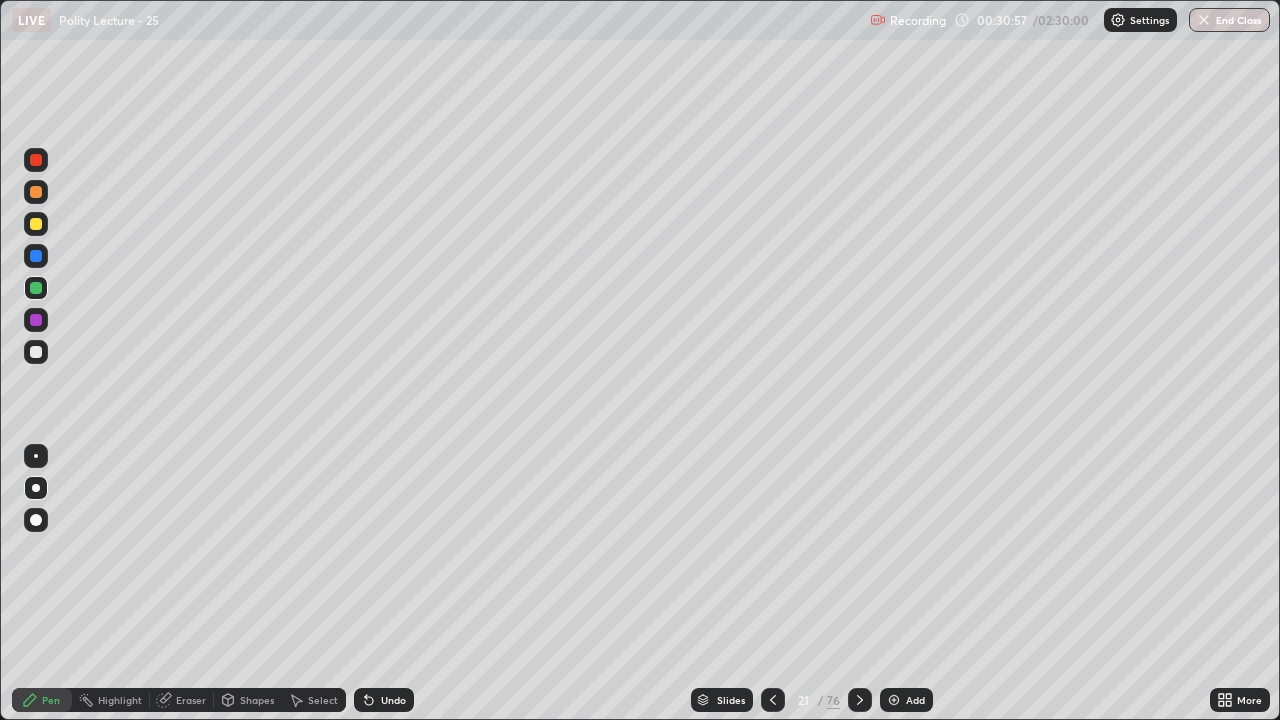 click at bounding box center (36, 224) 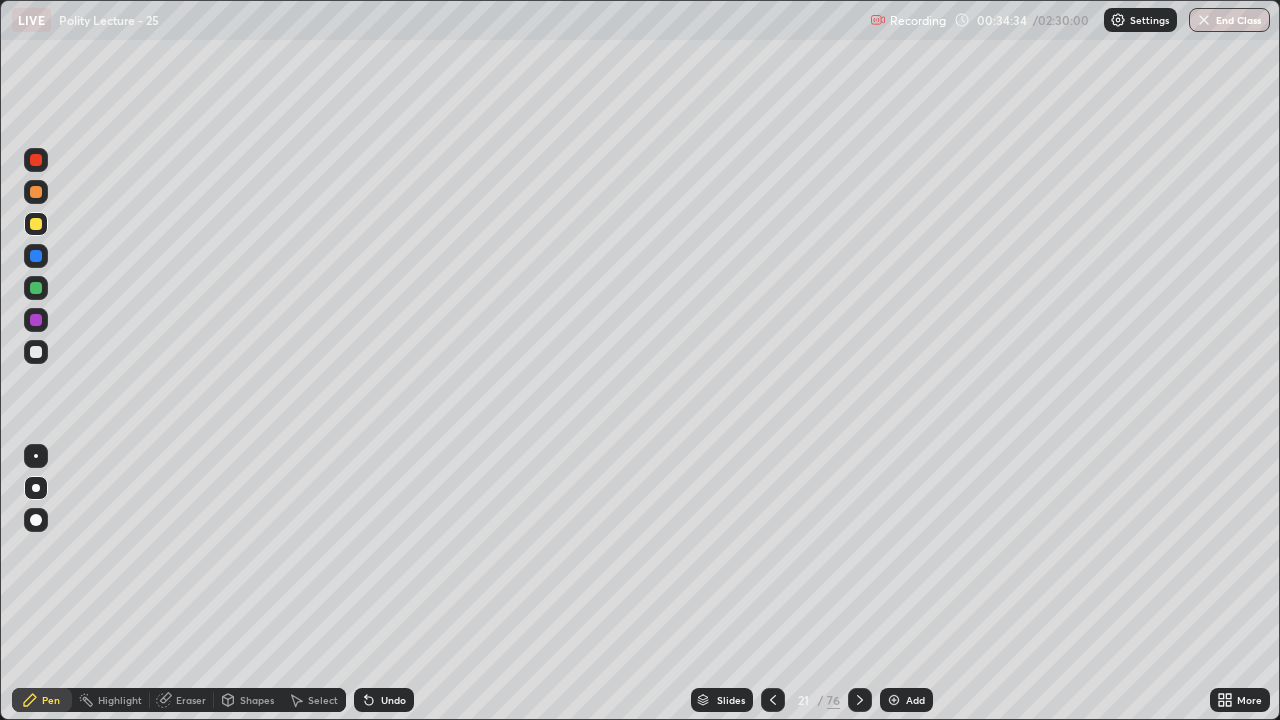 click 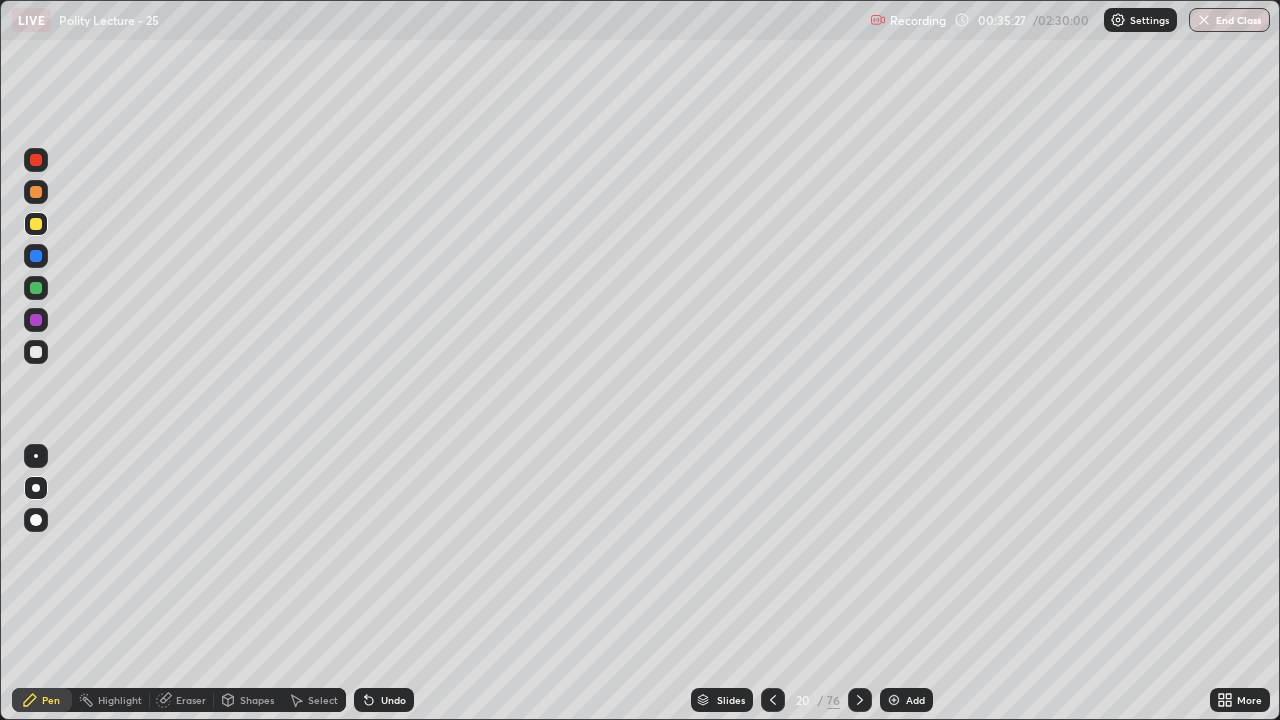 click 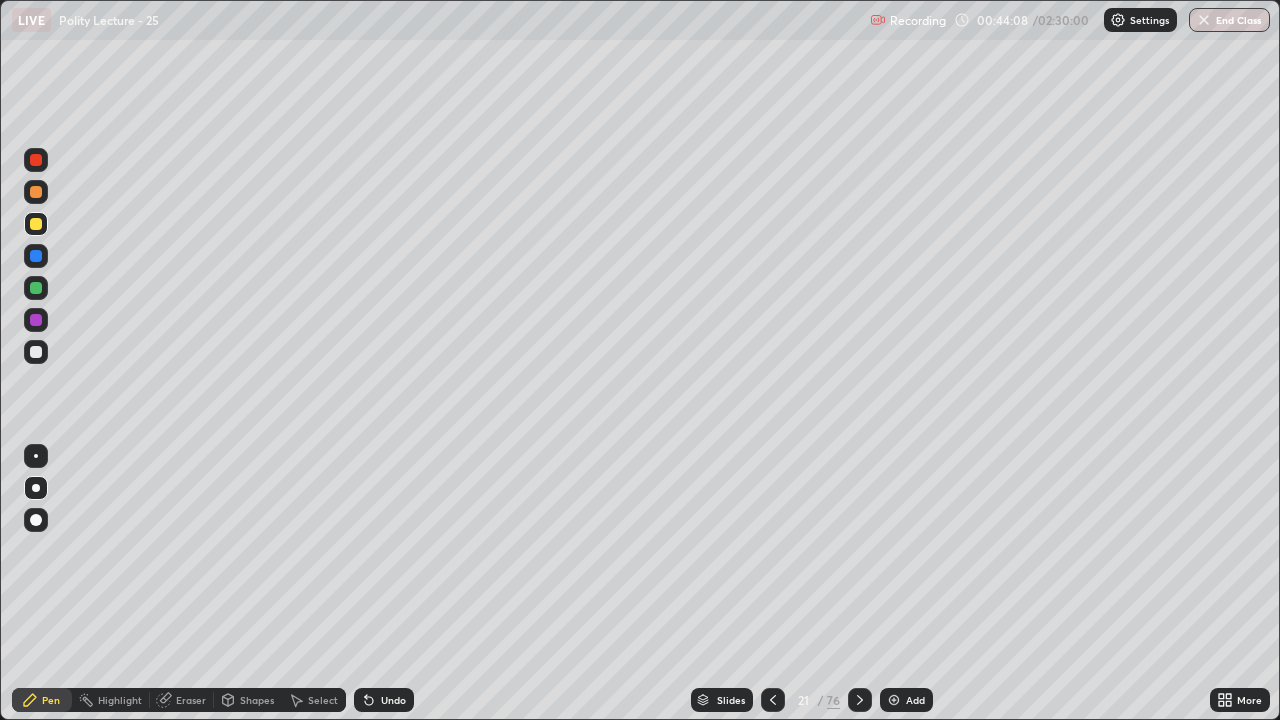 click 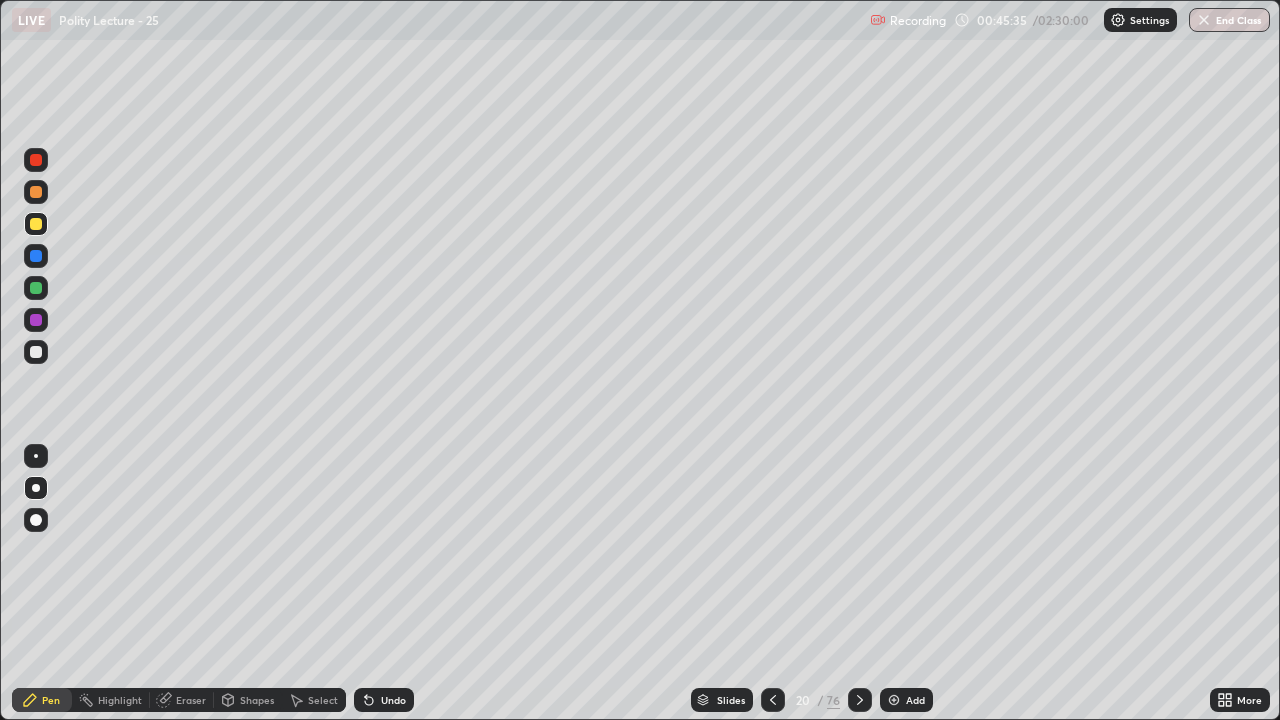 click 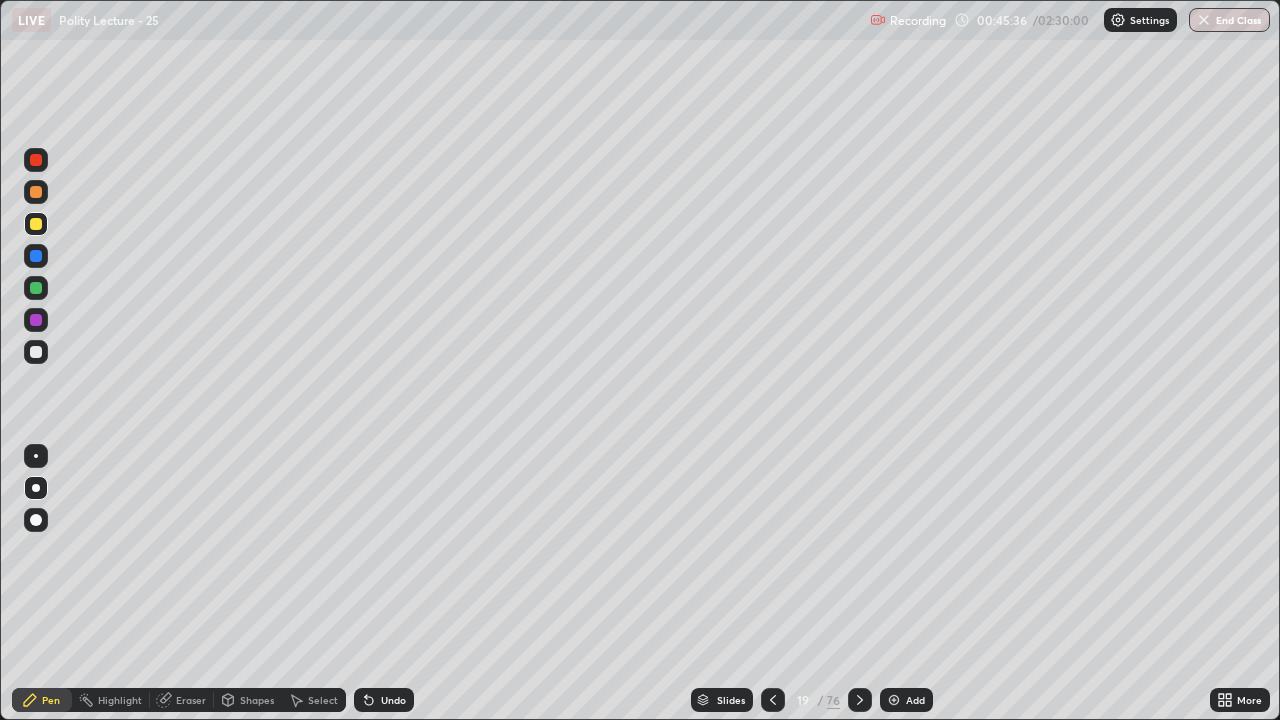 click 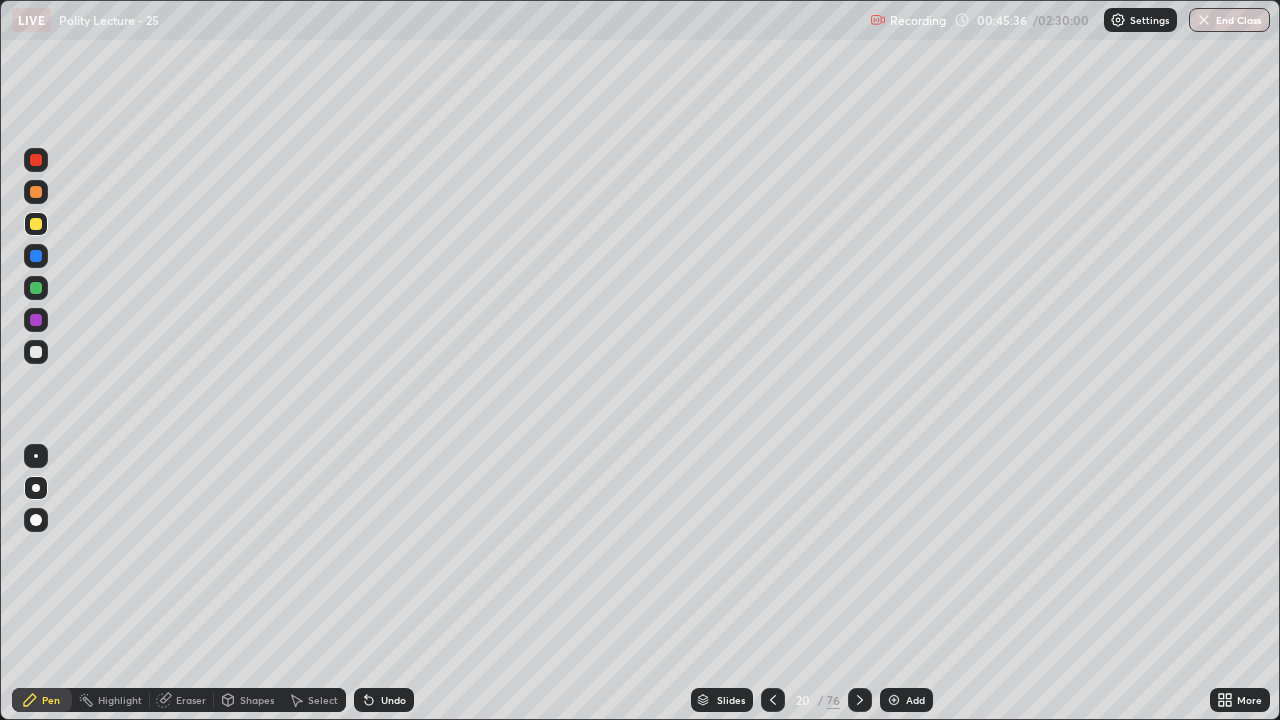 click 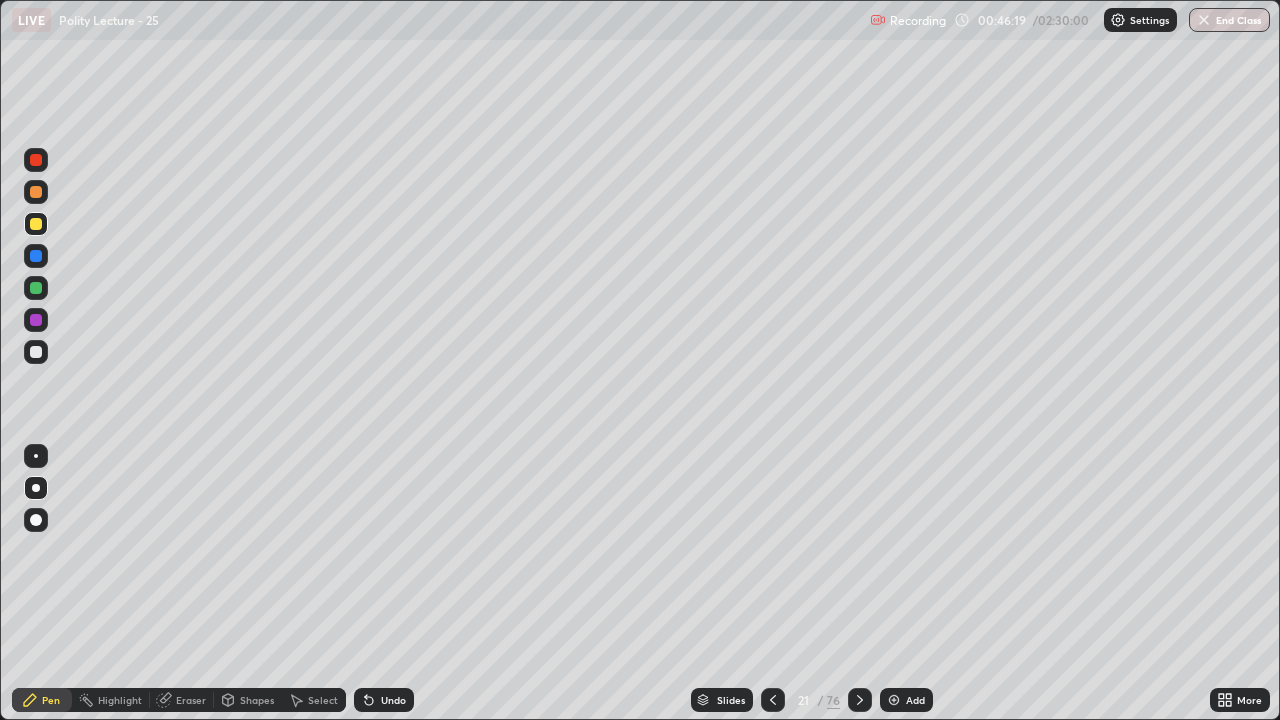click 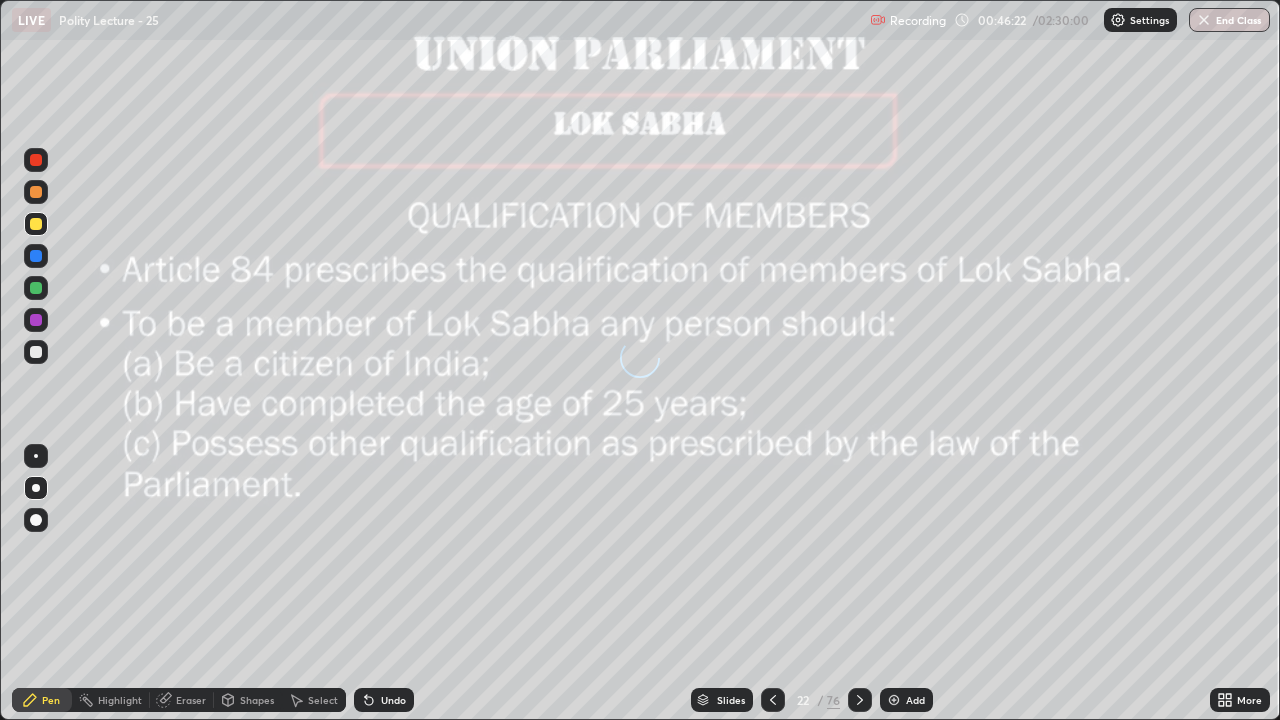 click 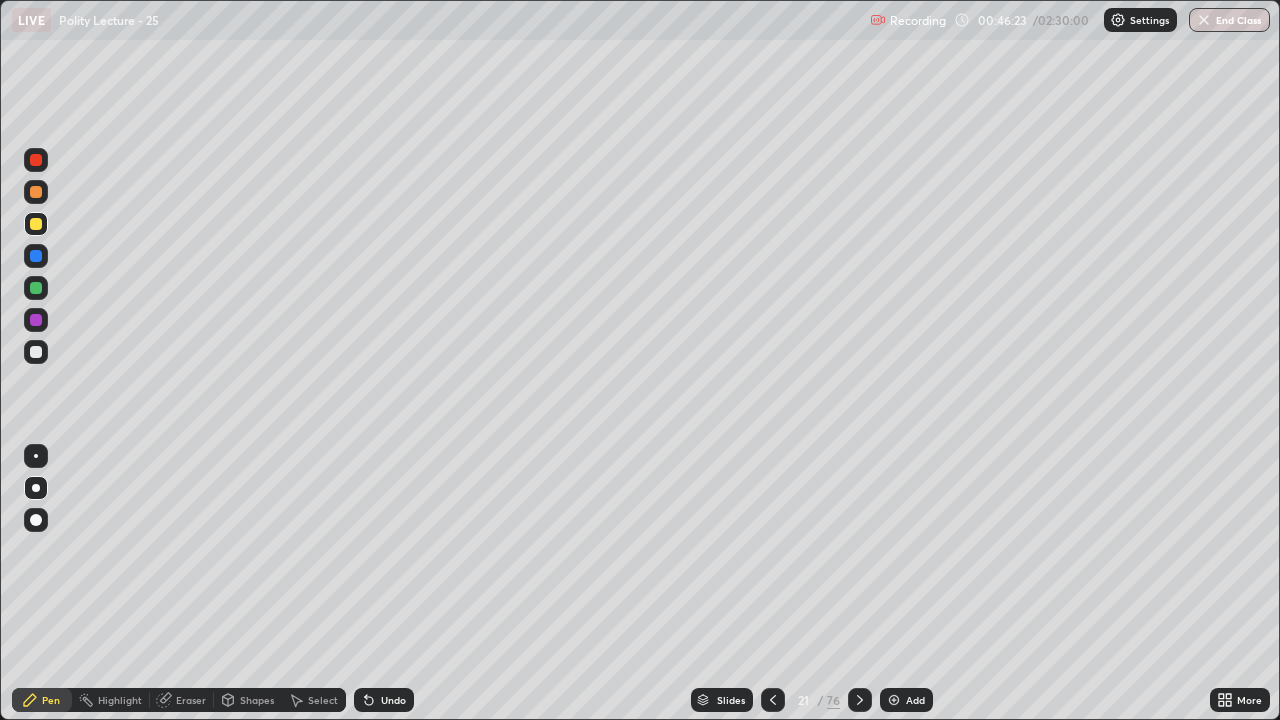 click 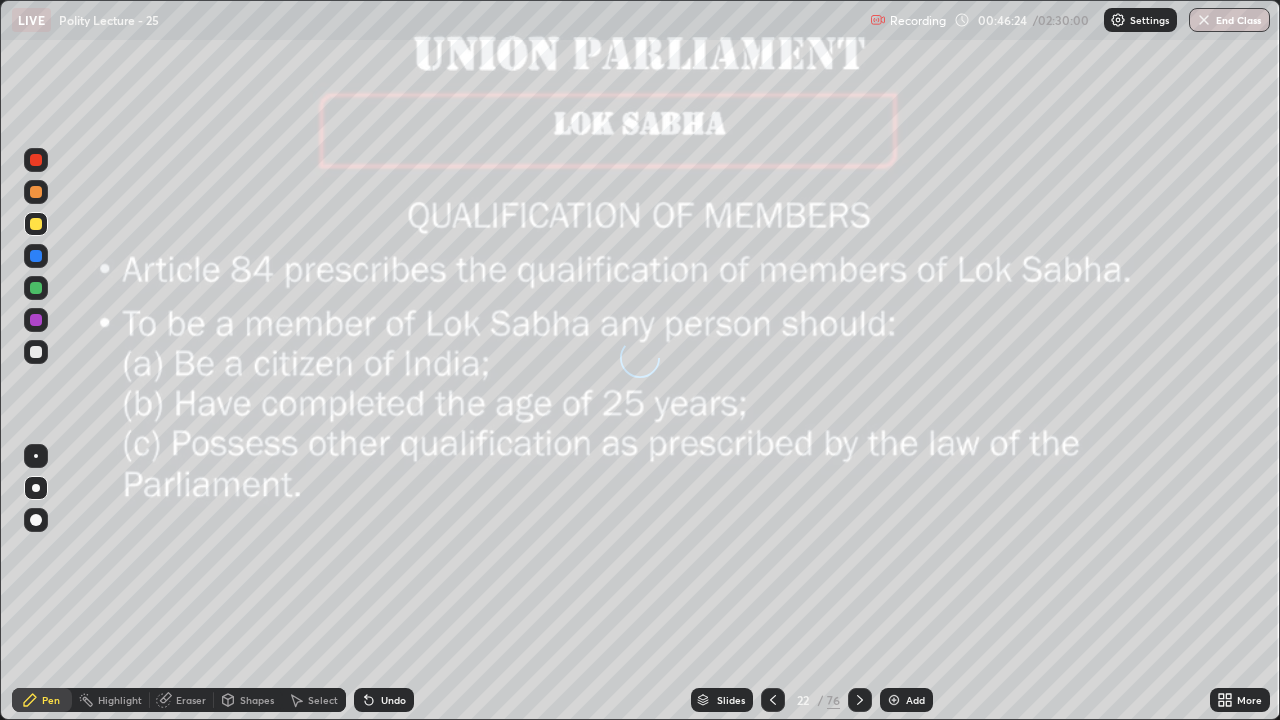 click 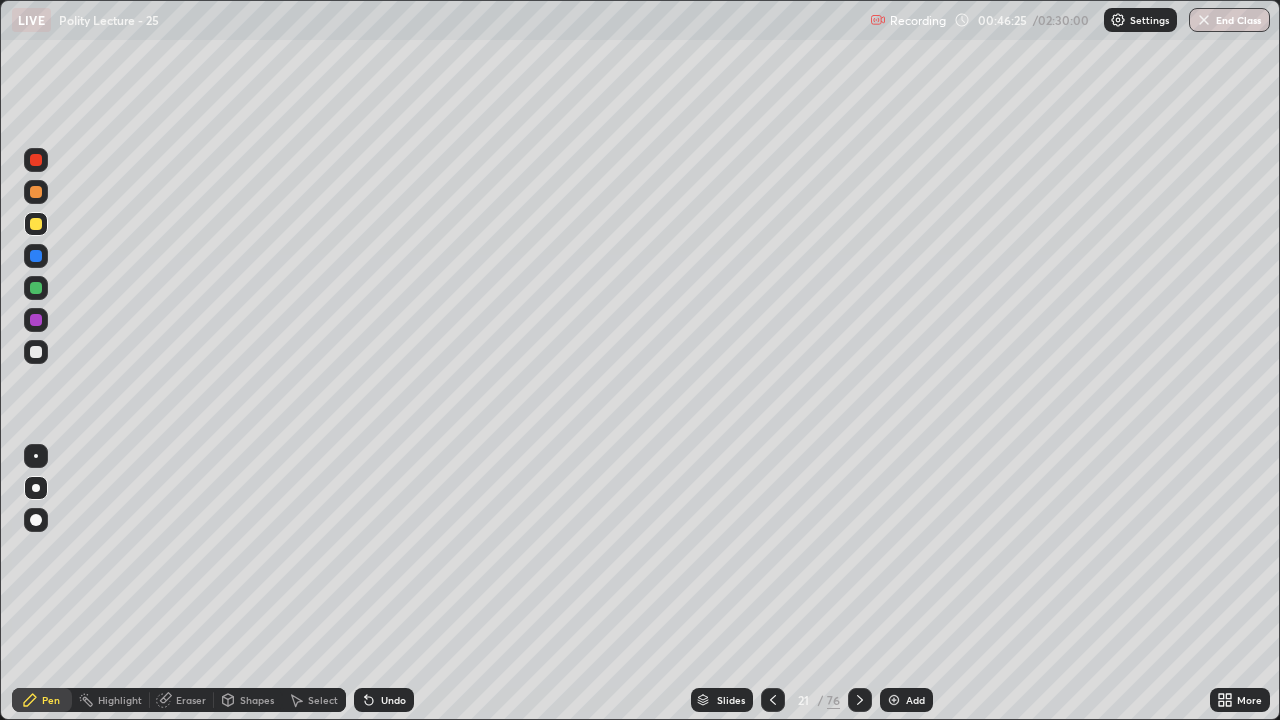 click at bounding box center [894, 700] 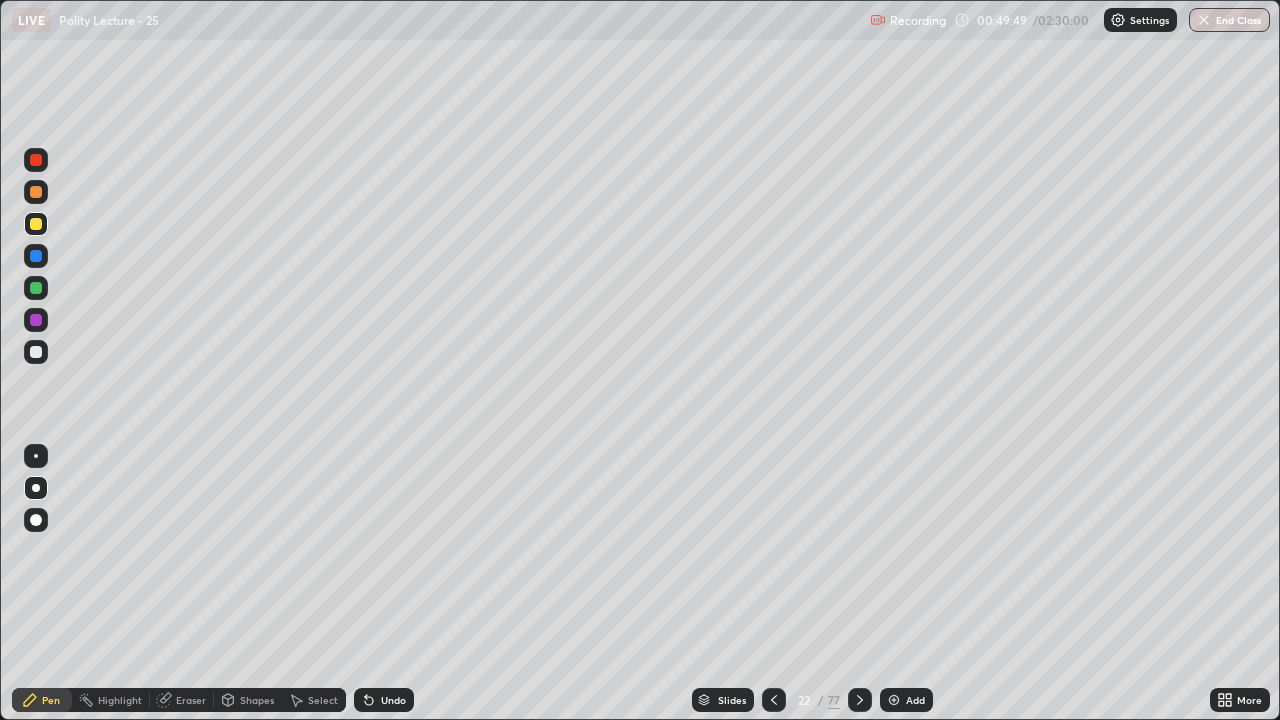 click on "Pen Highlight Eraser Shapes Select Undo Slides 22 / 77 Add More" at bounding box center [640, 700] 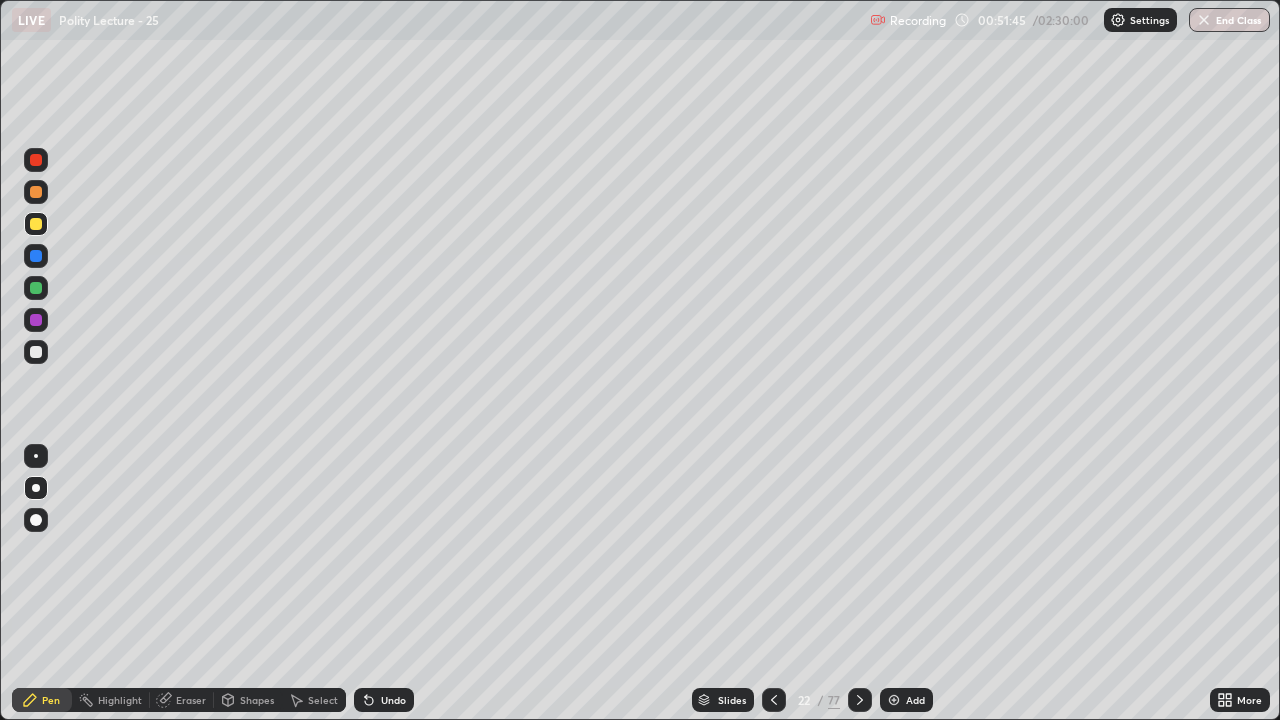 click at bounding box center (36, 288) 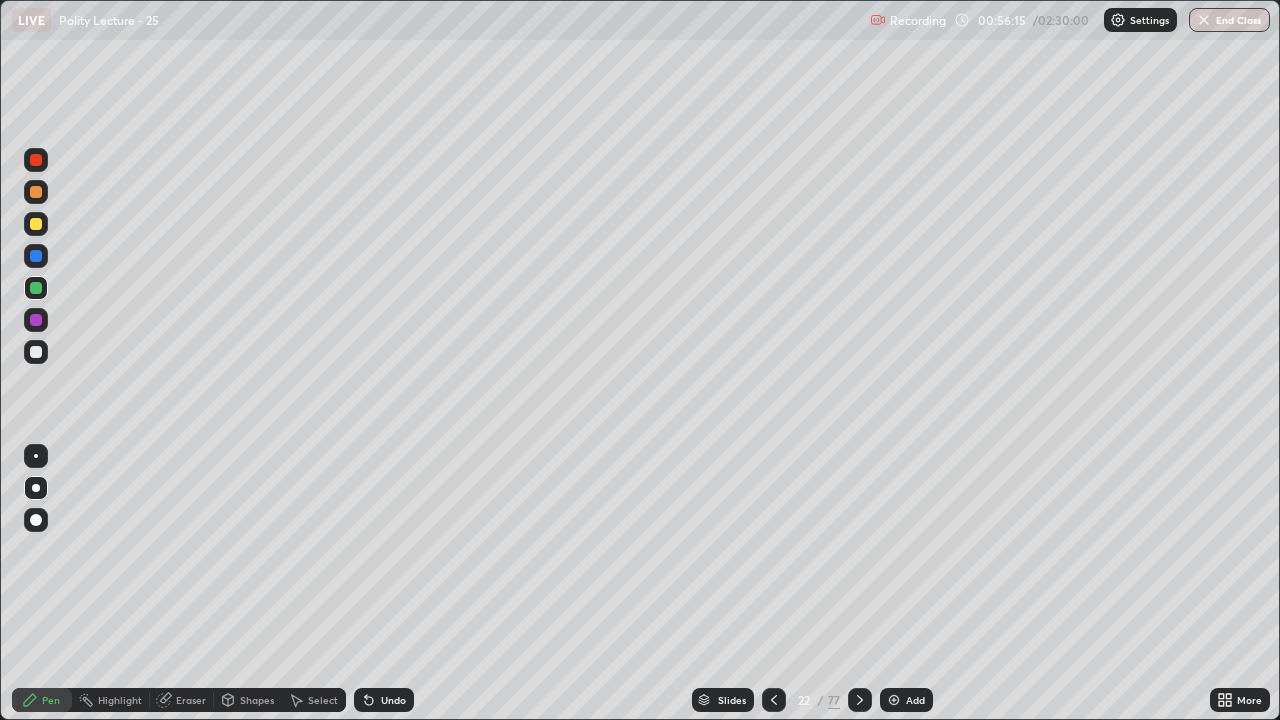 click on "Add" at bounding box center [915, 700] 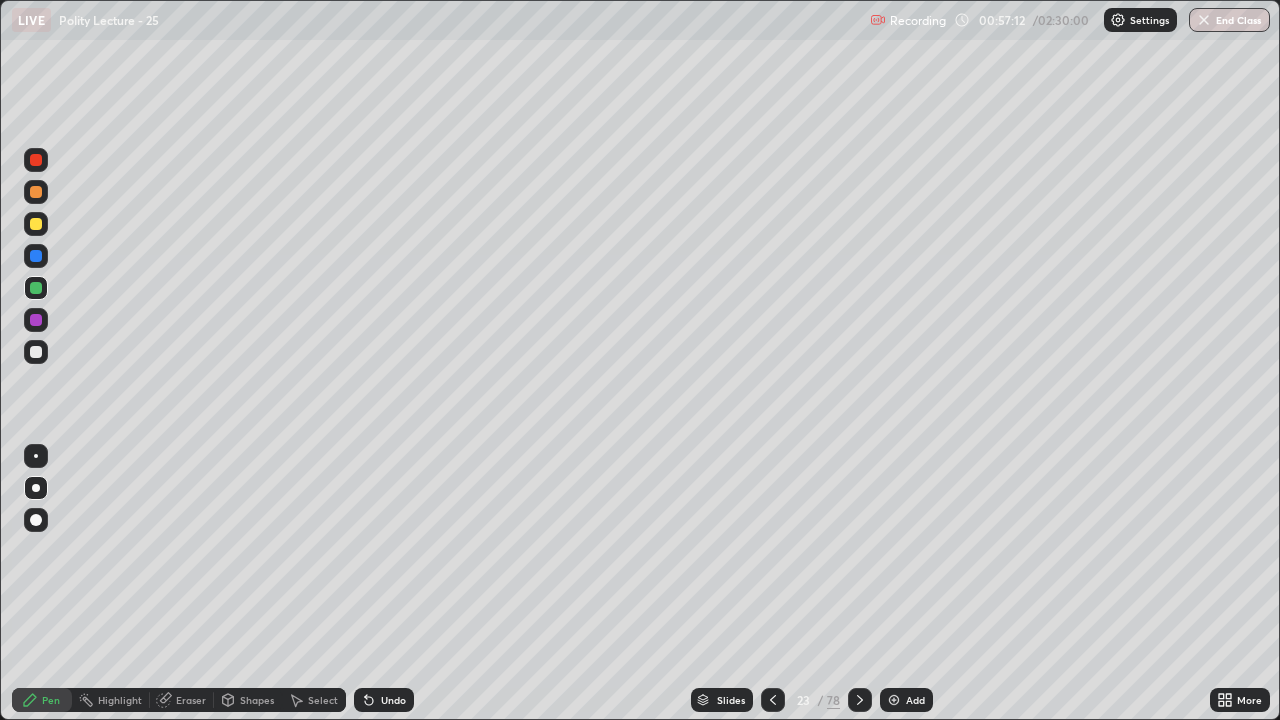 click at bounding box center [773, 700] 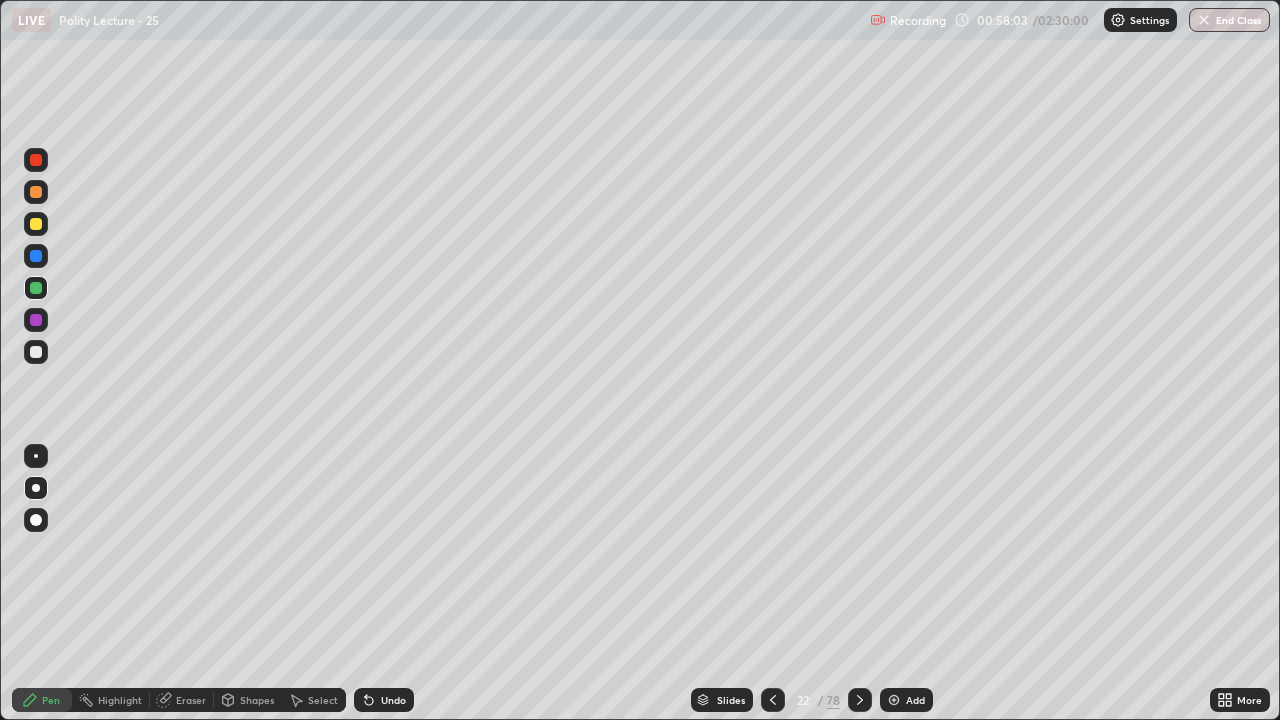 click on "Add" at bounding box center [915, 700] 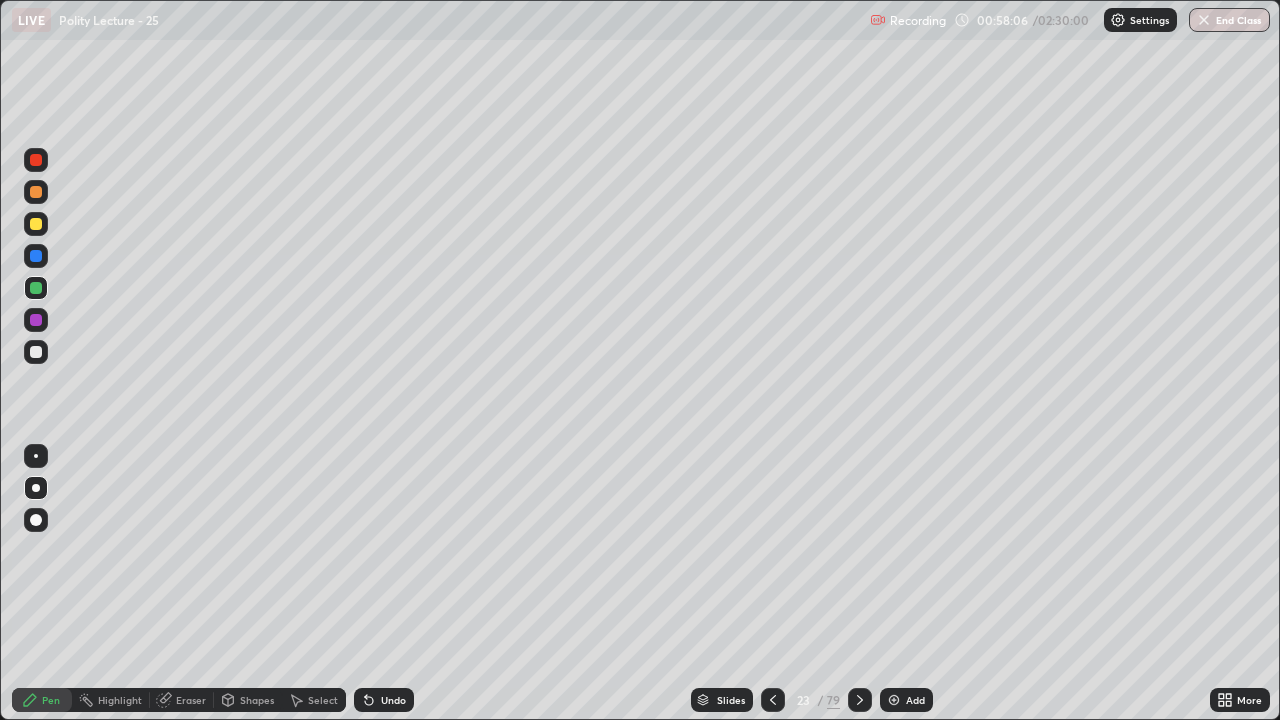 click at bounding box center (36, 224) 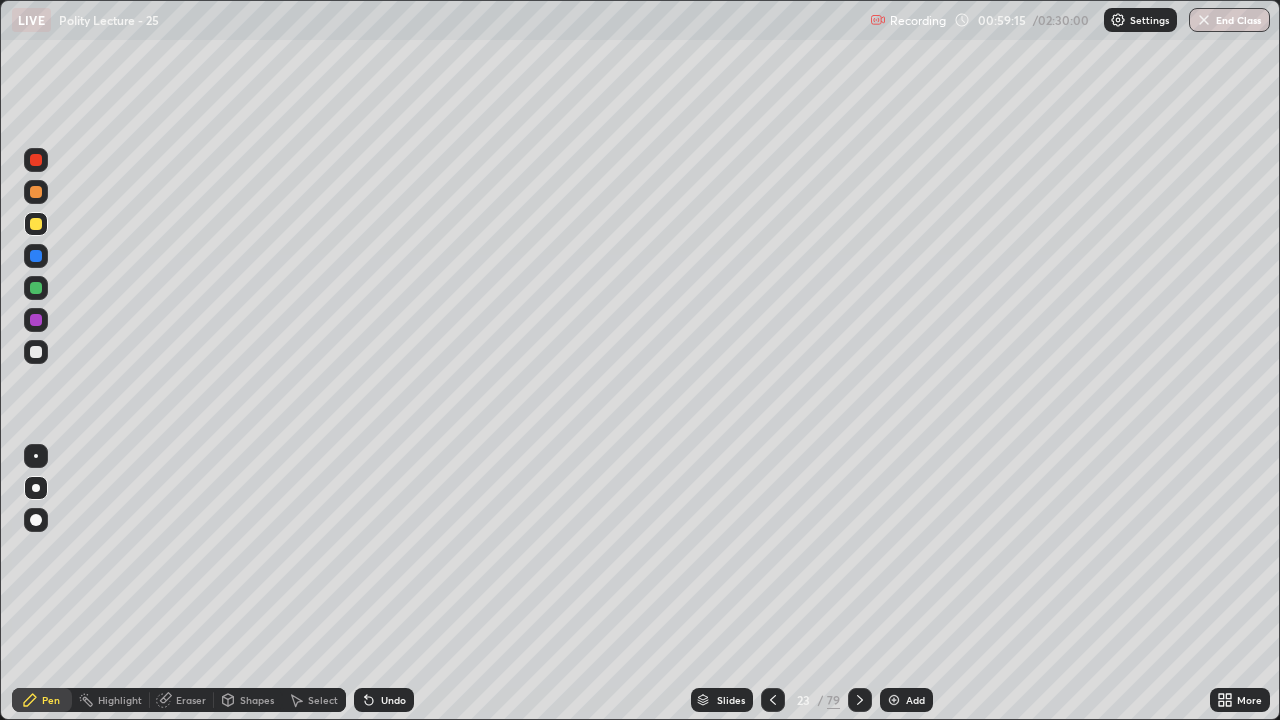 click at bounding box center (36, 256) 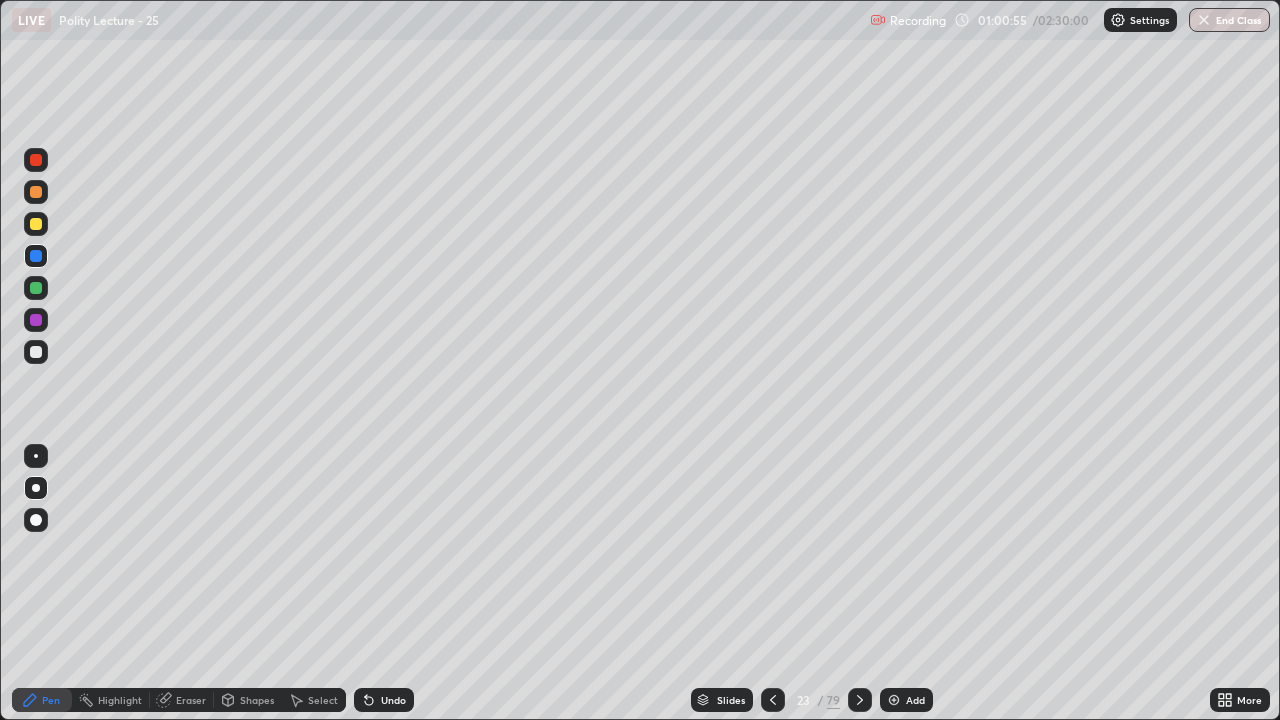 click 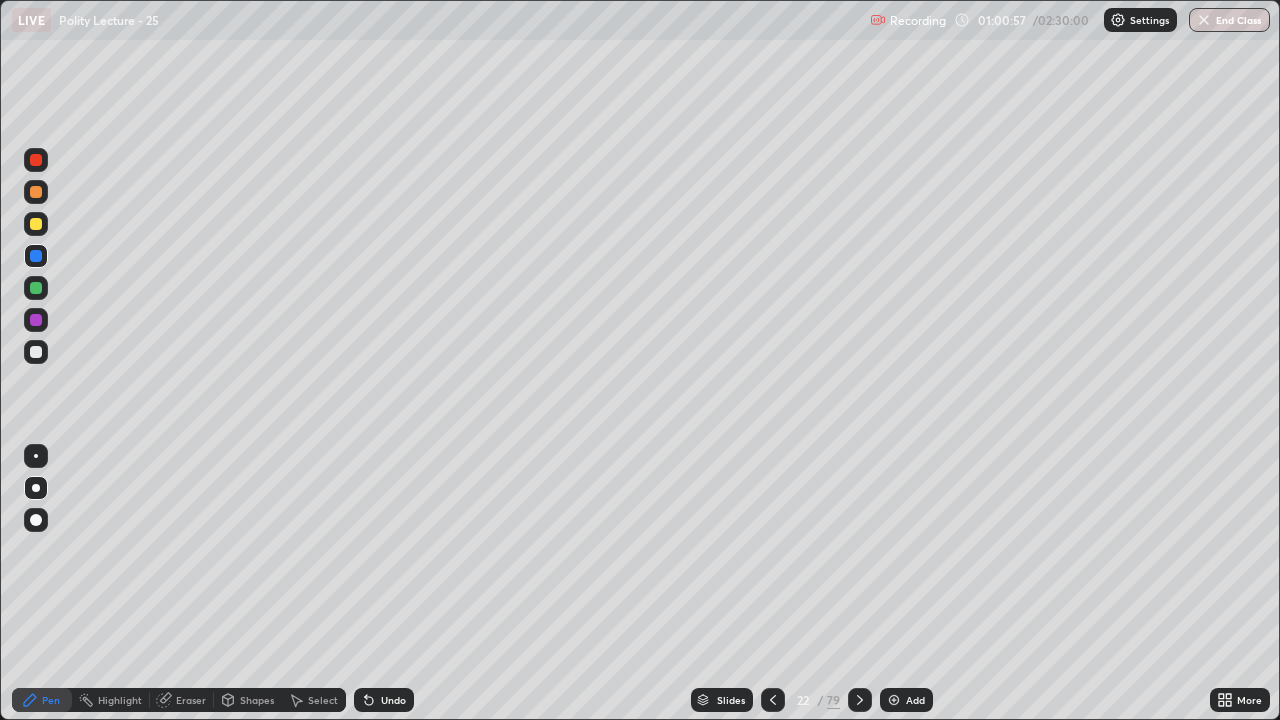 click at bounding box center (773, 700) 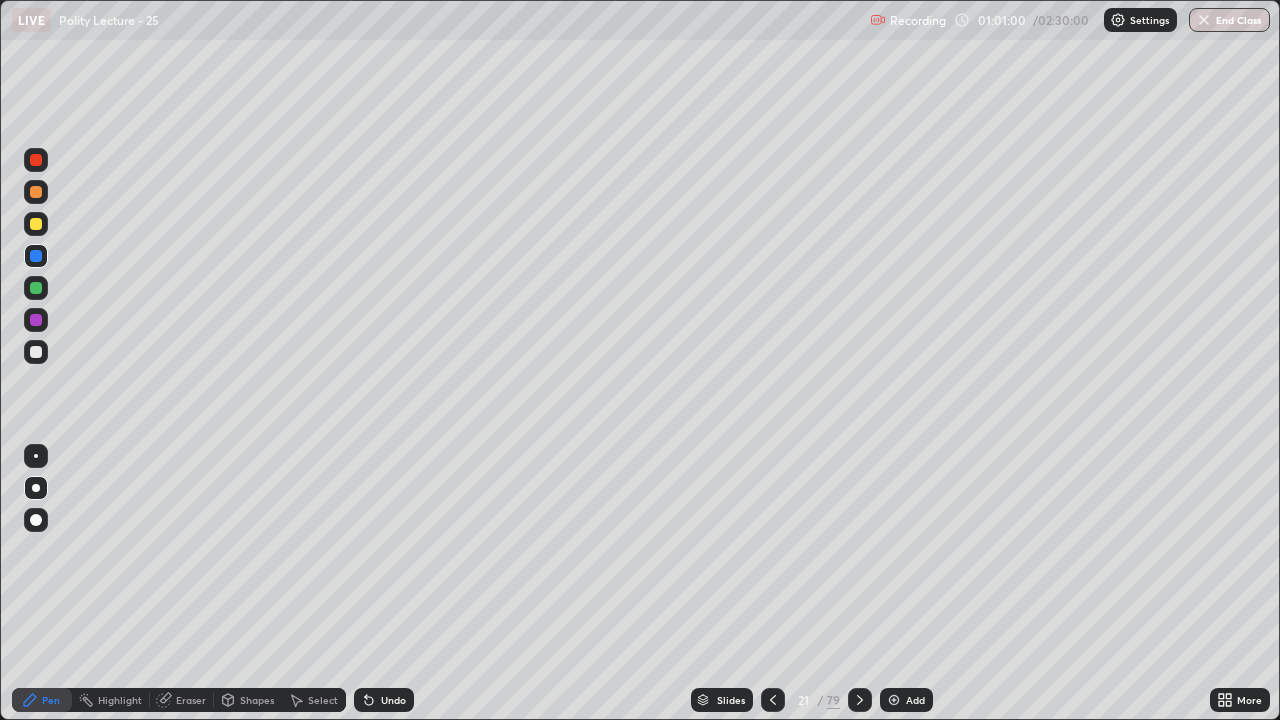 click at bounding box center (773, 700) 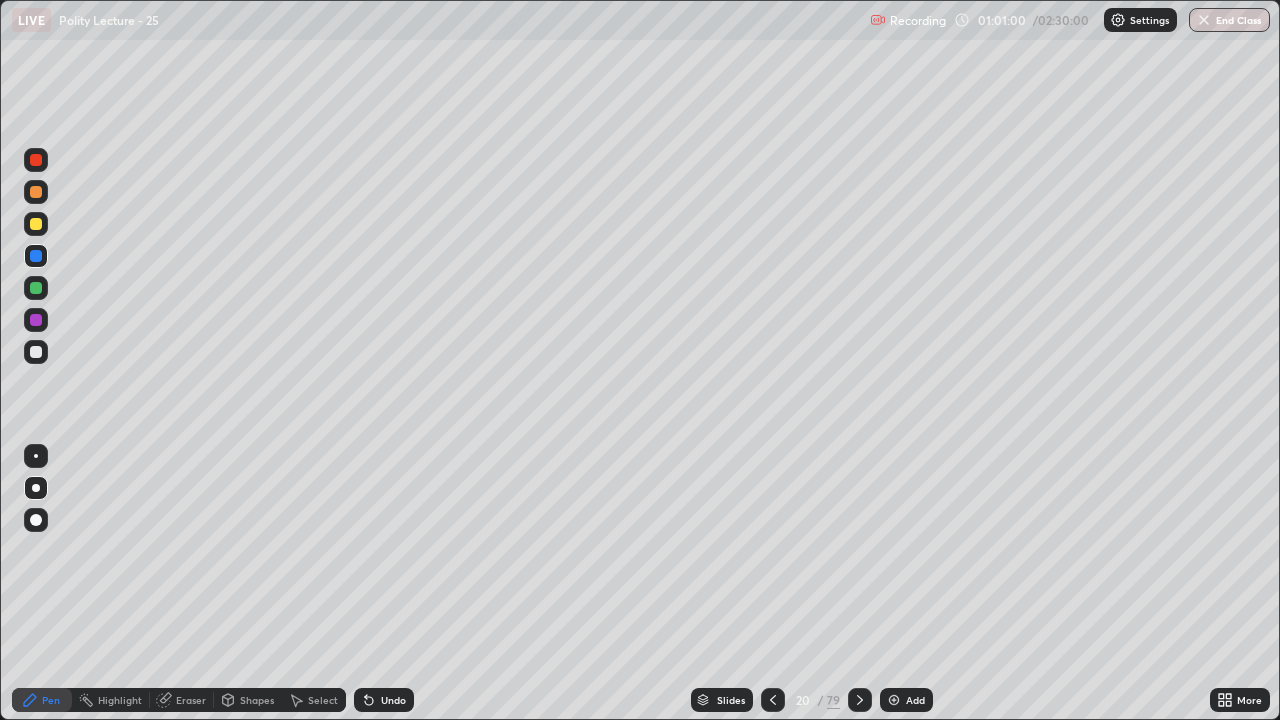 click at bounding box center [773, 700] 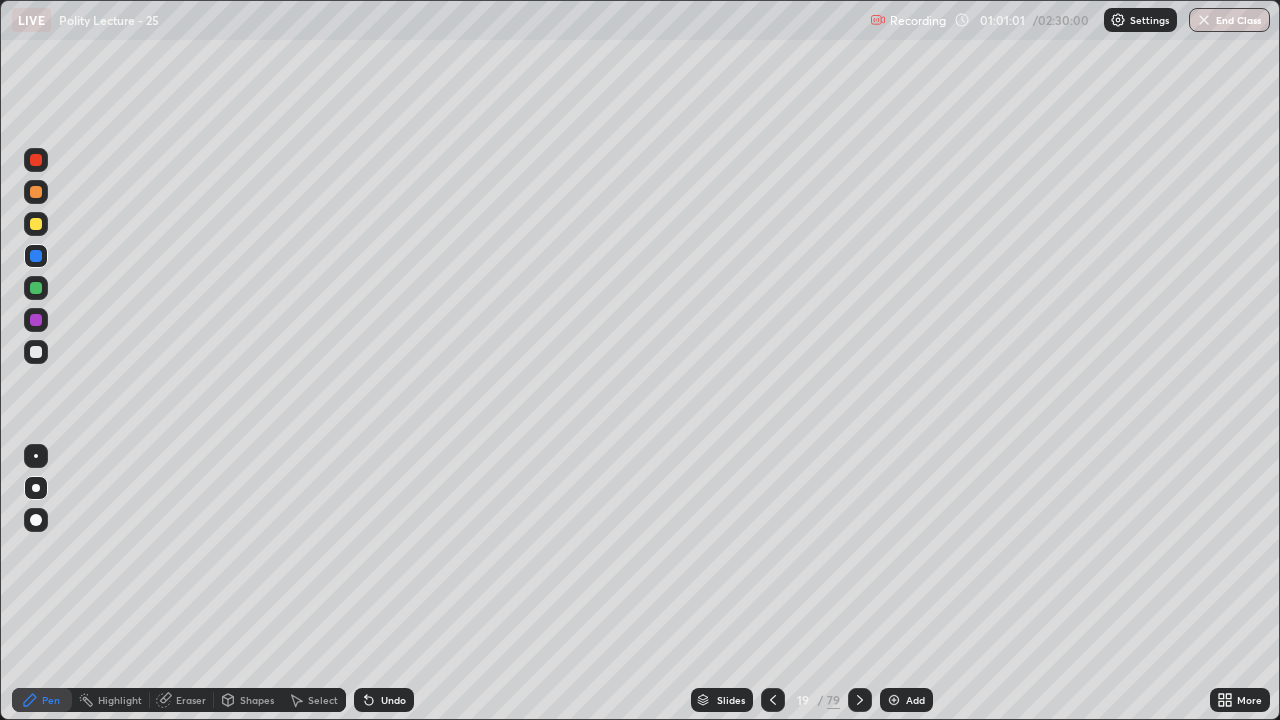 click at bounding box center [773, 700] 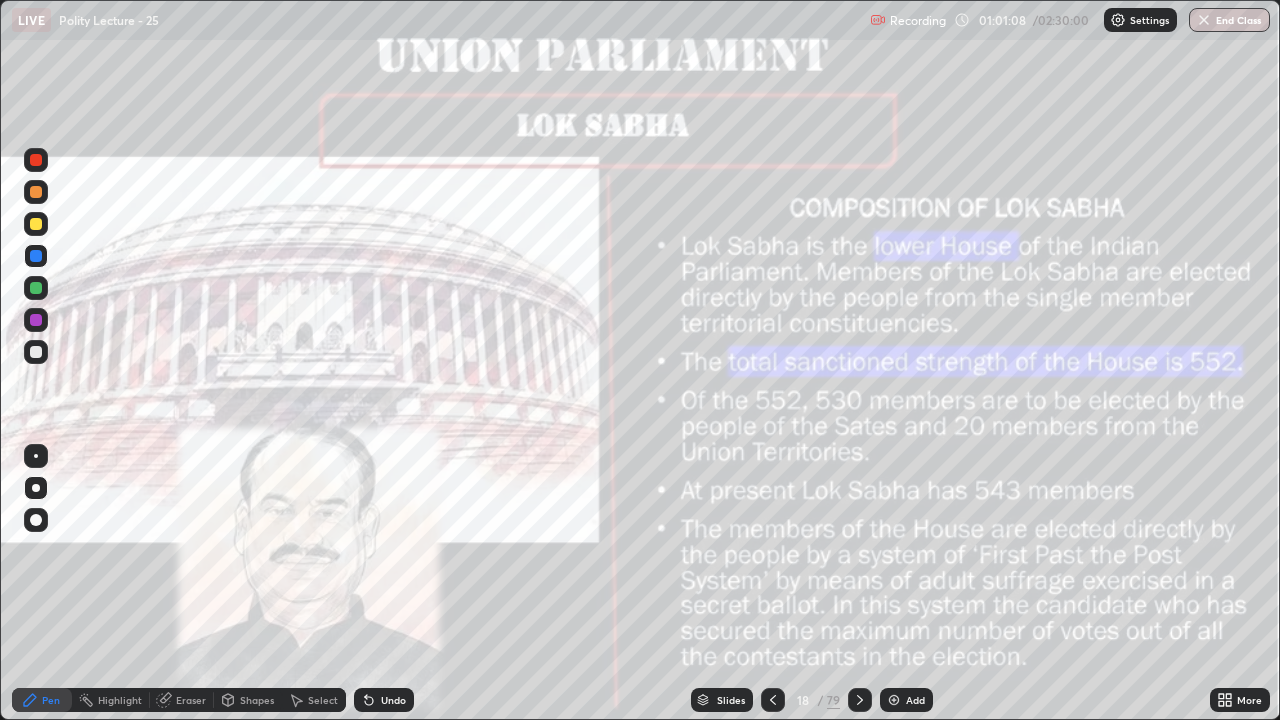 click on "Add" at bounding box center [906, 700] 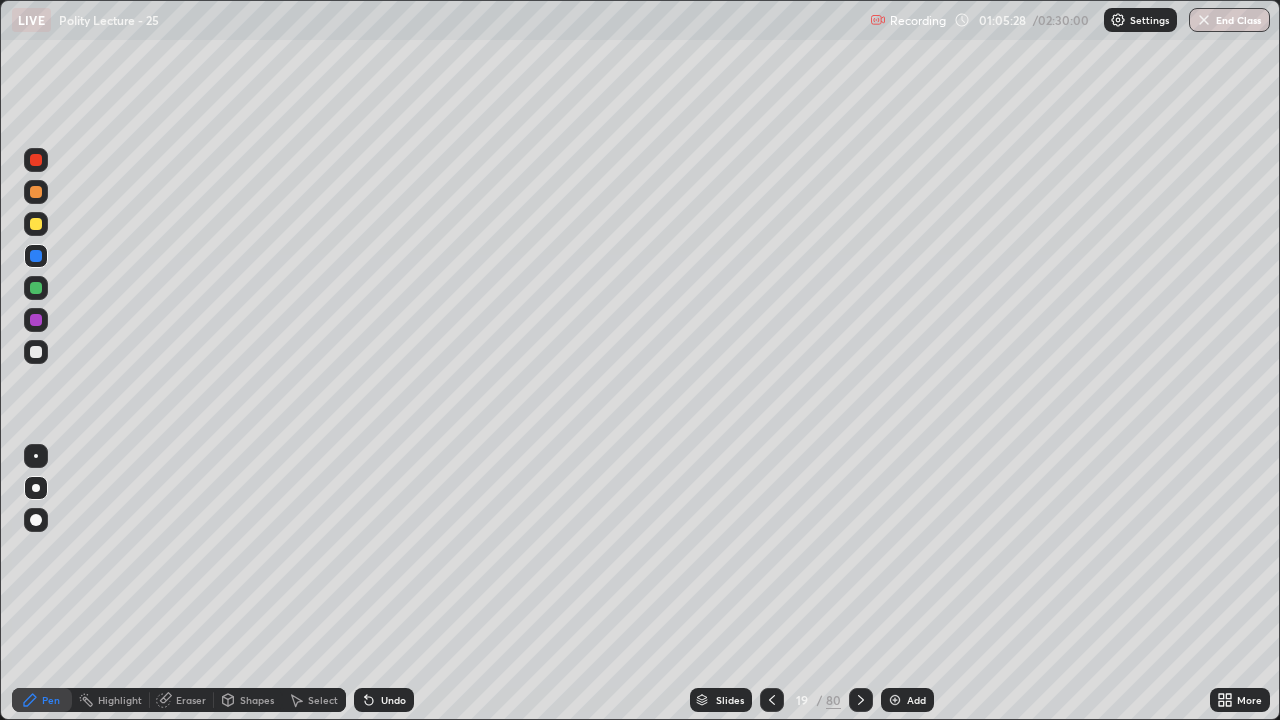 click on "Add" at bounding box center (907, 700) 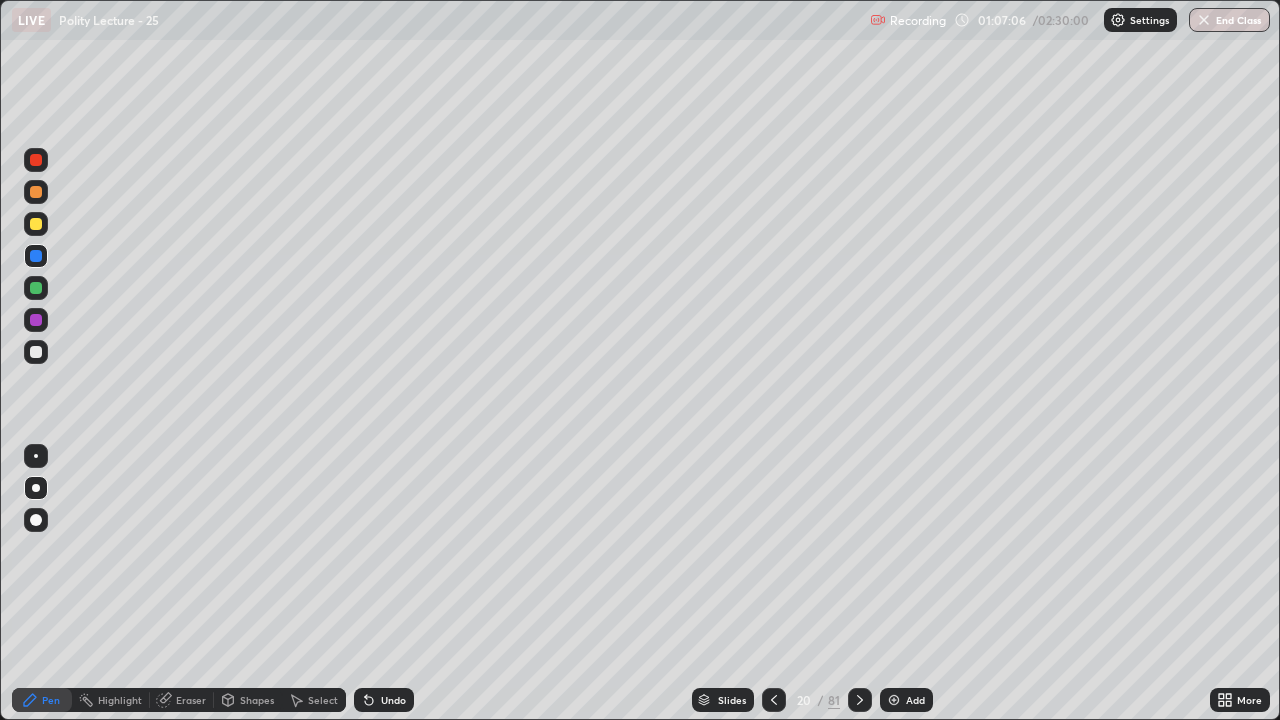 click at bounding box center (894, 700) 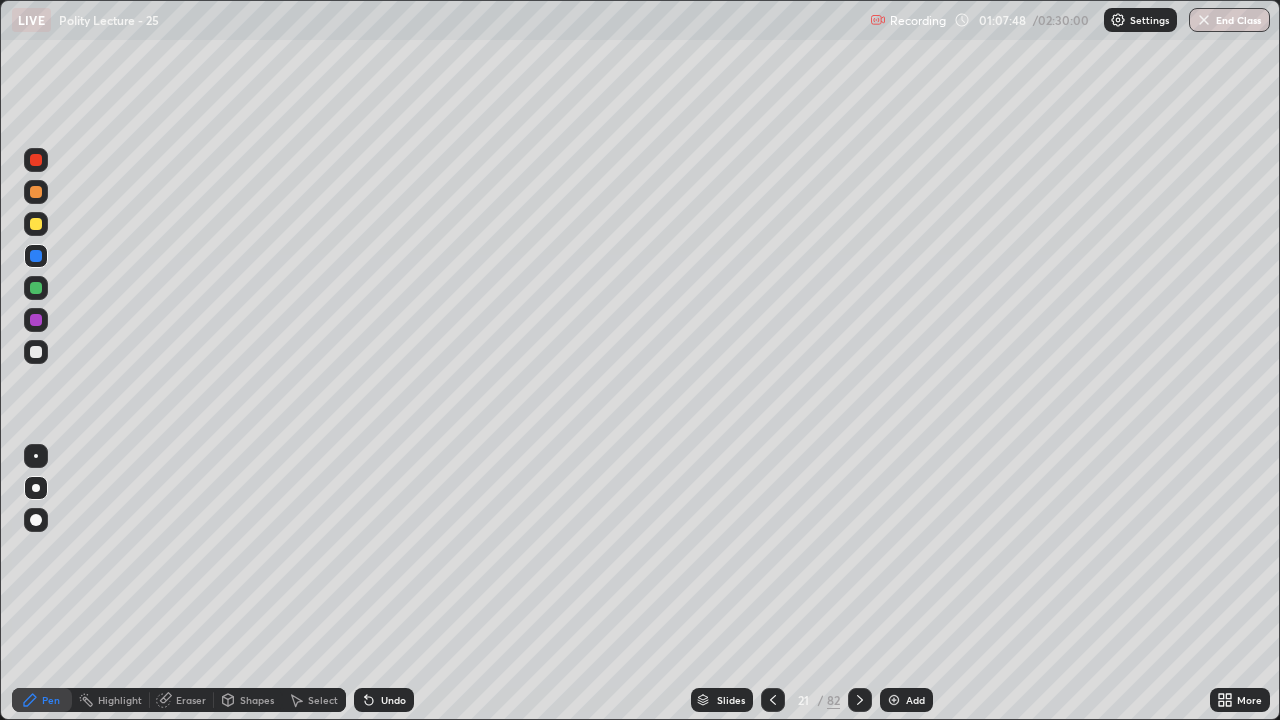click at bounding box center (36, 320) 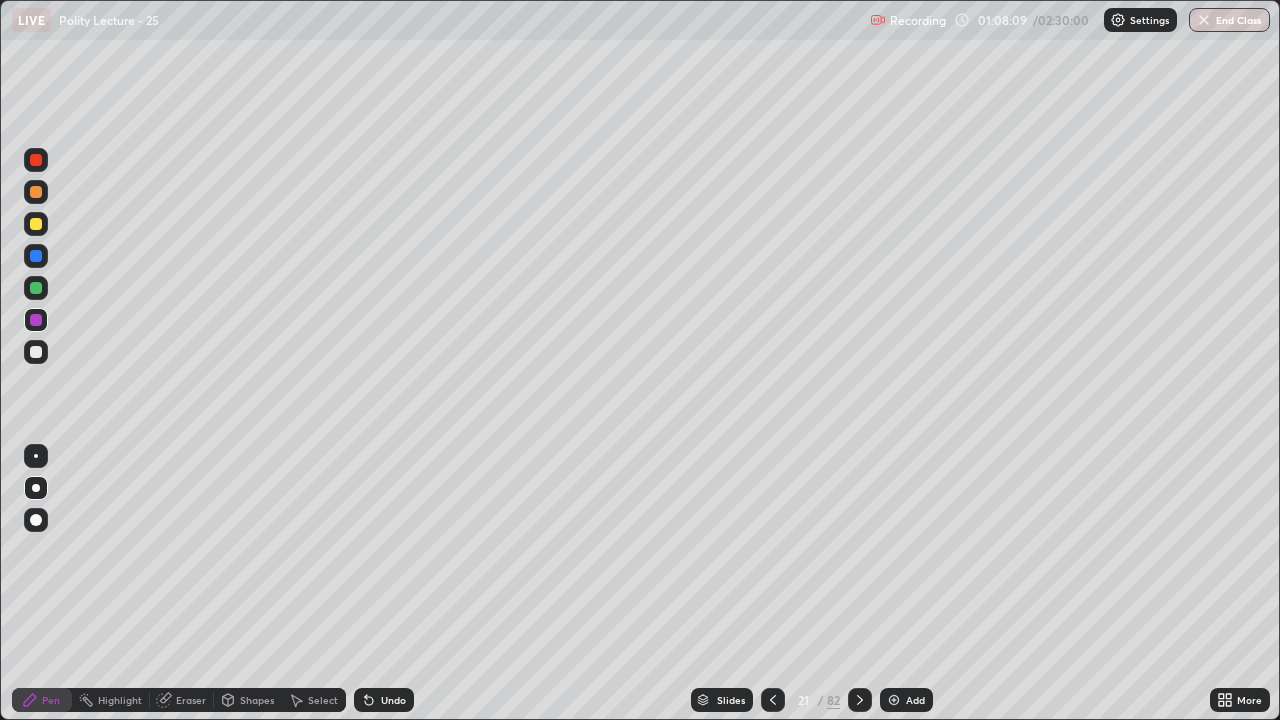 click at bounding box center (36, 352) 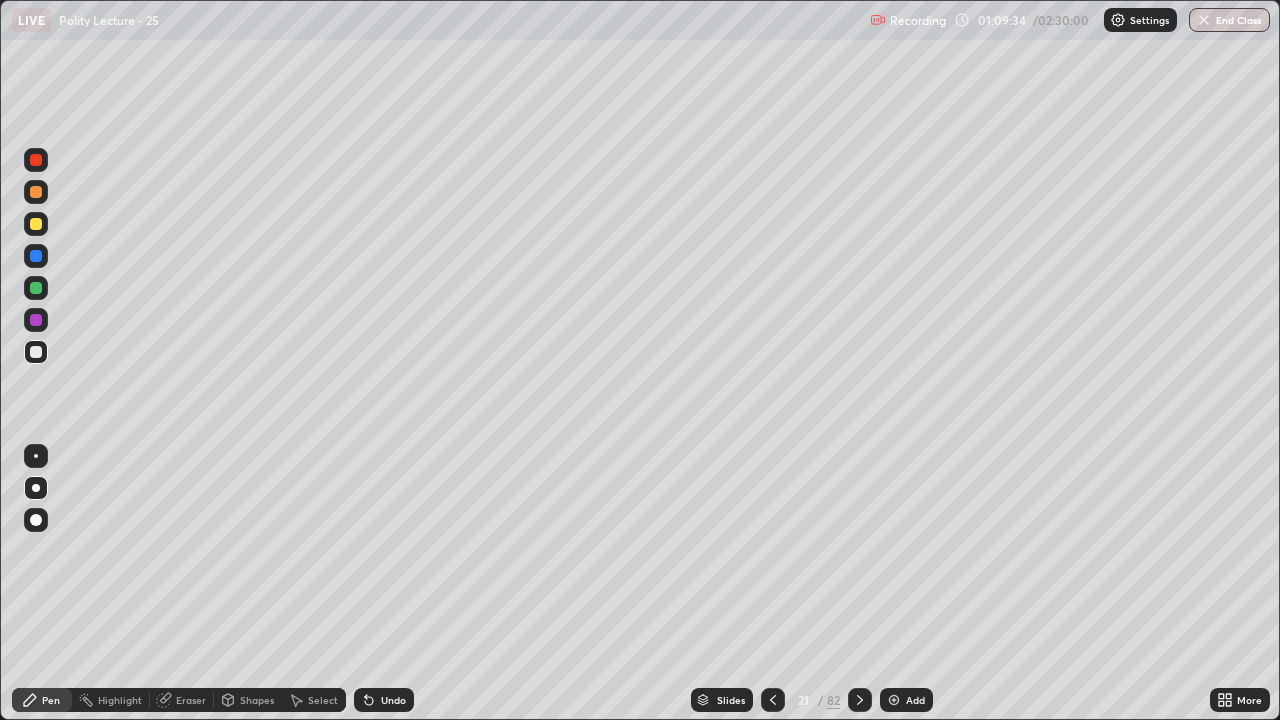 click on "Add" at bounding box center (906, 700) 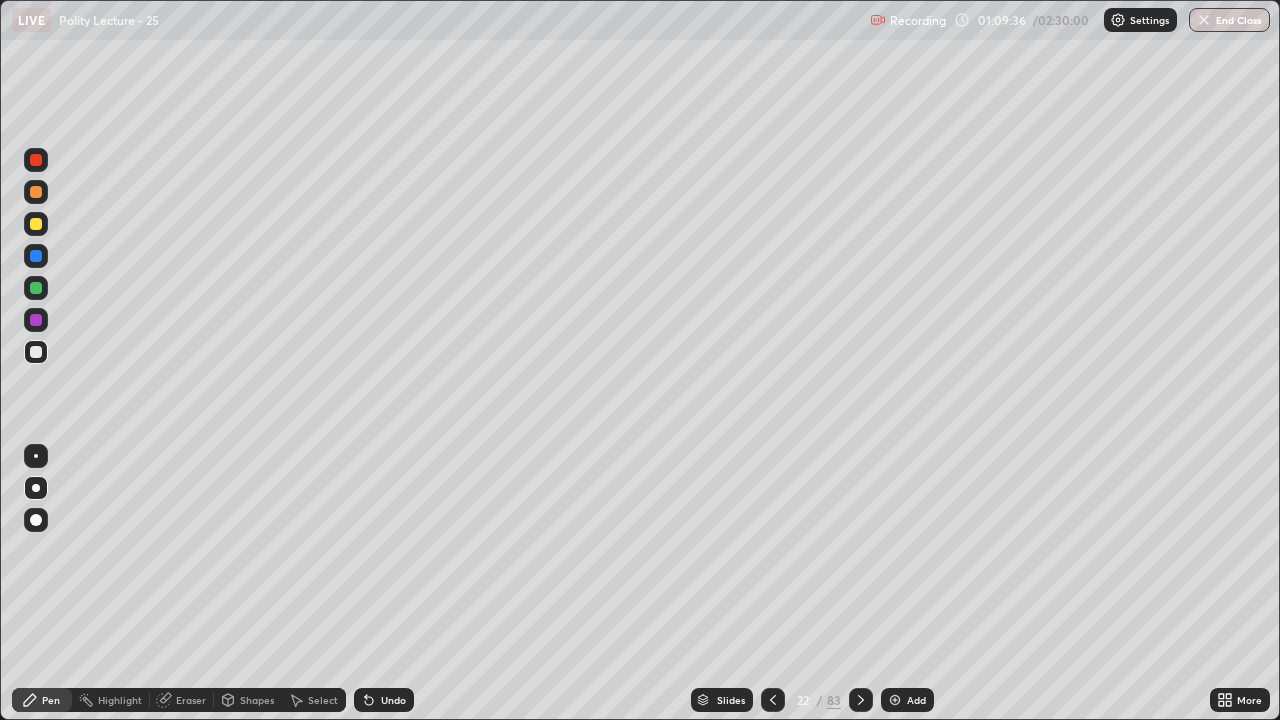 click at bounding box center [36, 288] 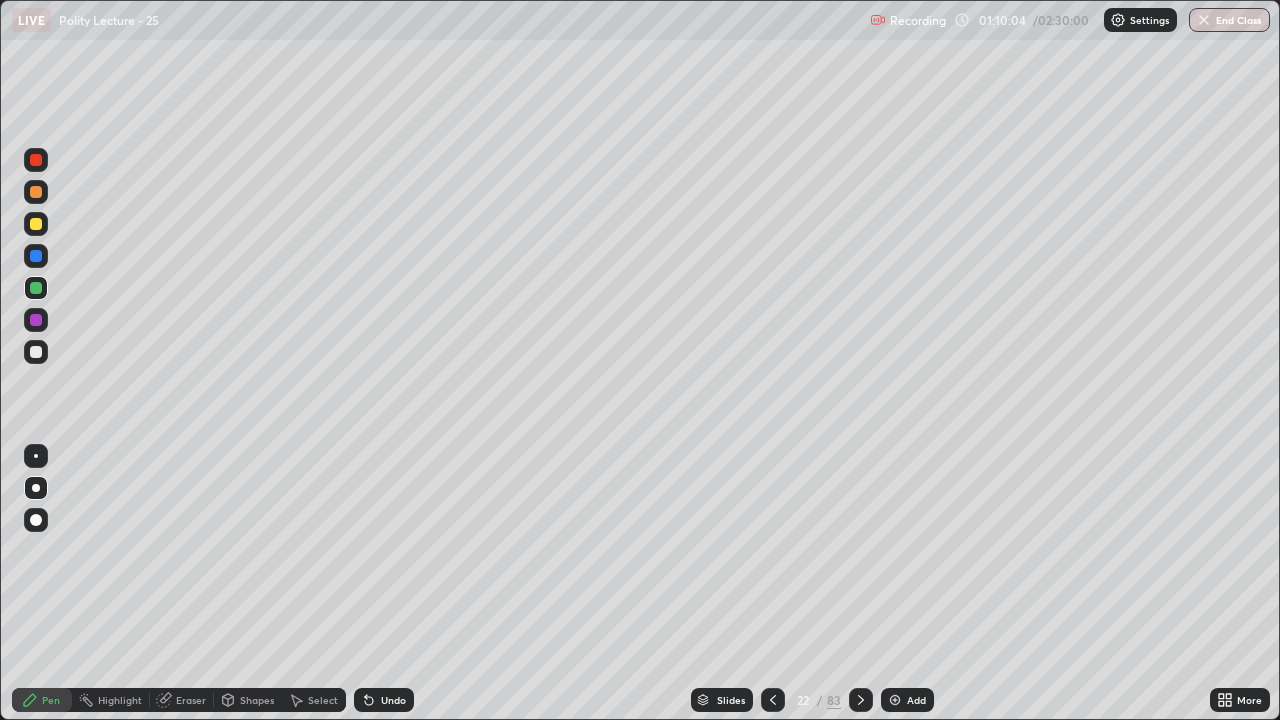 click on "Erase all" at bounding box center (36, 360) 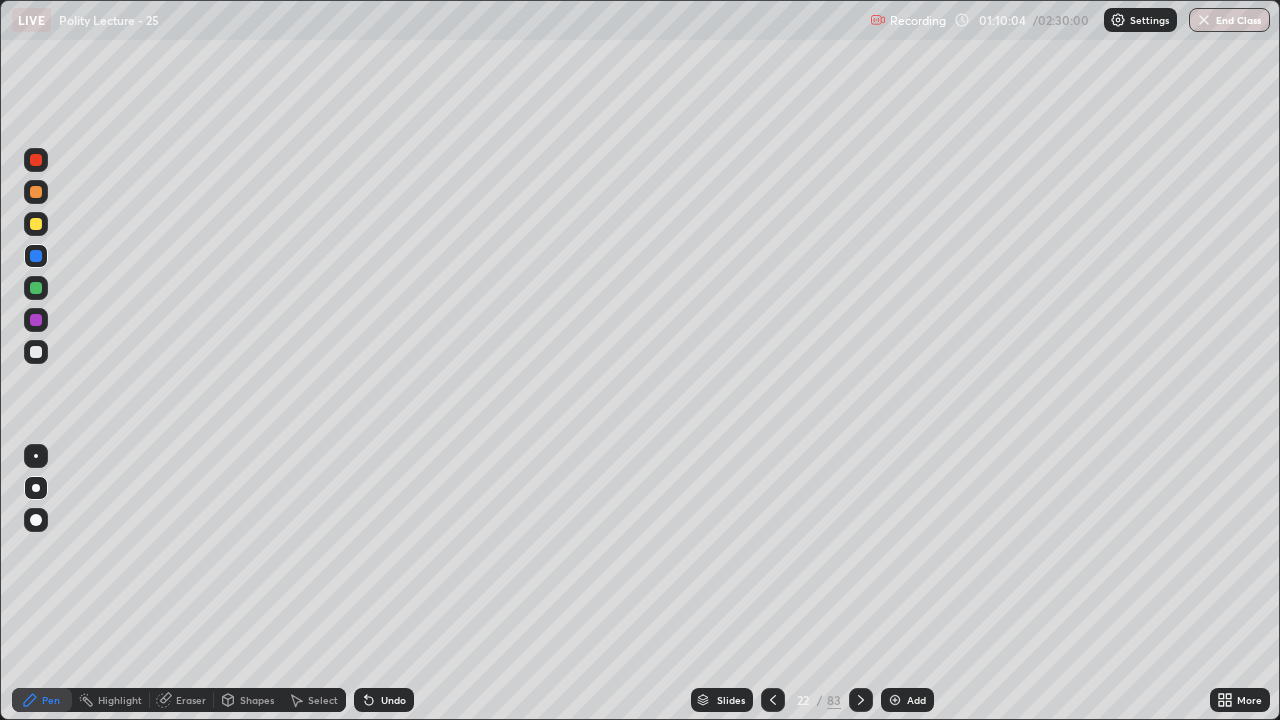 click at bounding box center (36, 256) 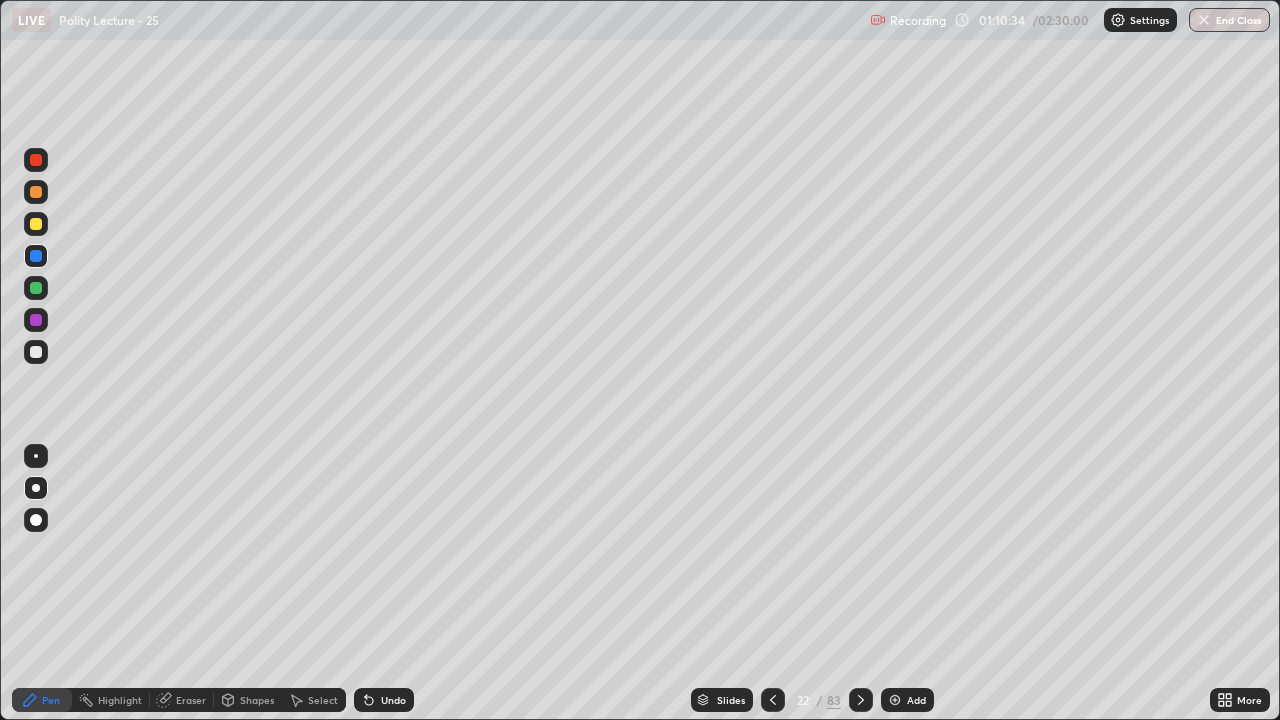 click at bounding box center (36, 224) 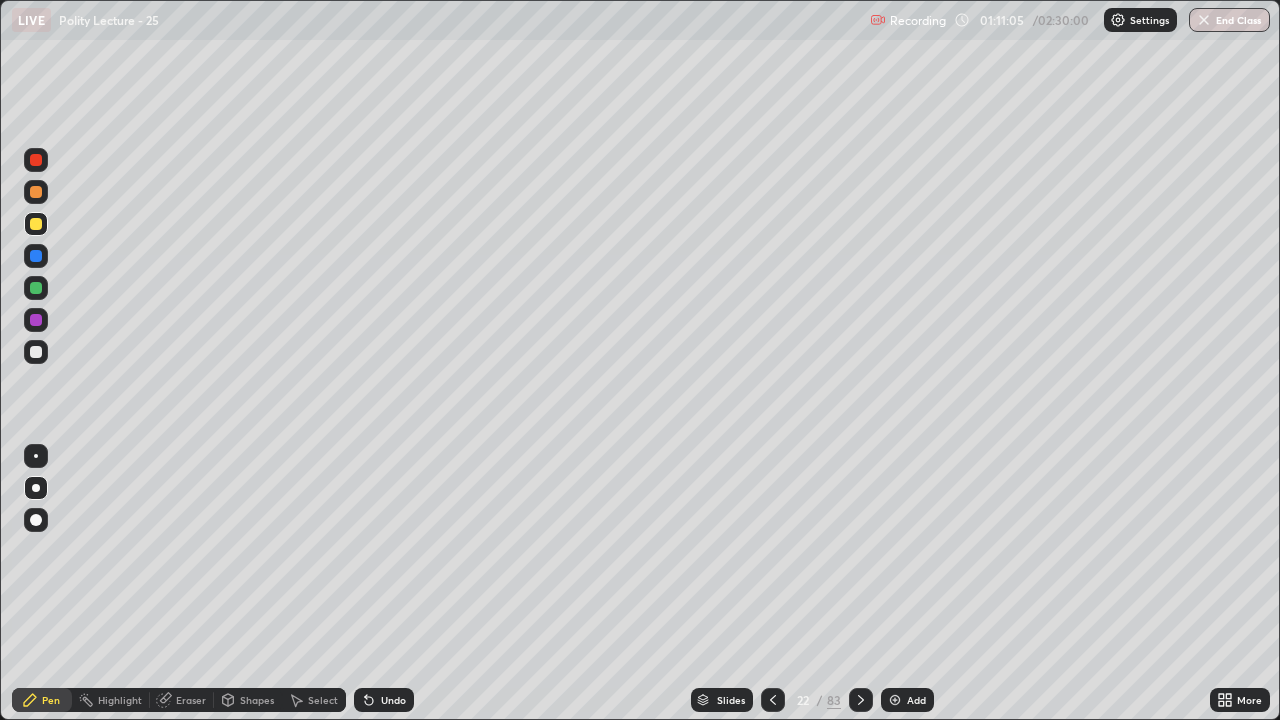 click on "Pen" at bounding box center [42, 700] 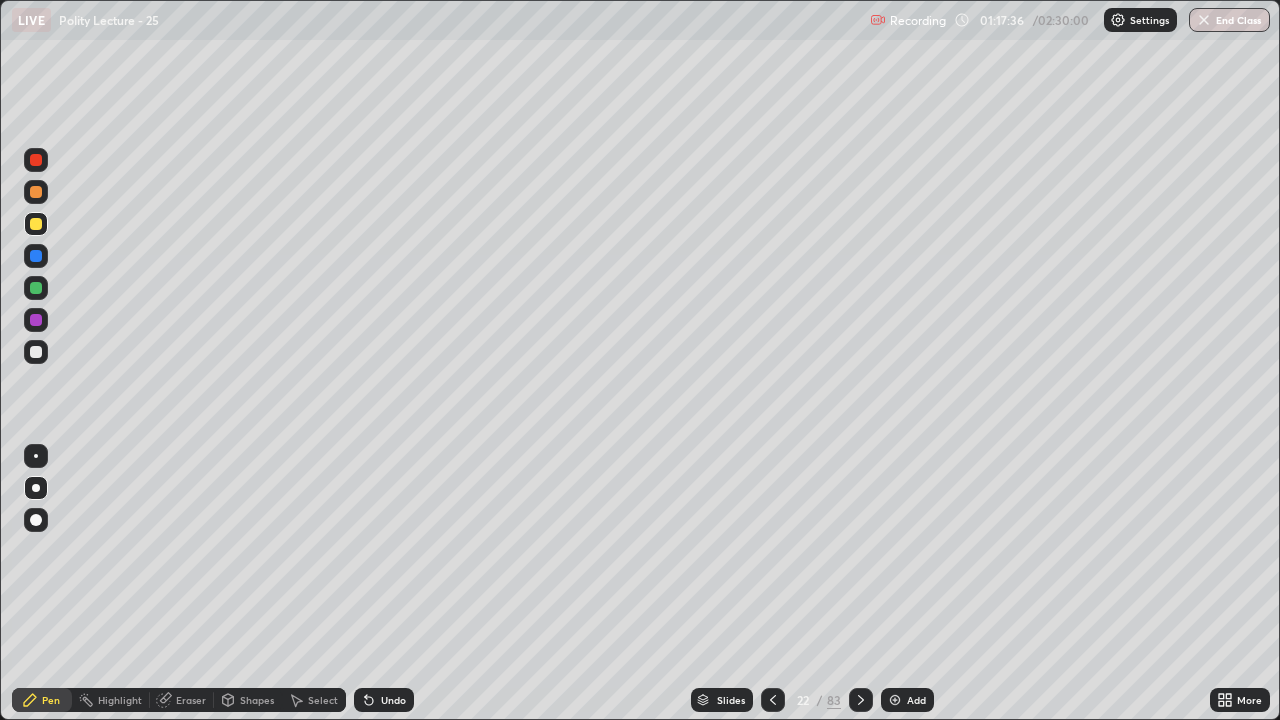 click on "Add" at bounding box center (916, 700) 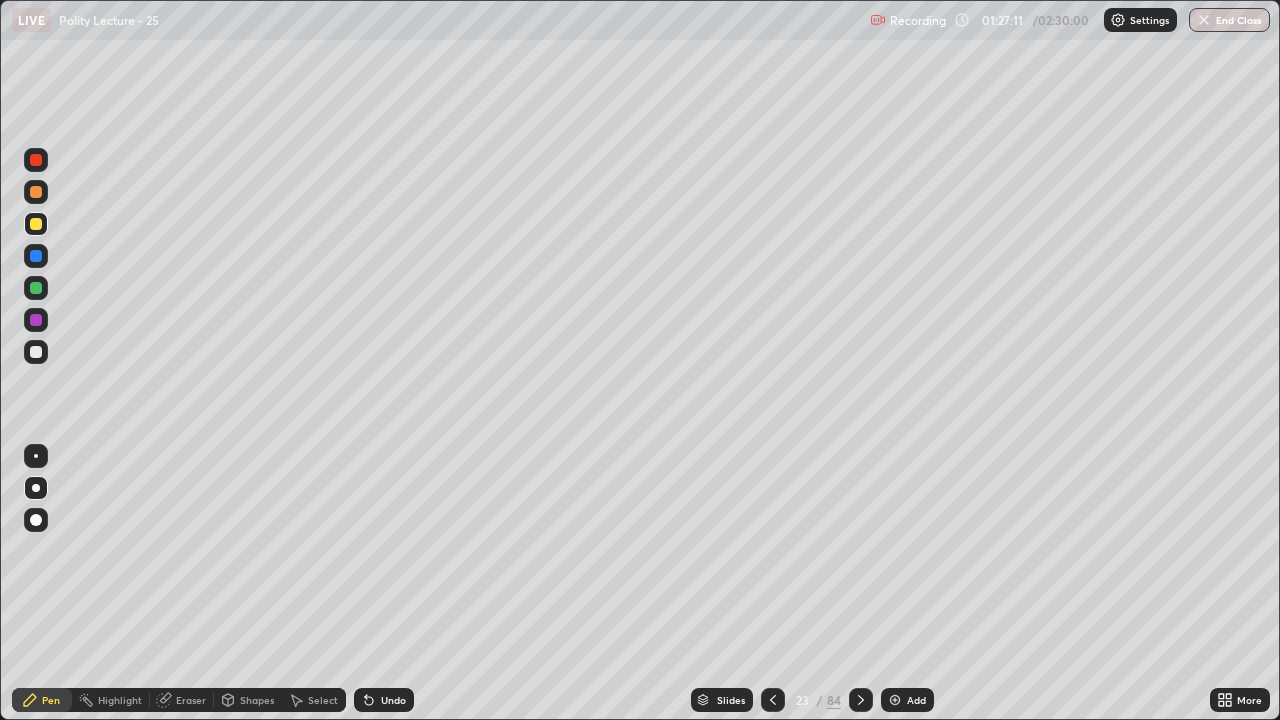 click on "Slides" at bounding box center (731, 700) 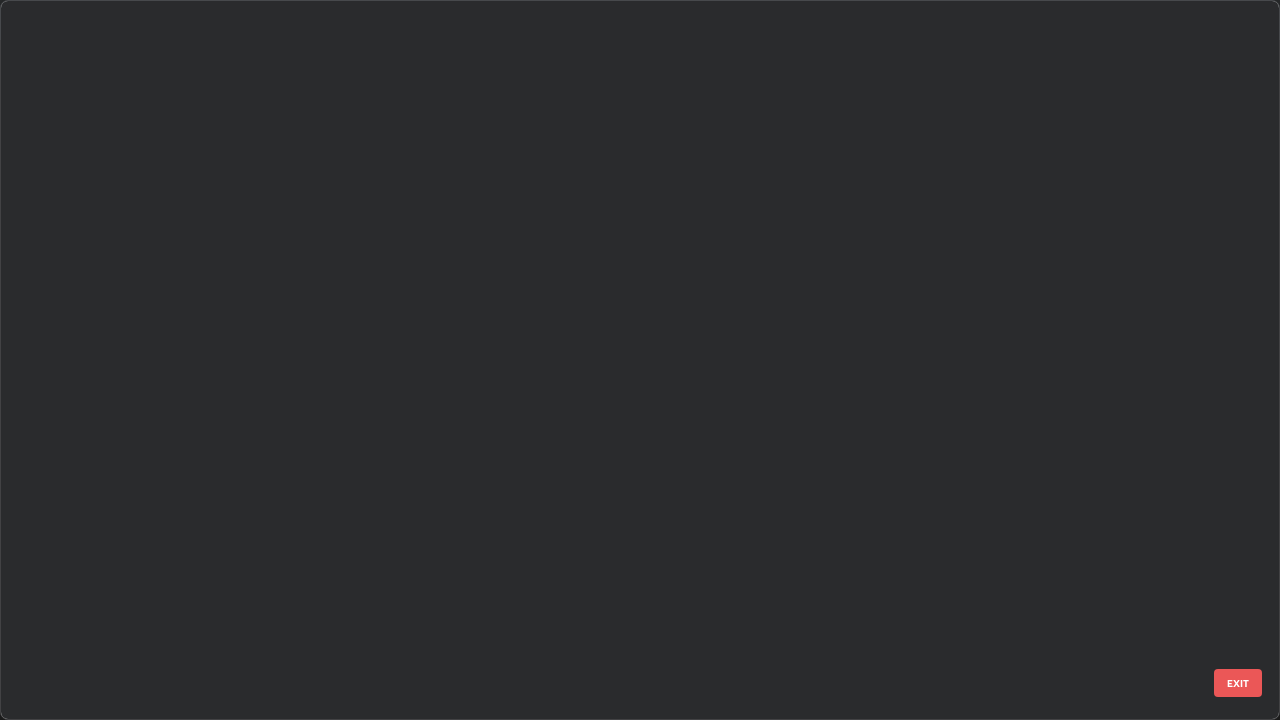scroll, scrollTop: 1079, scrollLeft: 0, axis: vertical 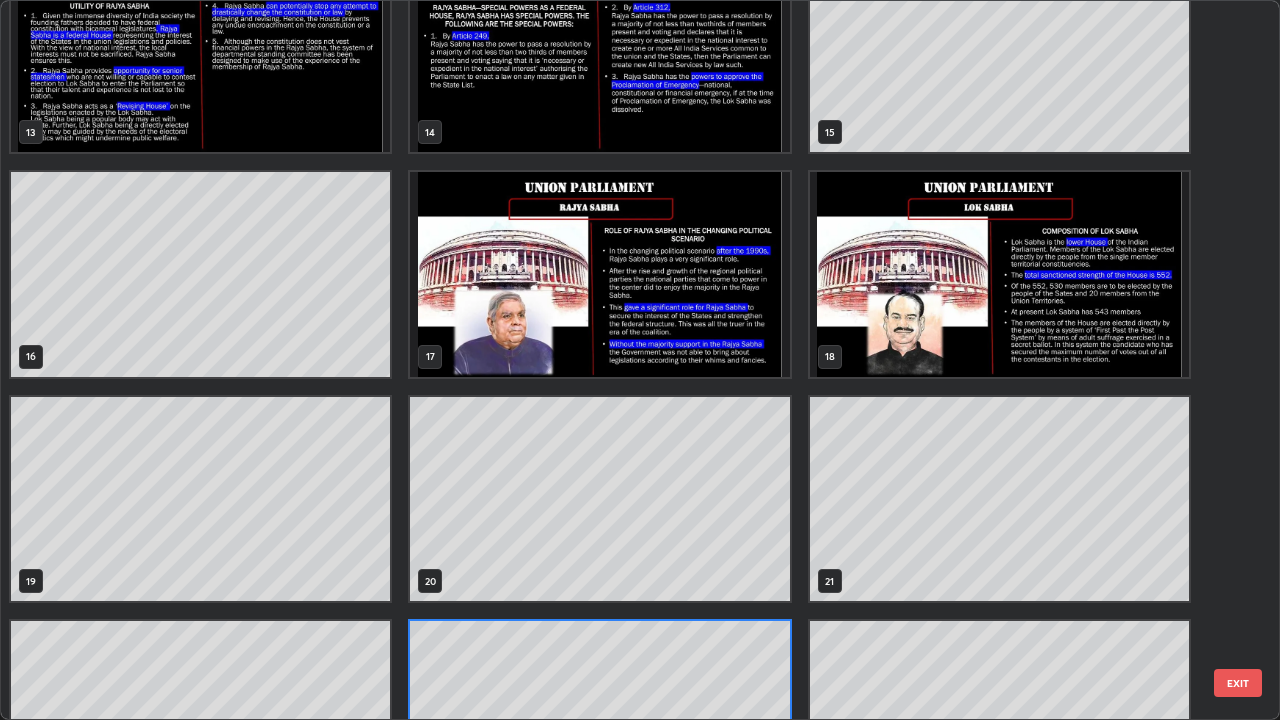 click at bounding box center [999, 274] 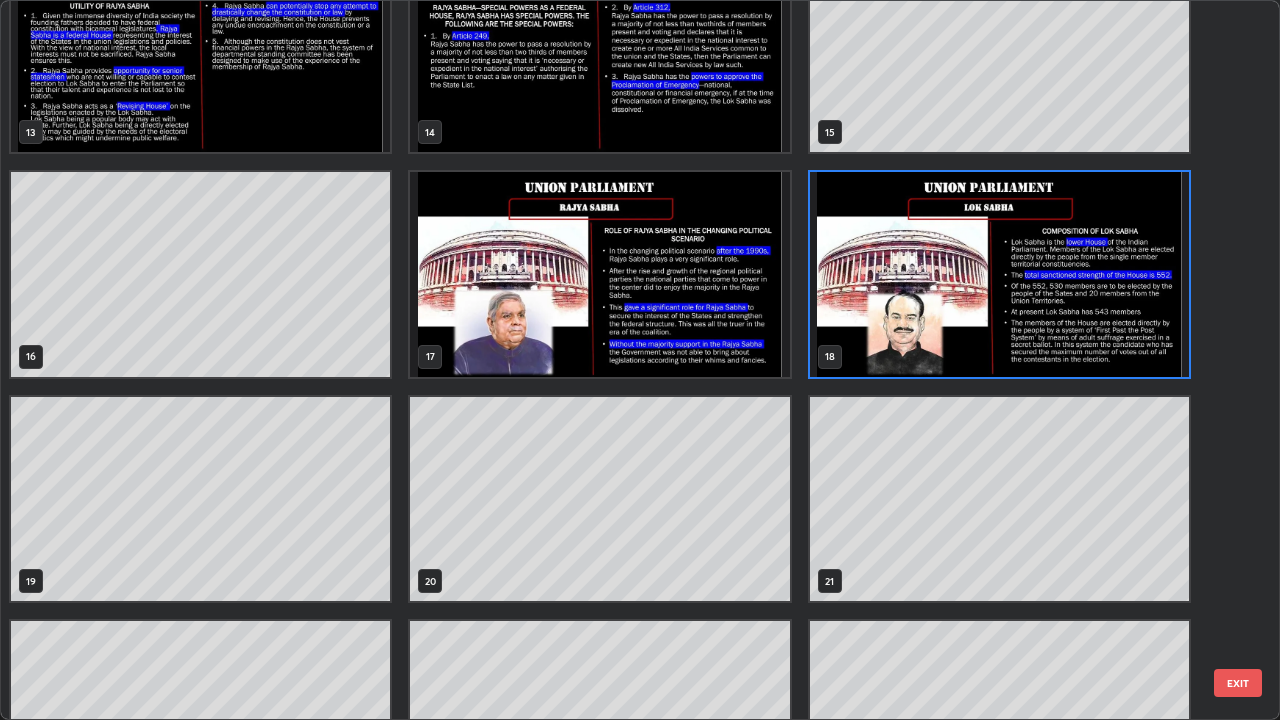 click at bounding box center [999, 274] 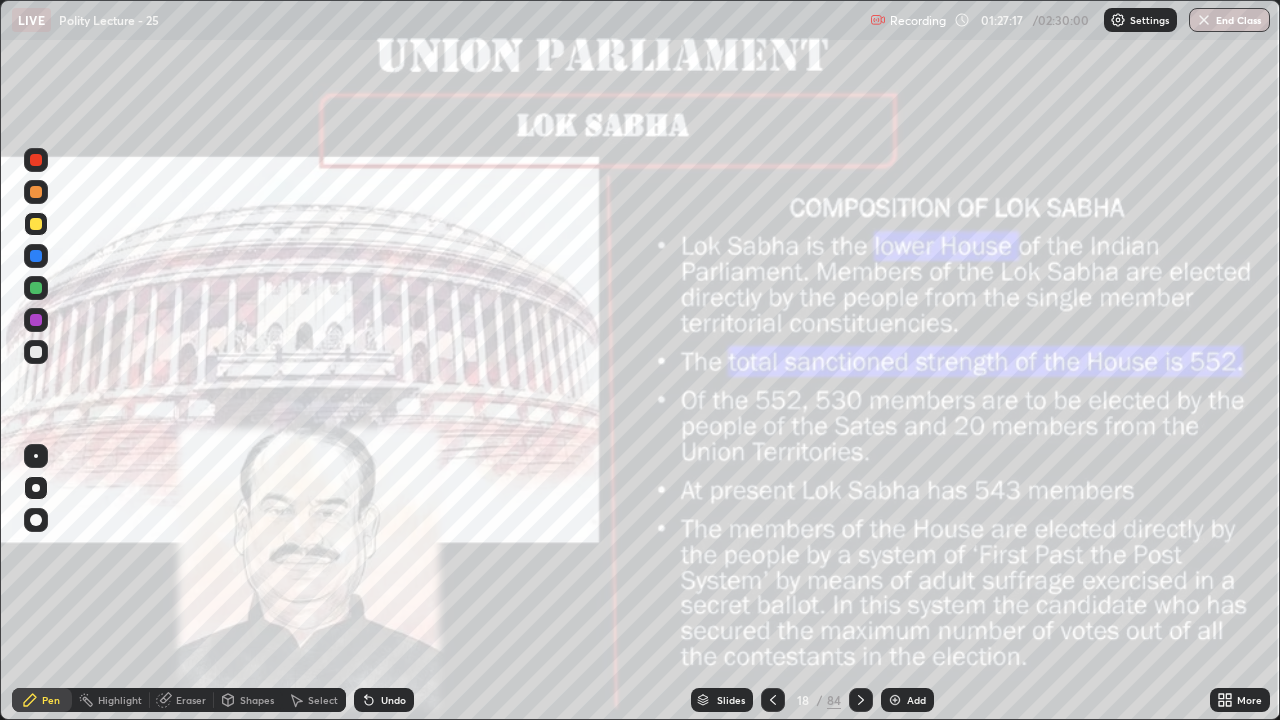 click at bounding box center [36, 224] 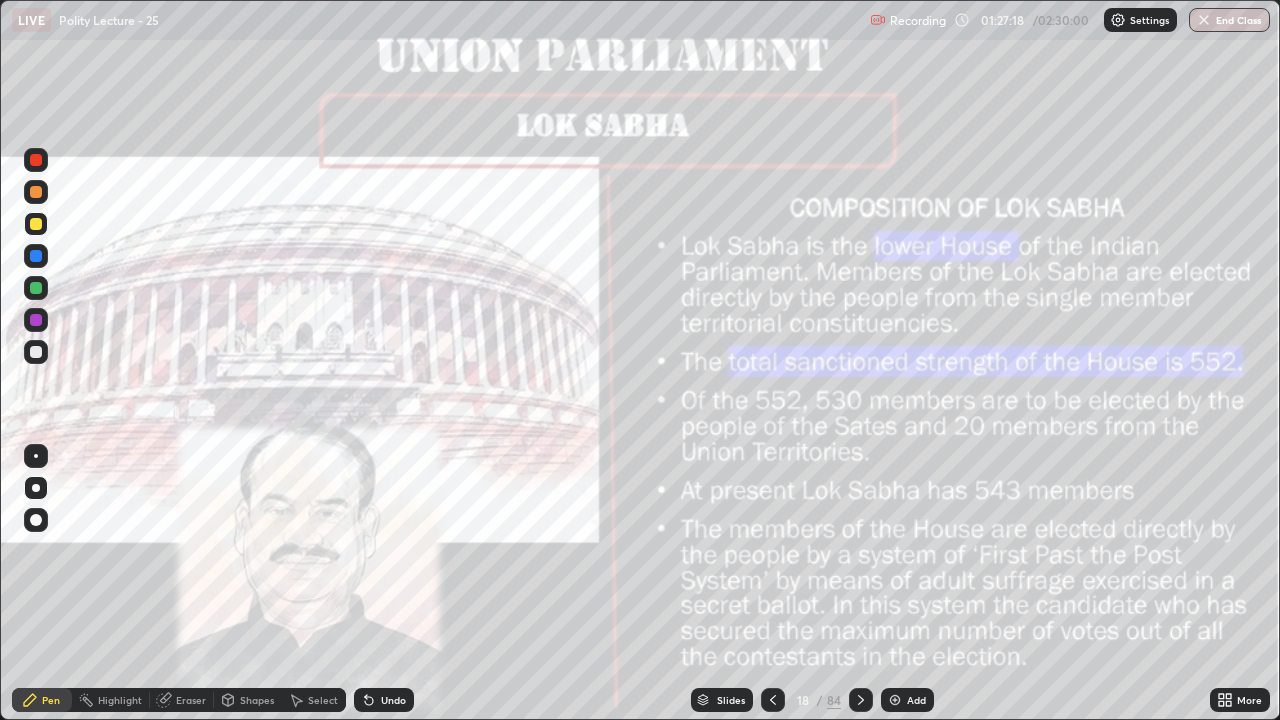 click at bounding box center [36, 224] 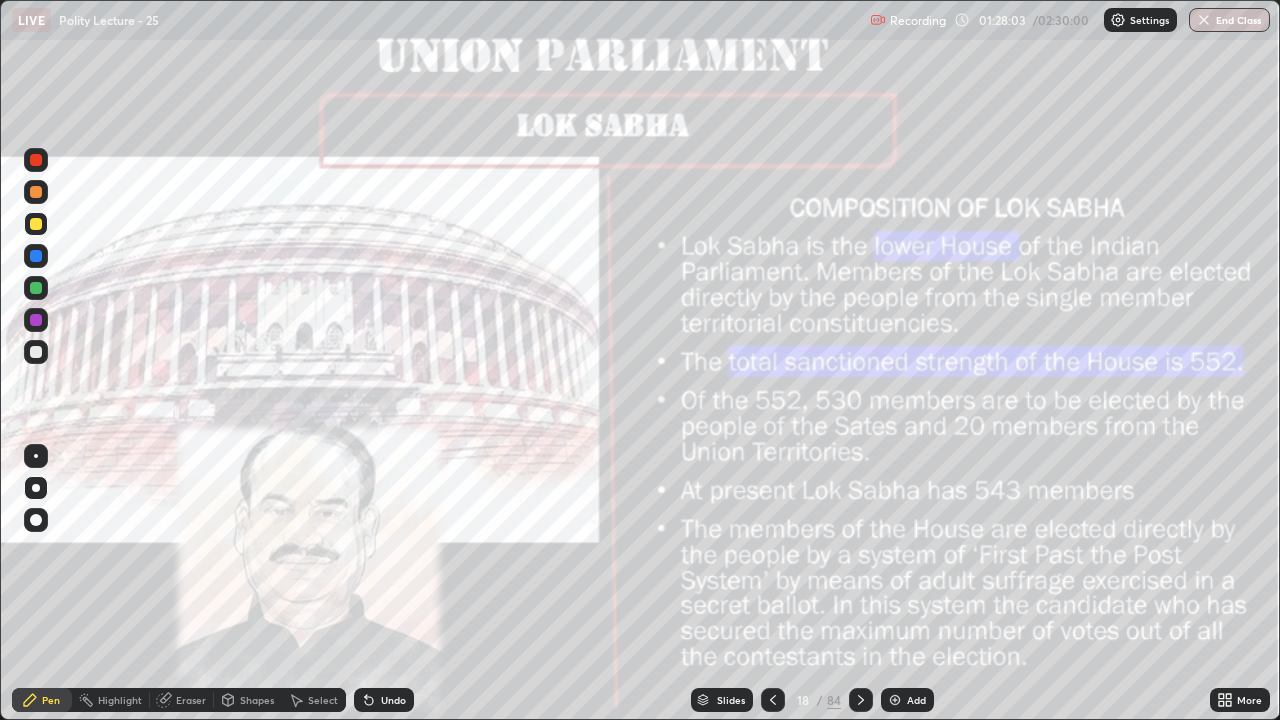 click 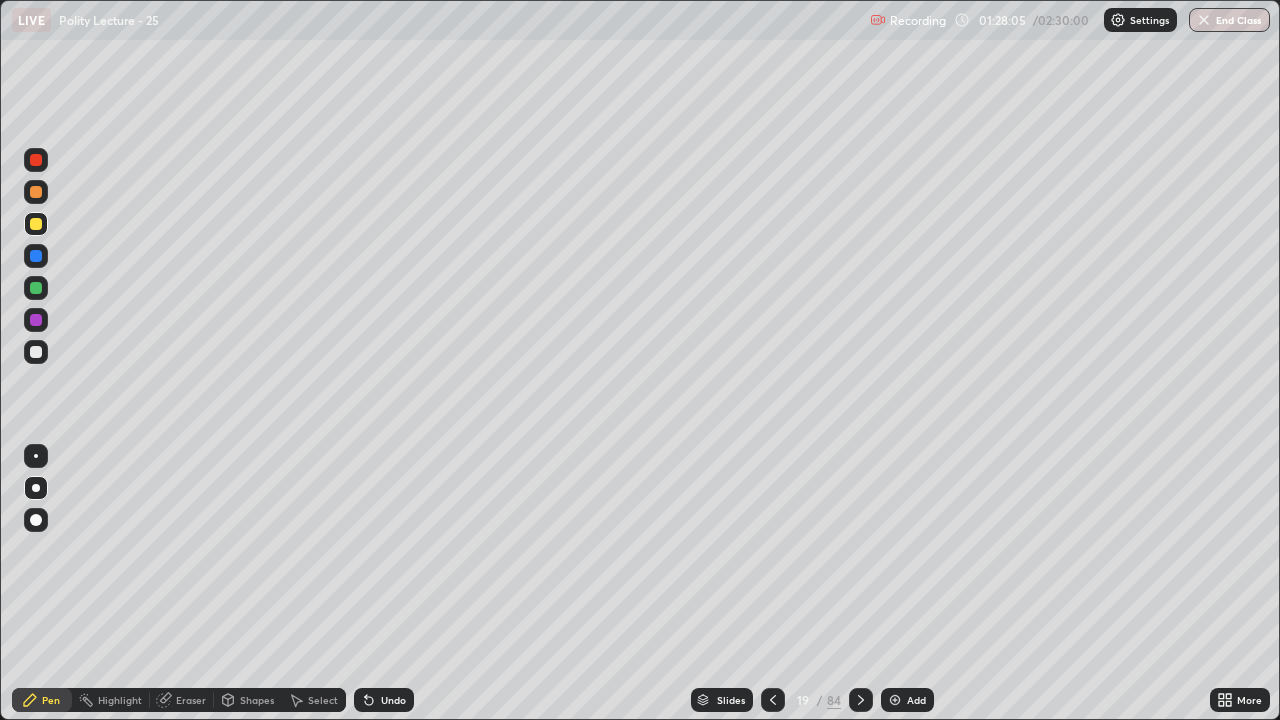 click at bounding box center (861, 700) 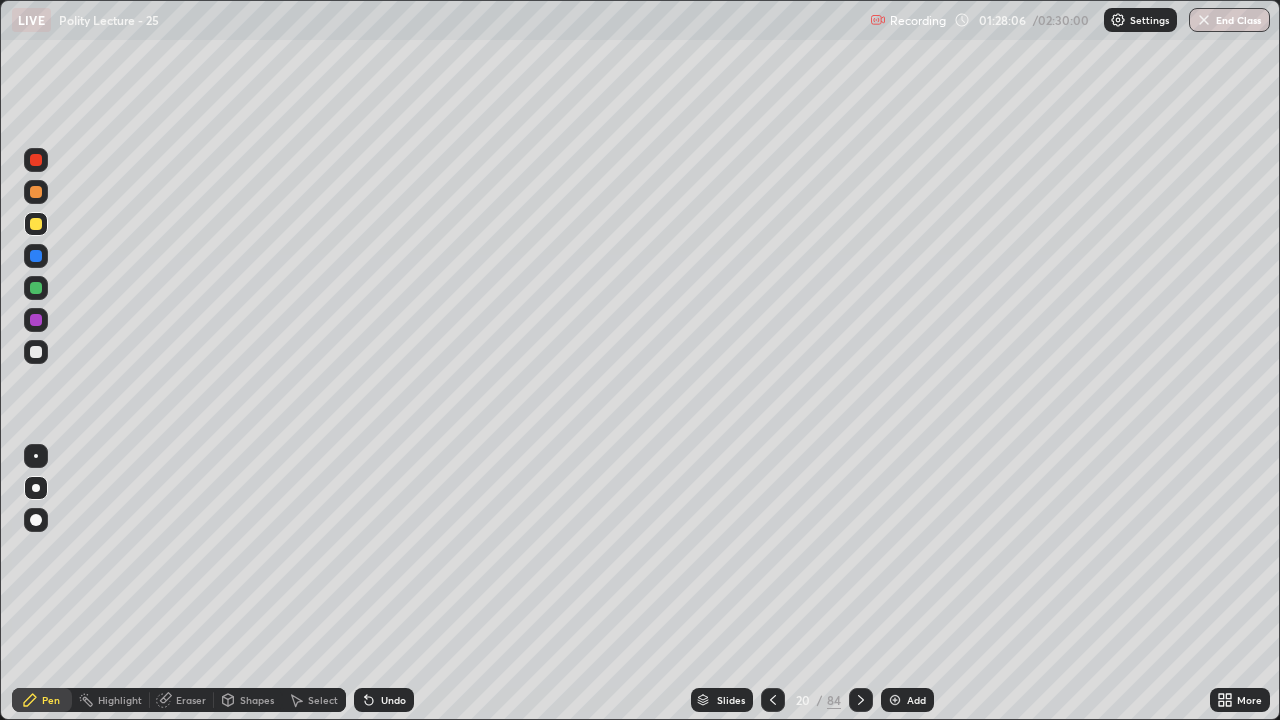 click 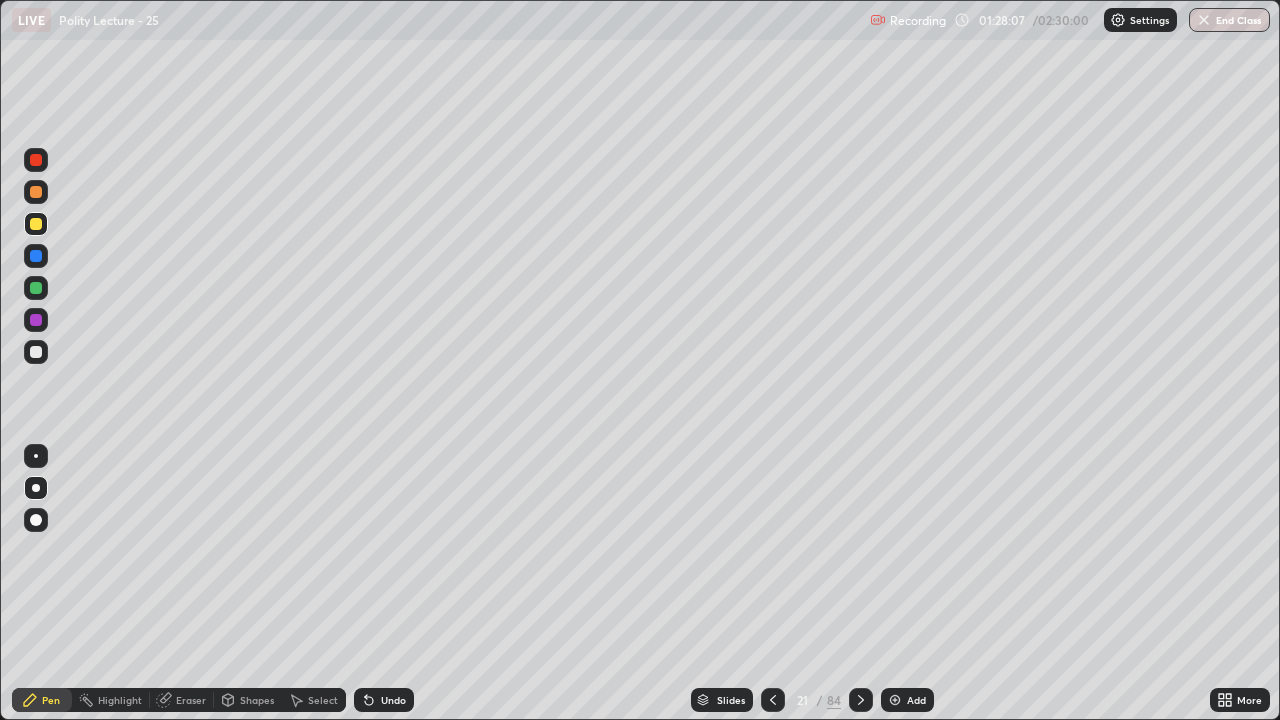 click 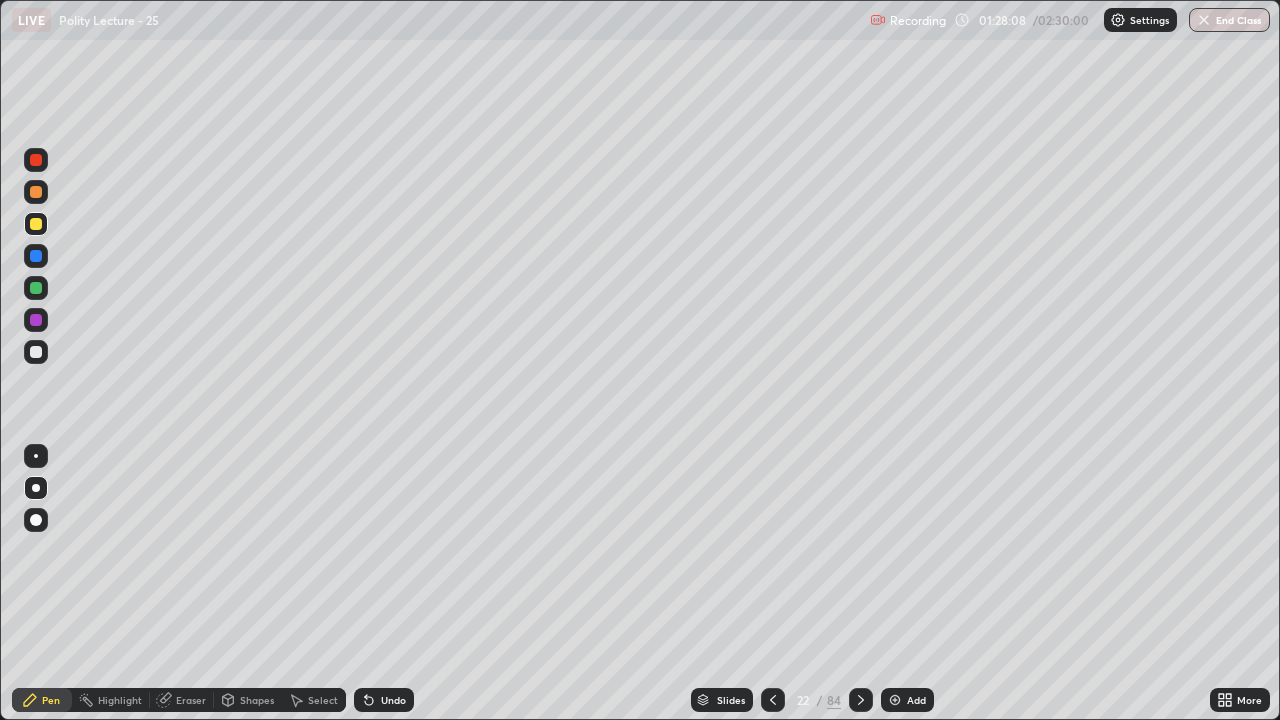 click 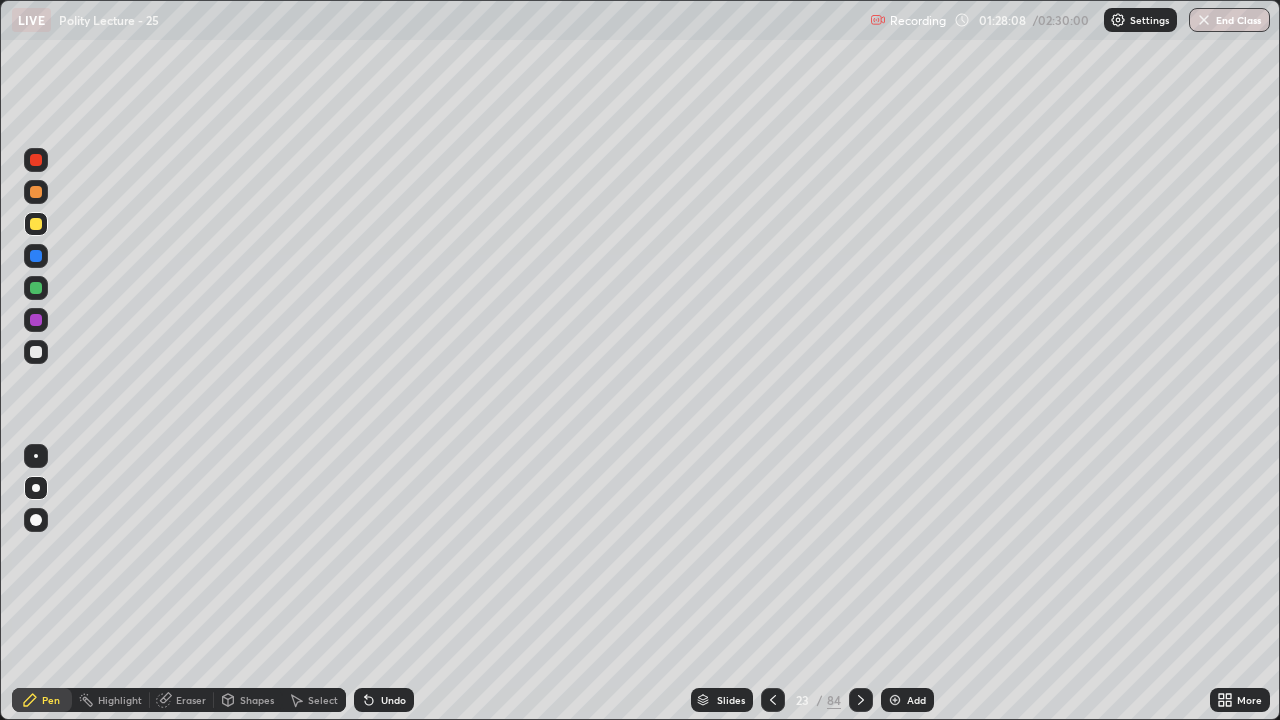 click 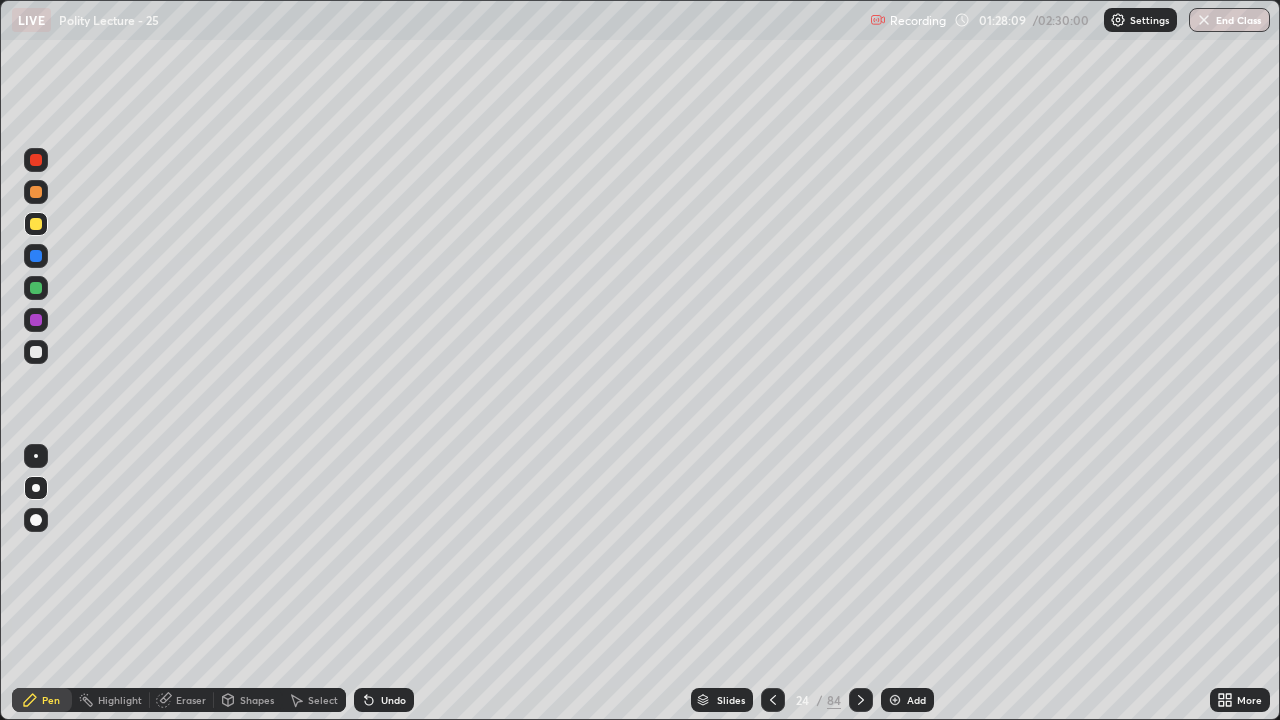 click 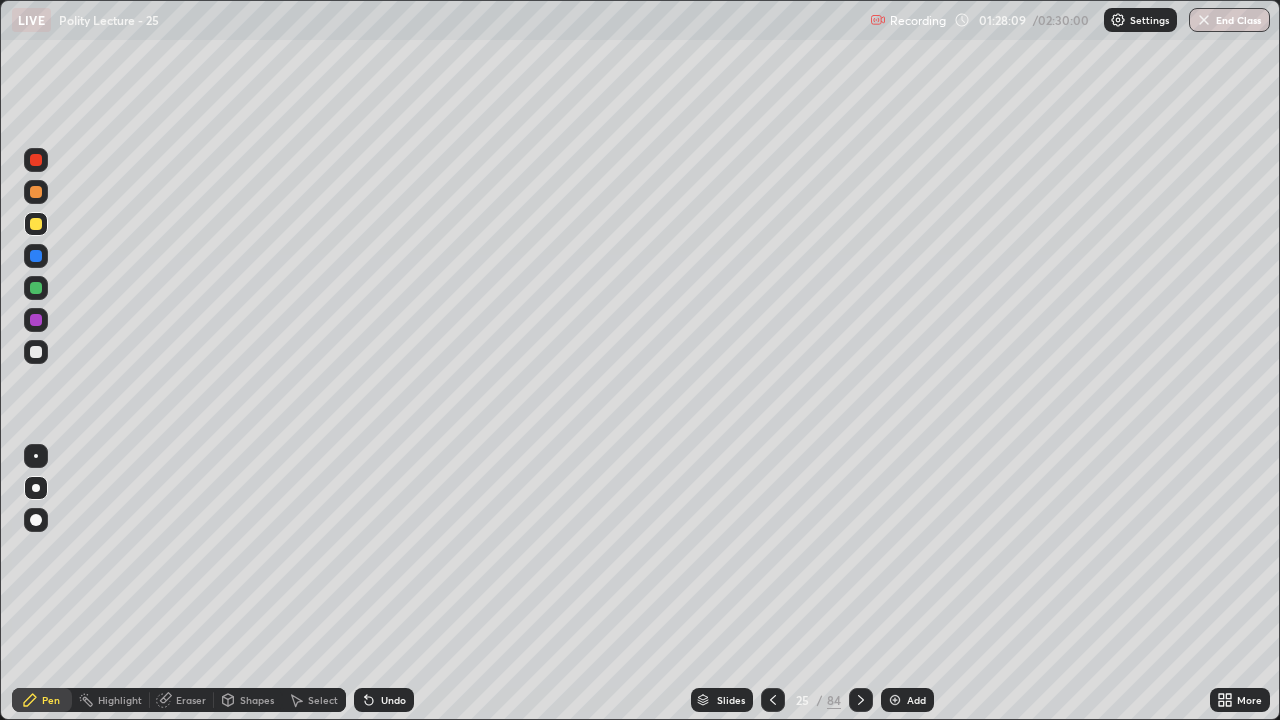 click 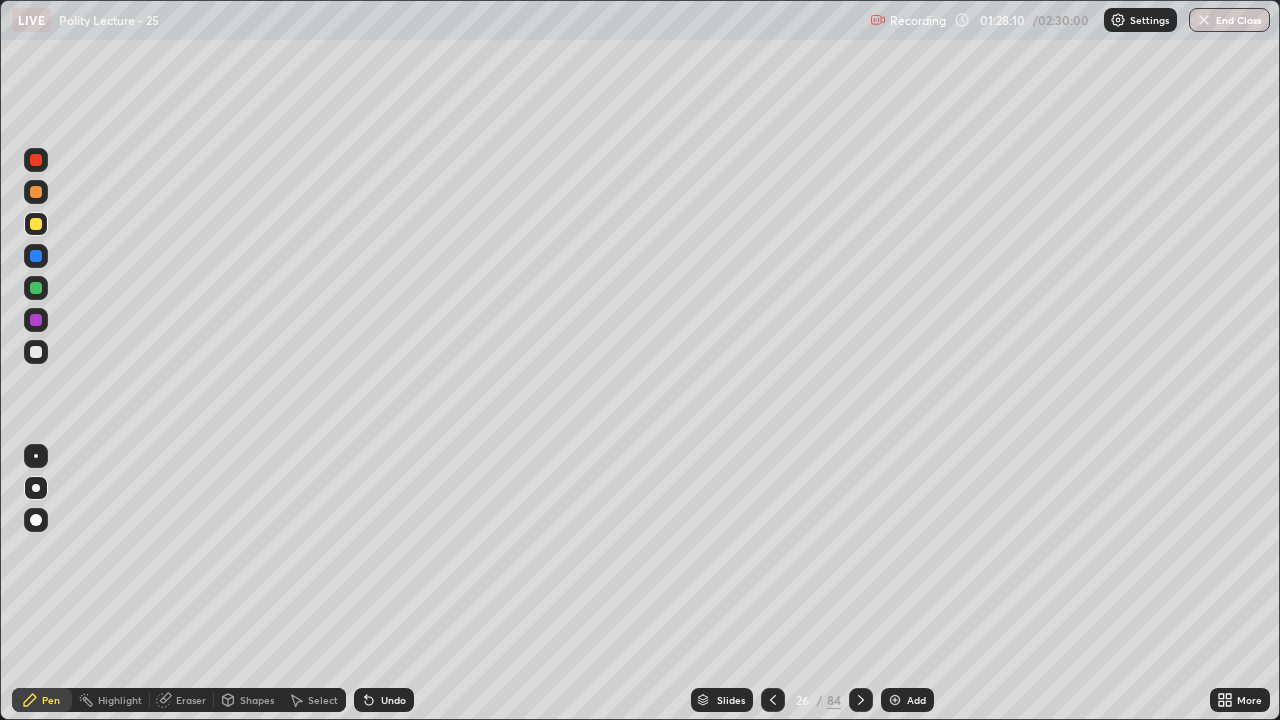 click 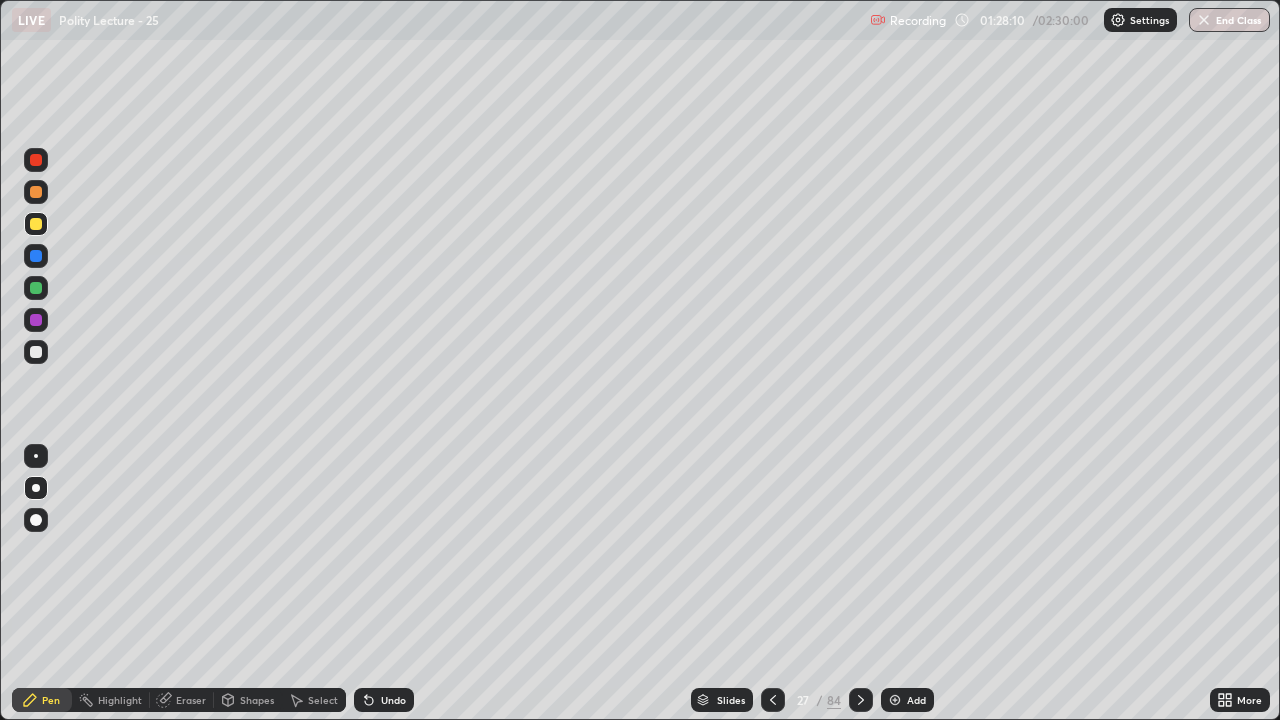 click at bounding box center [861, 700] 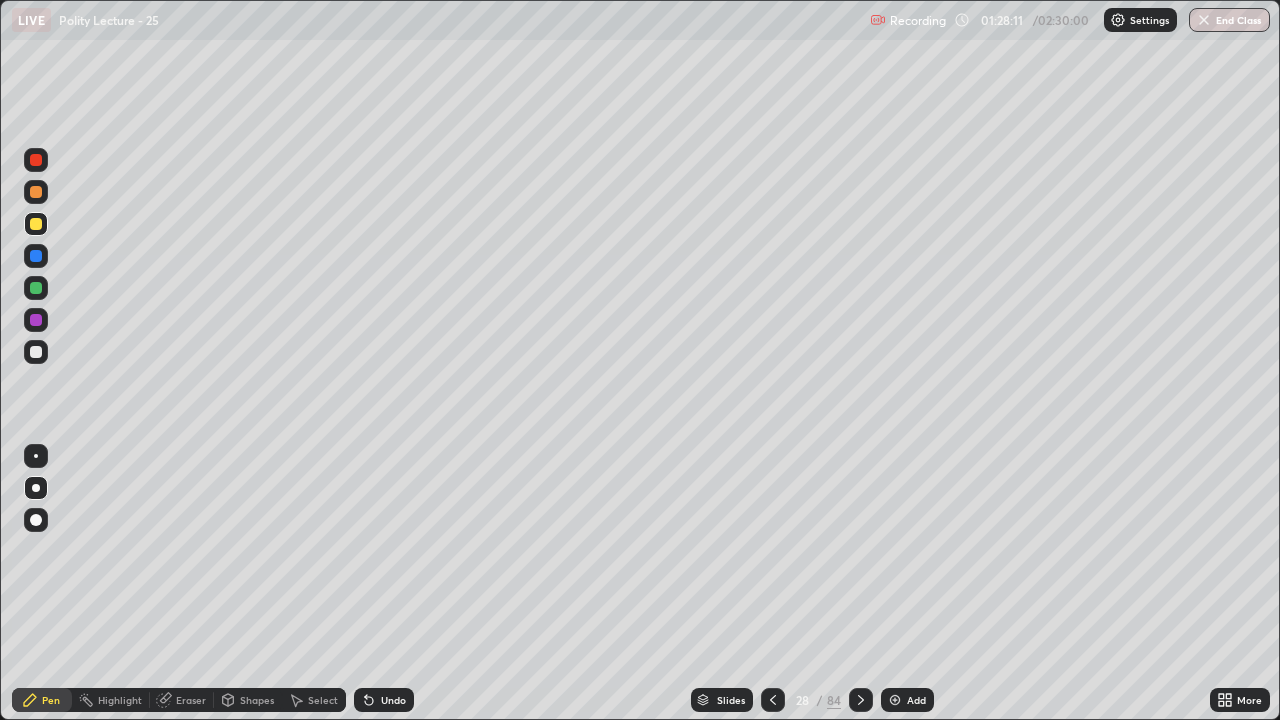 click 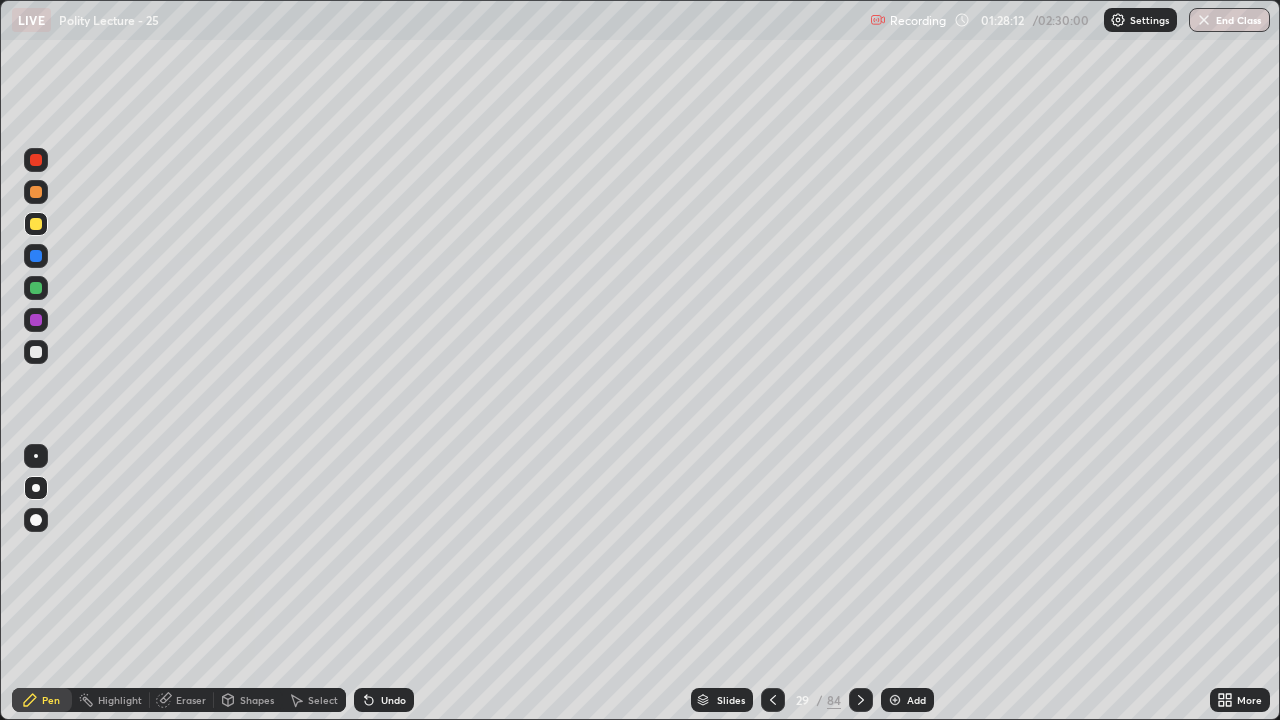 click at bounding box center (861, 700) 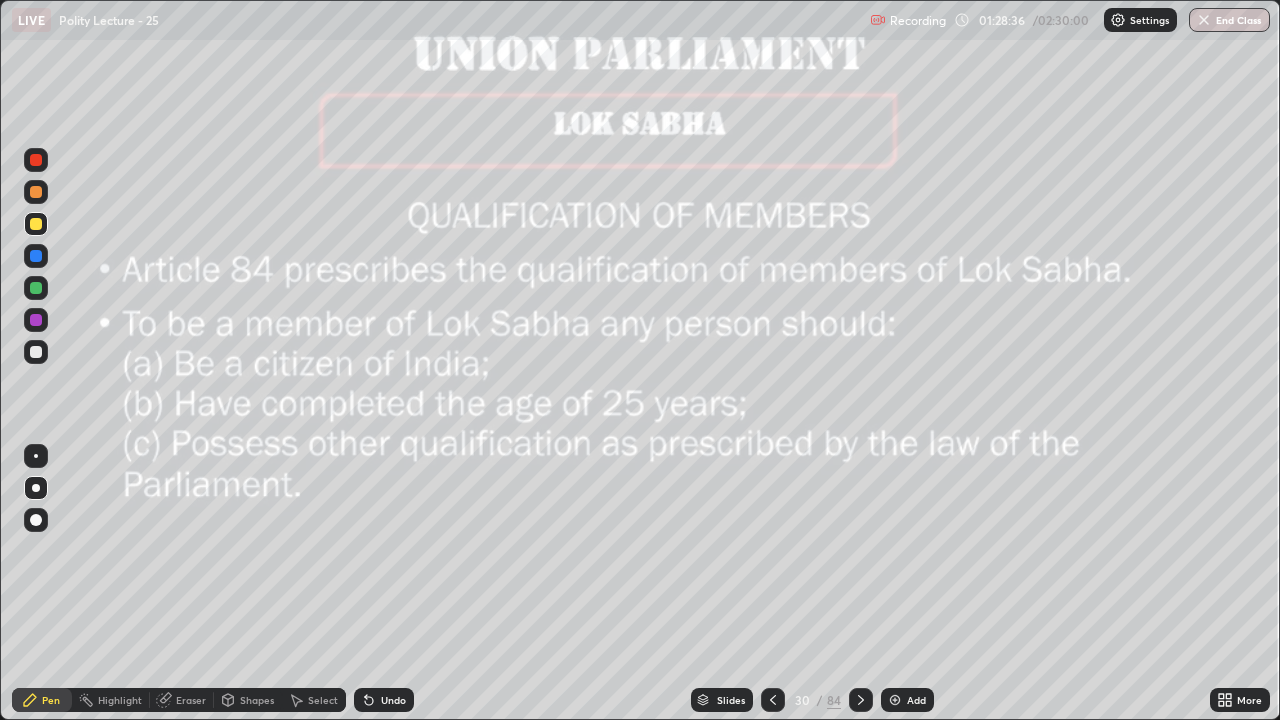 click 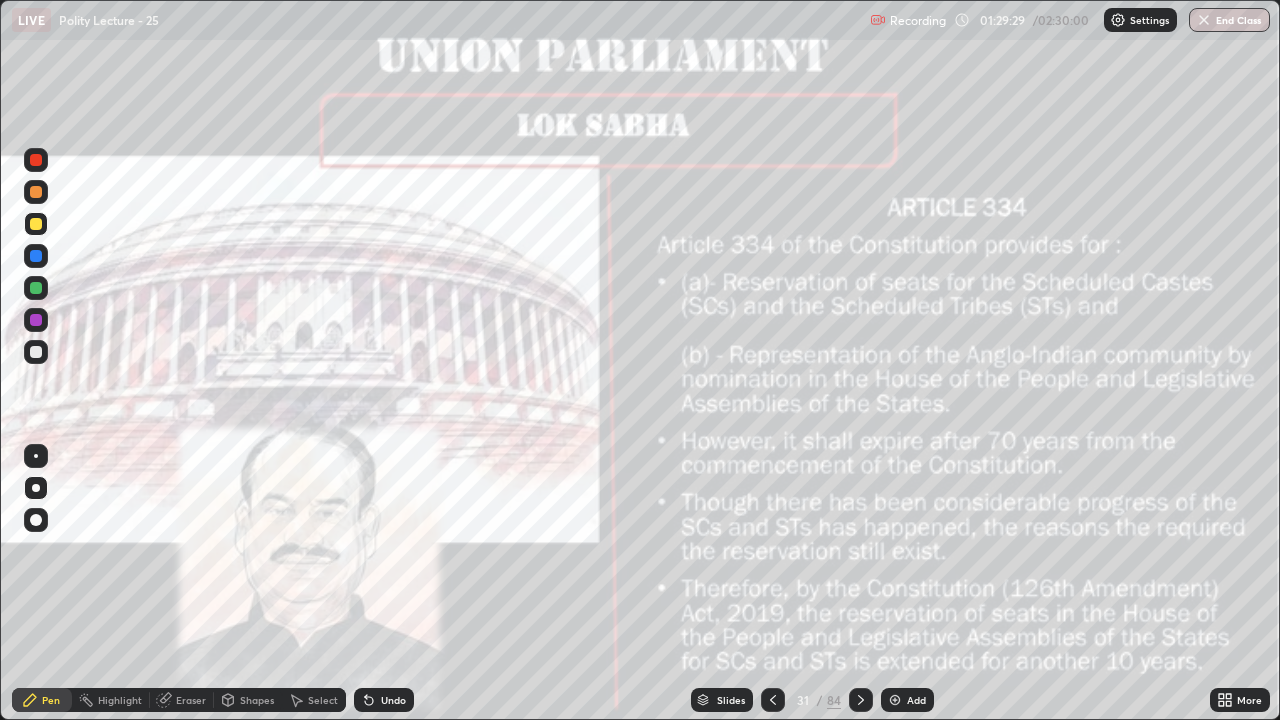 click at bounding box center (861, 700) 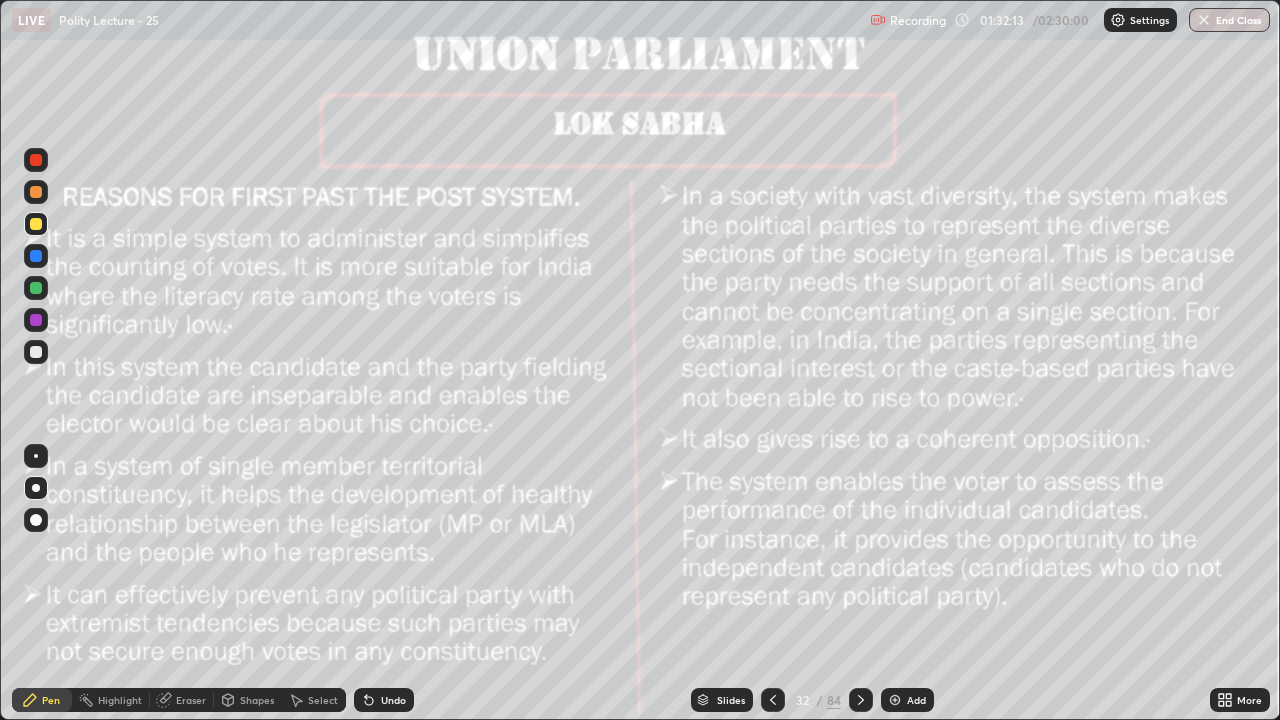 click at bounding box center [861, 700] 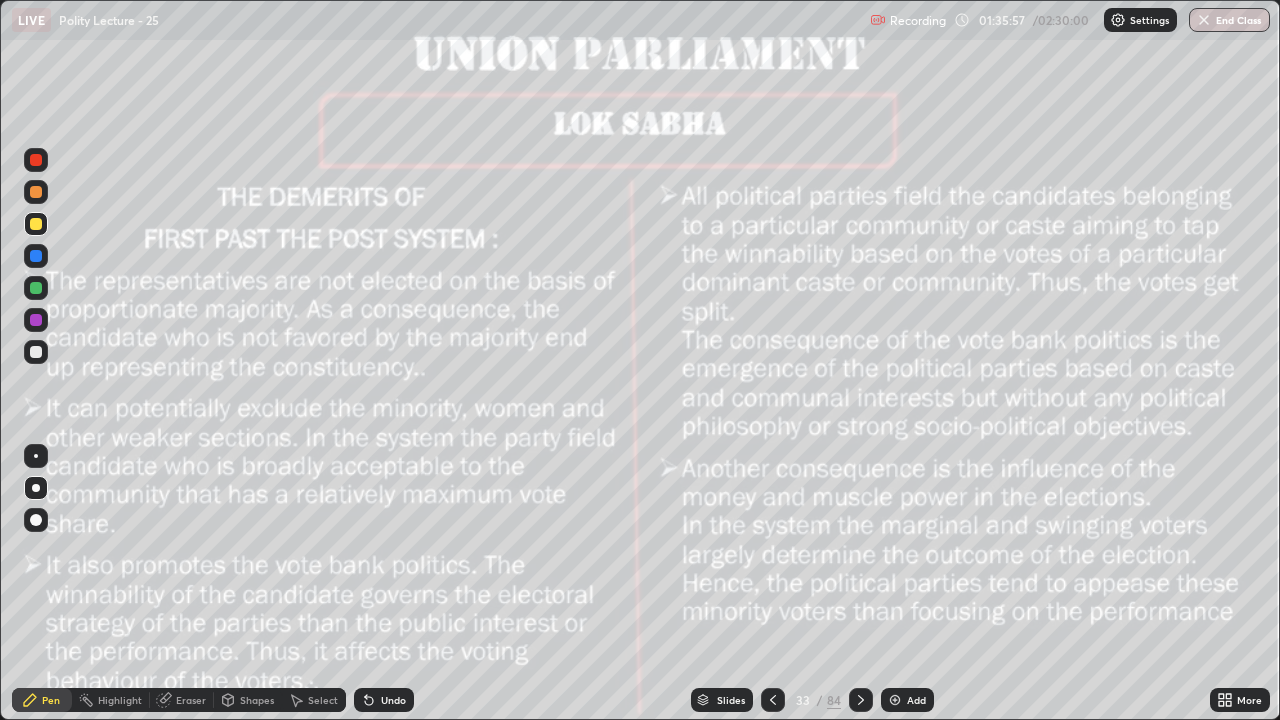click at bounding box center [895, 700] 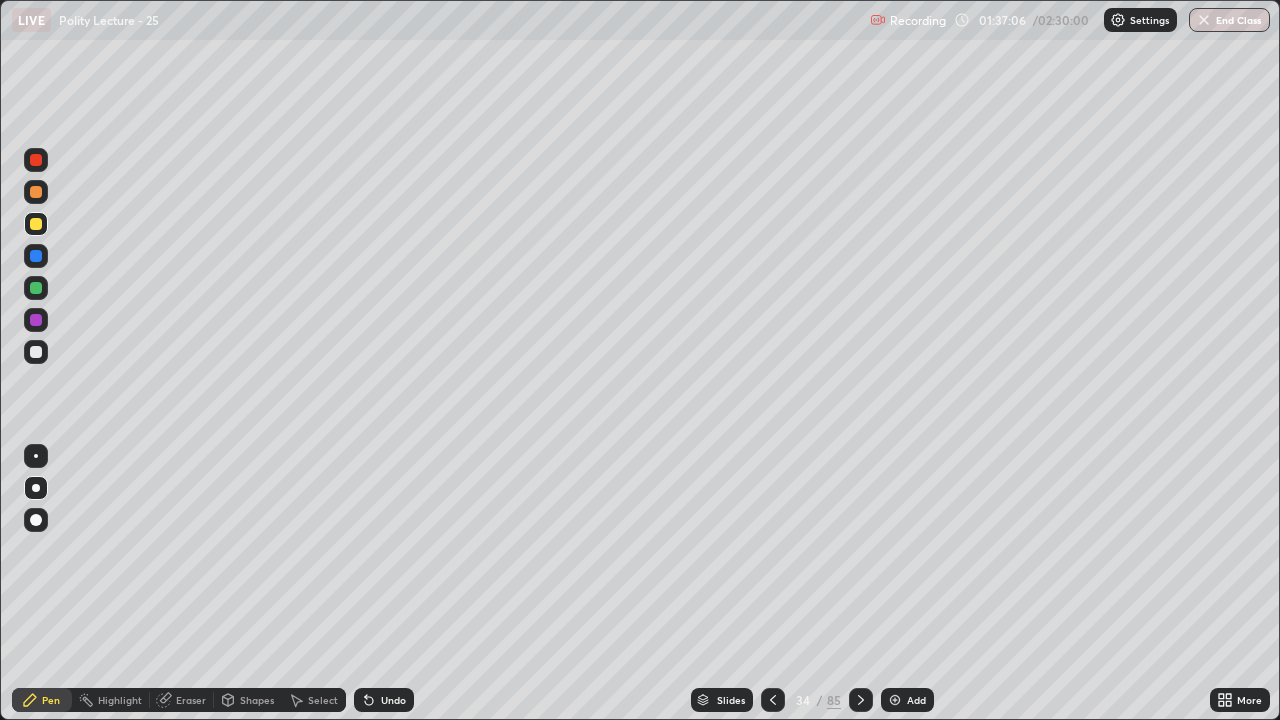 click 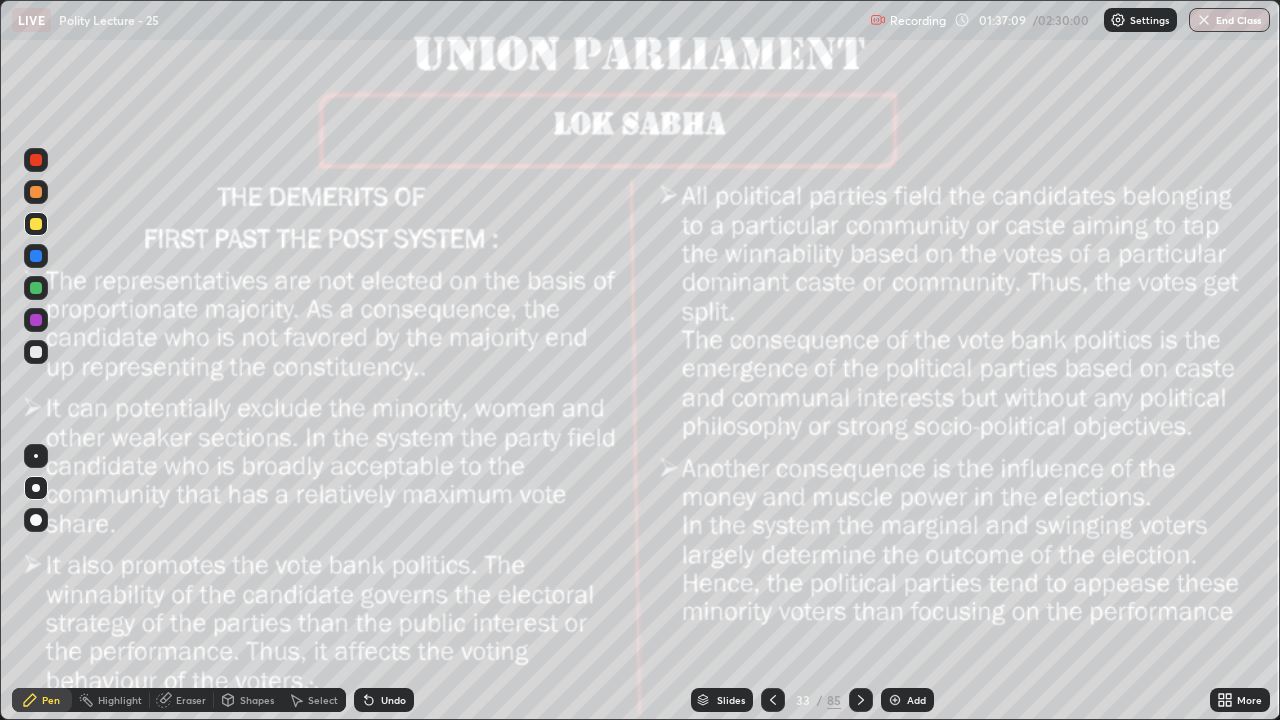 click 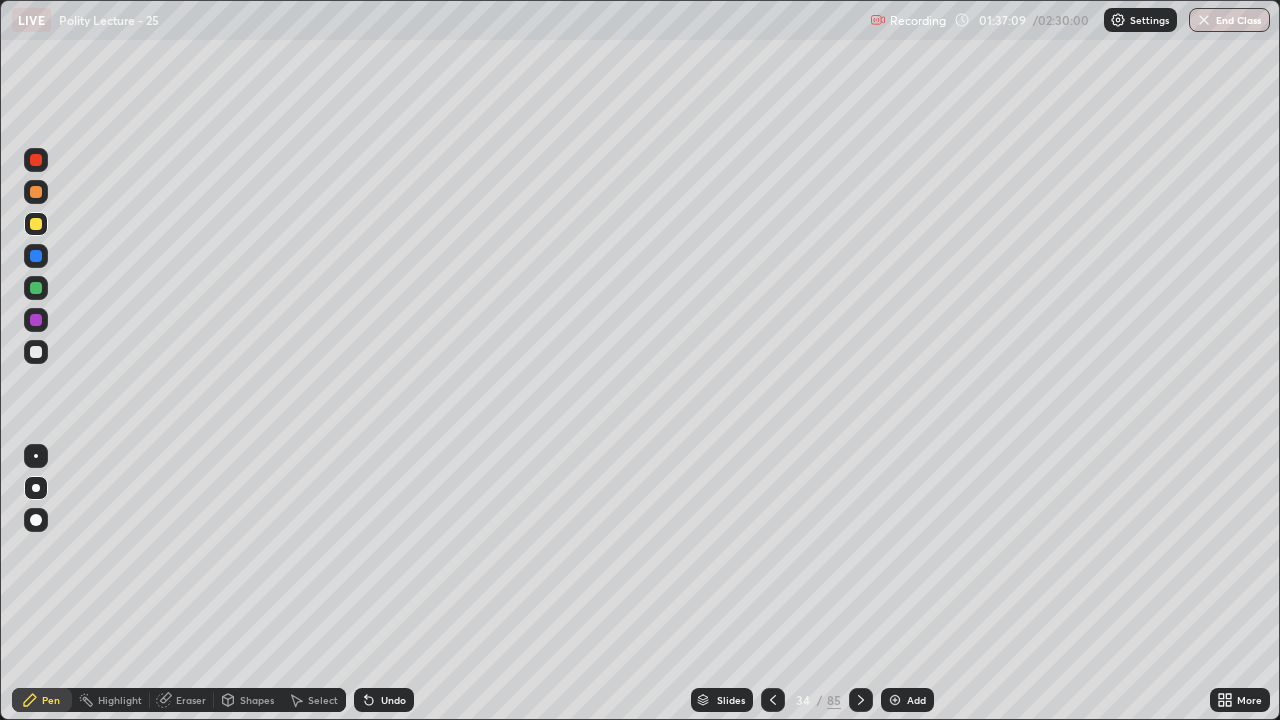 click 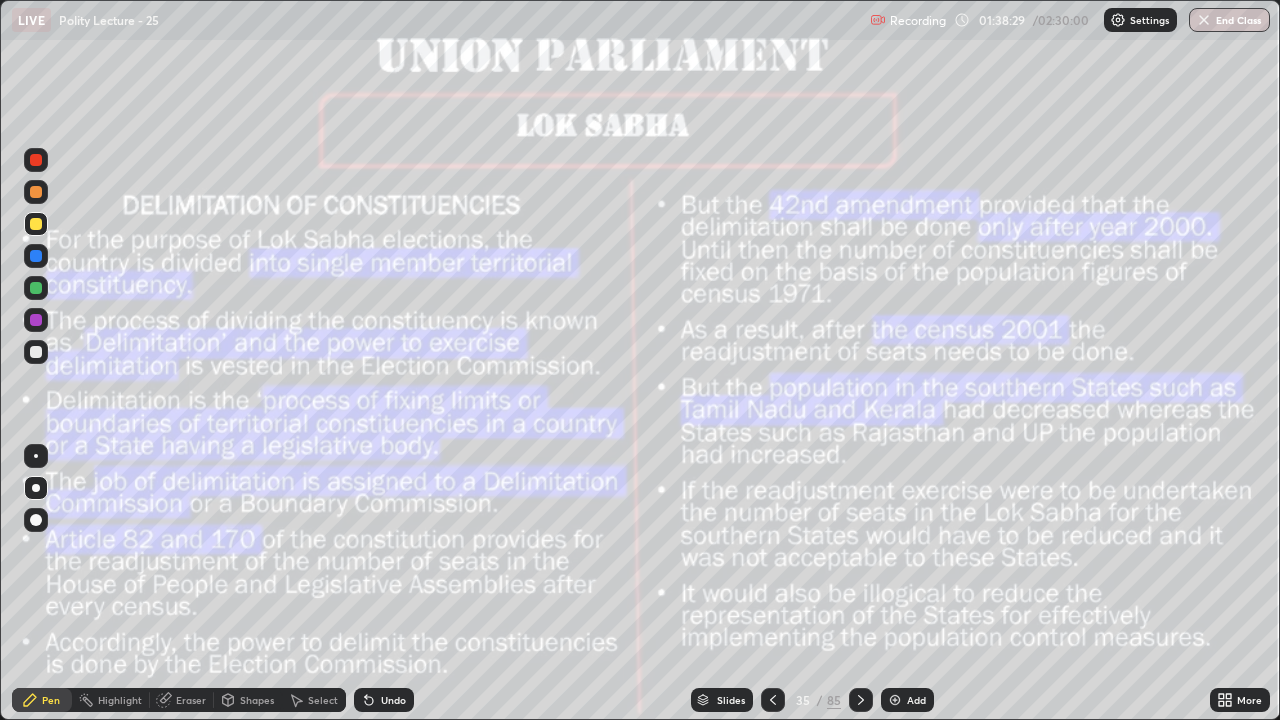 click on "Erase all" at bounding box center (36, 360) 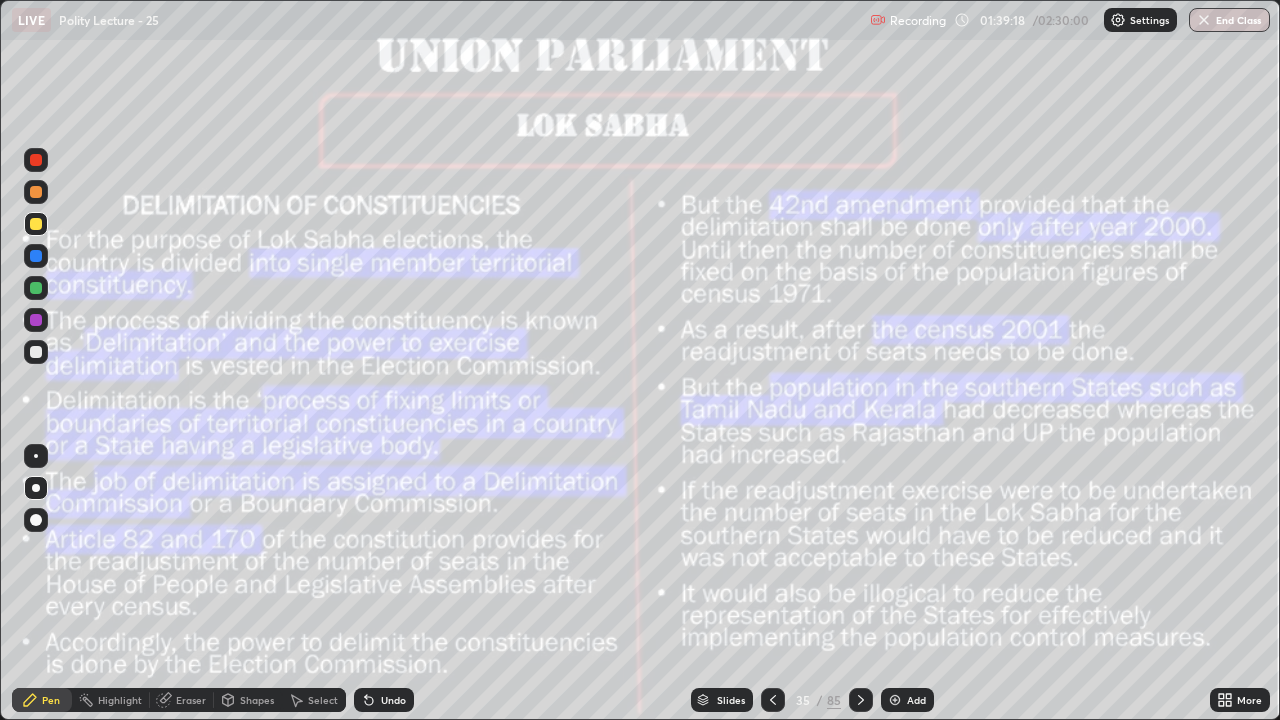 click on "35 / 85" at bounding box center [817, 700] 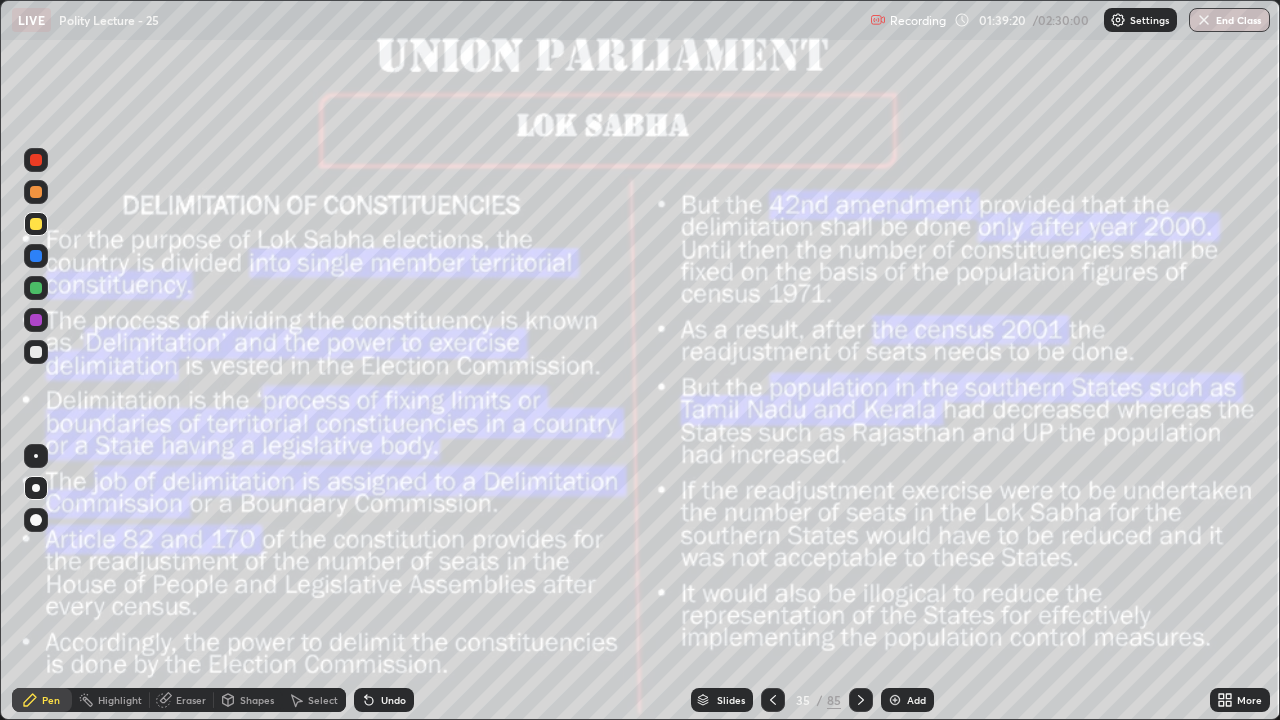 click 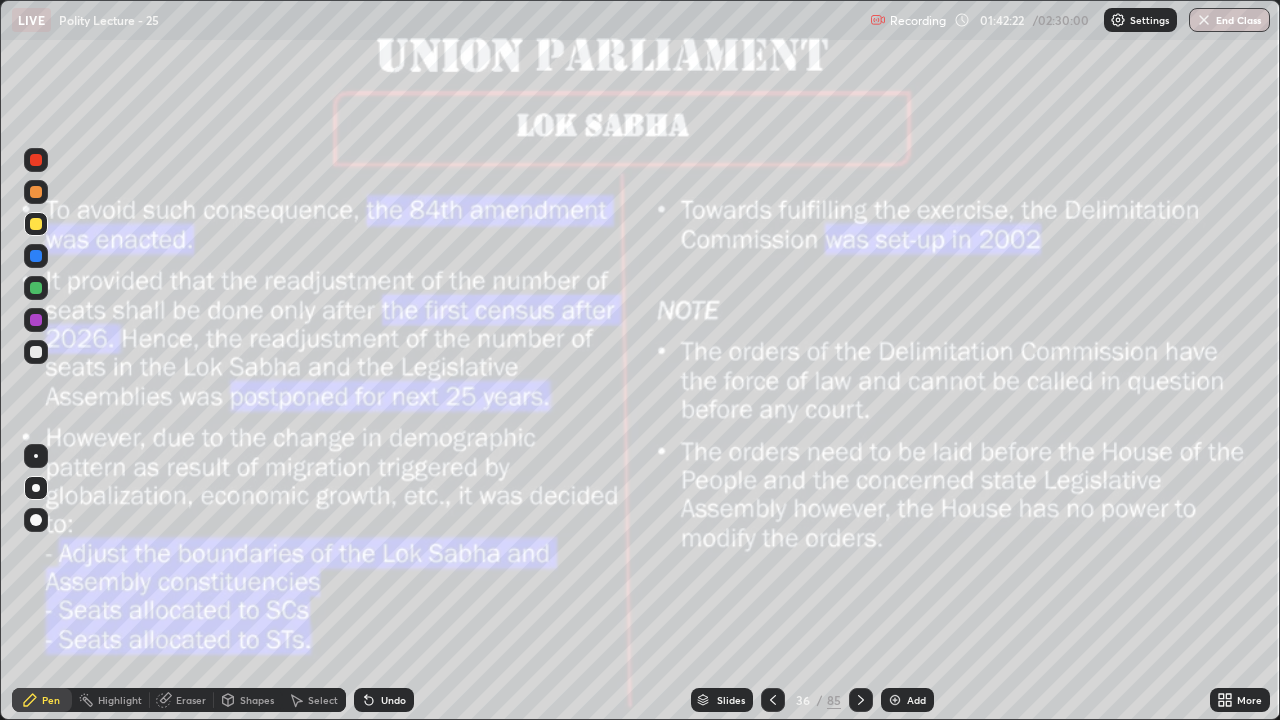click at bounding box center (861, 700) 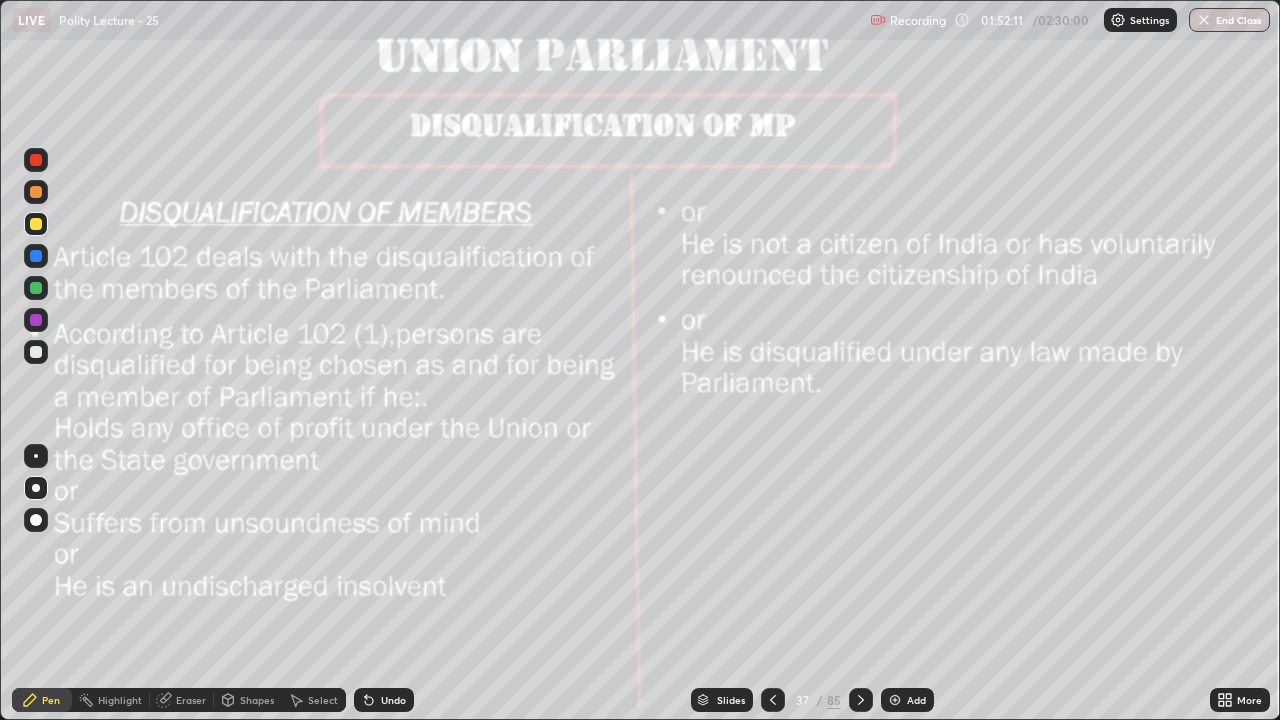 click at bounding box center (861, 700) 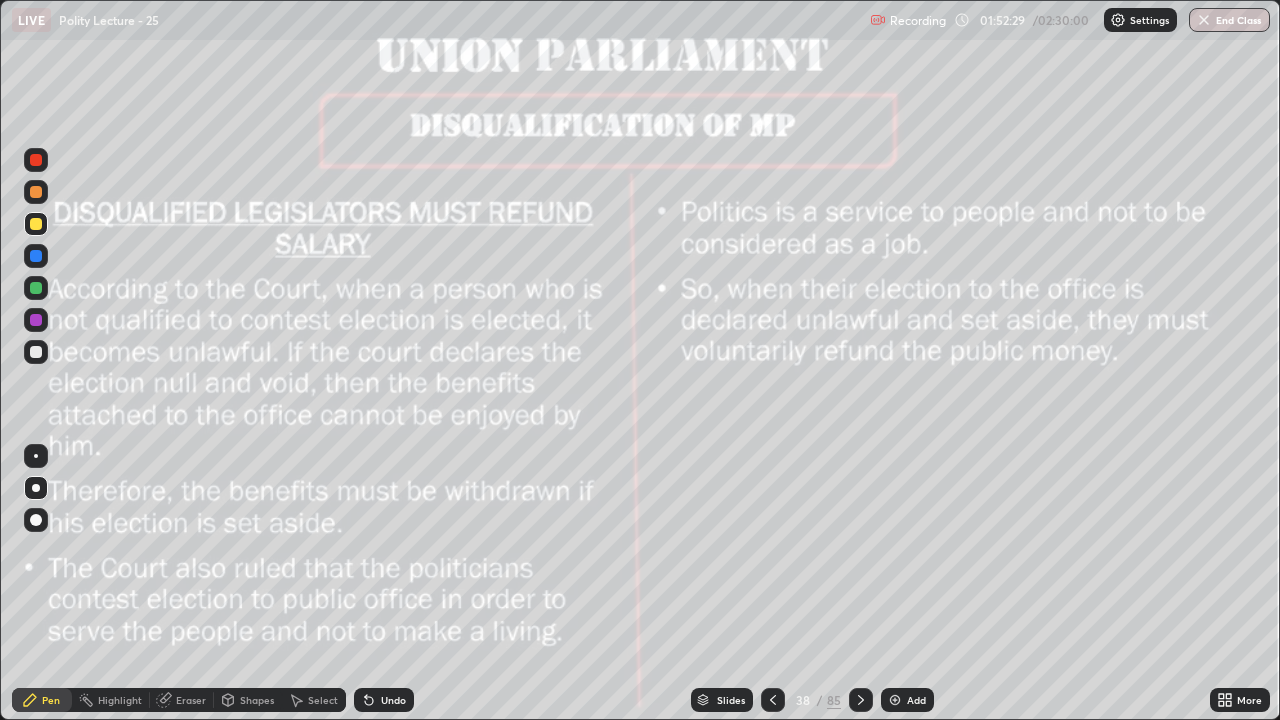click on "Add" at bounding box center [916, 700] 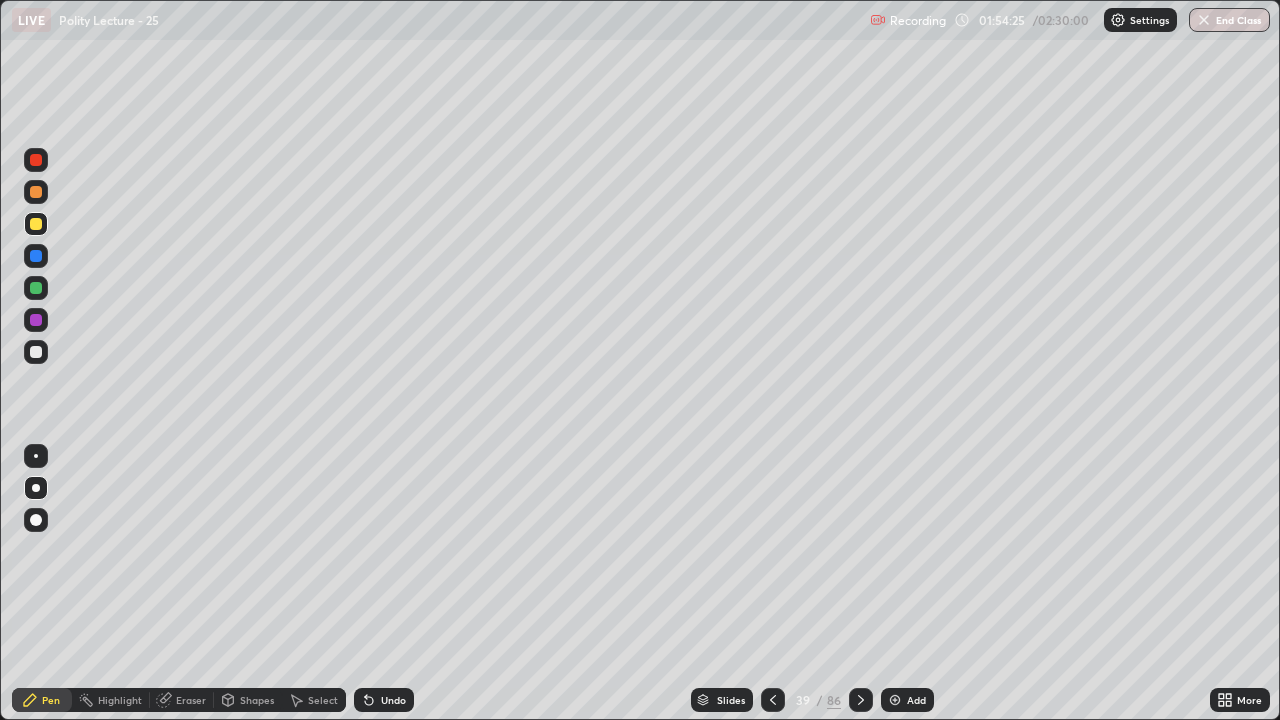click at bounding box center [895, 700] 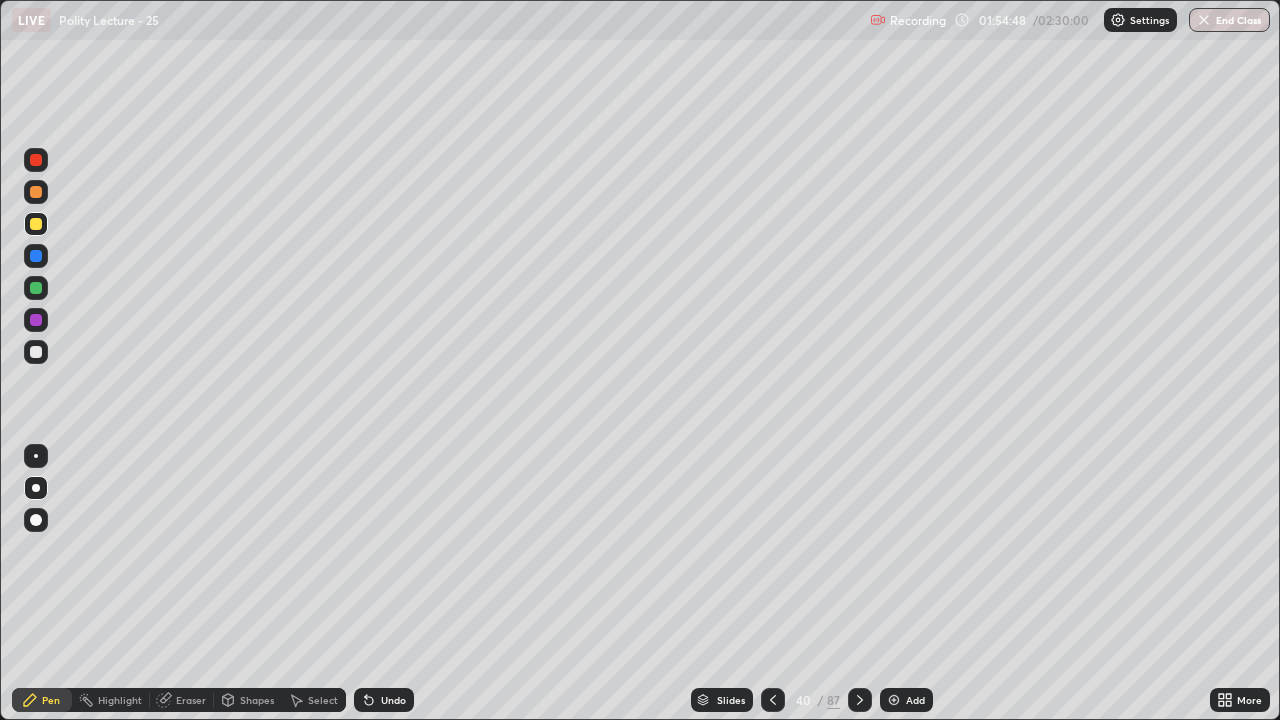 click on "Setting up your live class" at bounding box center [640, 360] 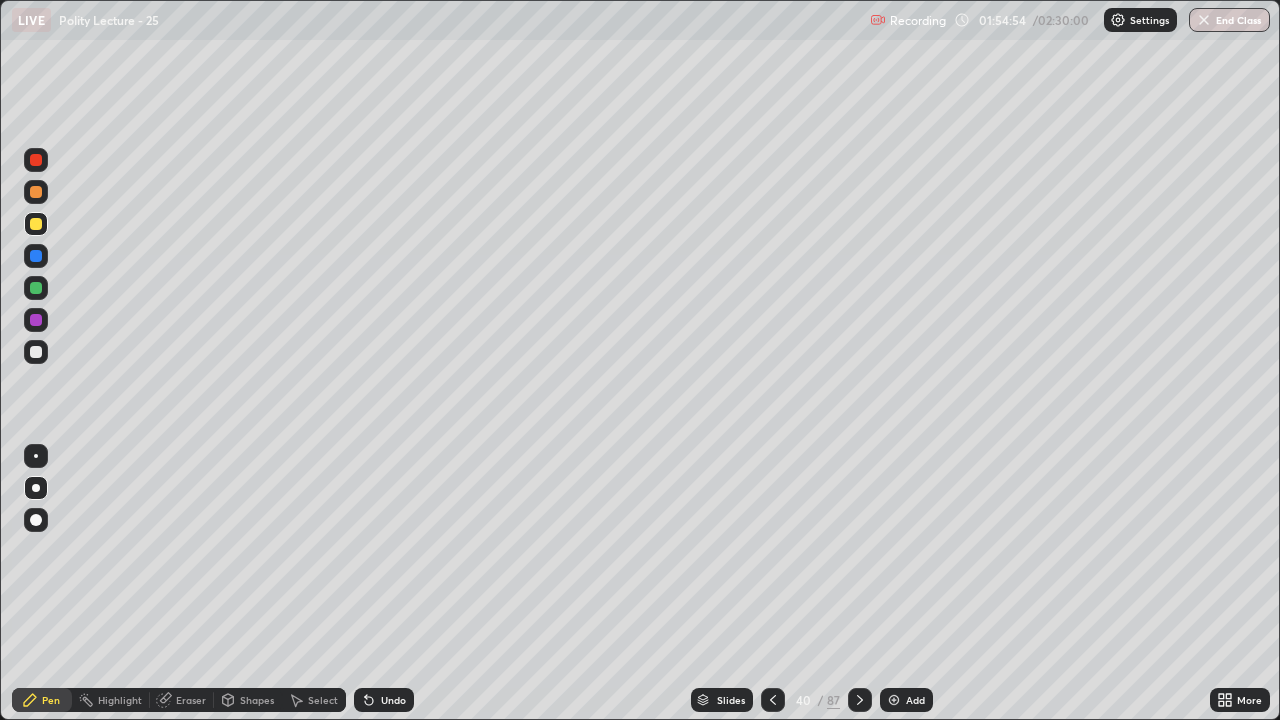 click at bounding box center (36, 256) 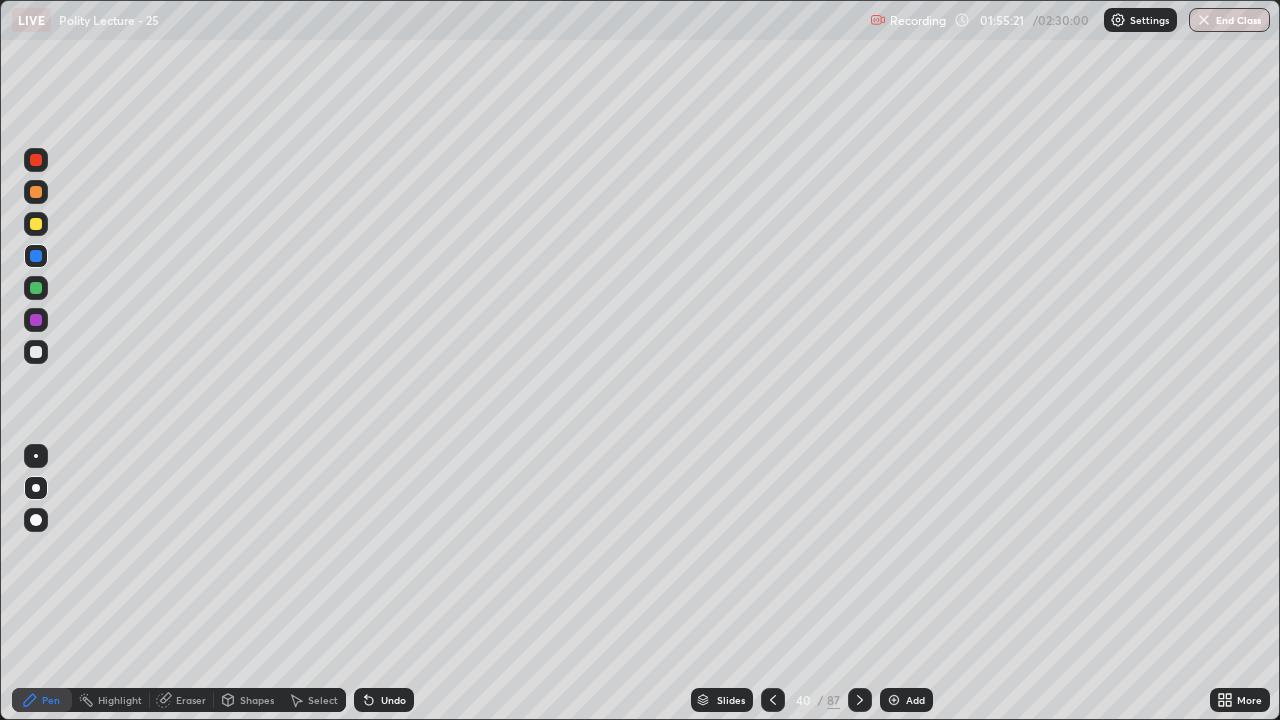 click on "Erase all" at bounding box center [36, 360] 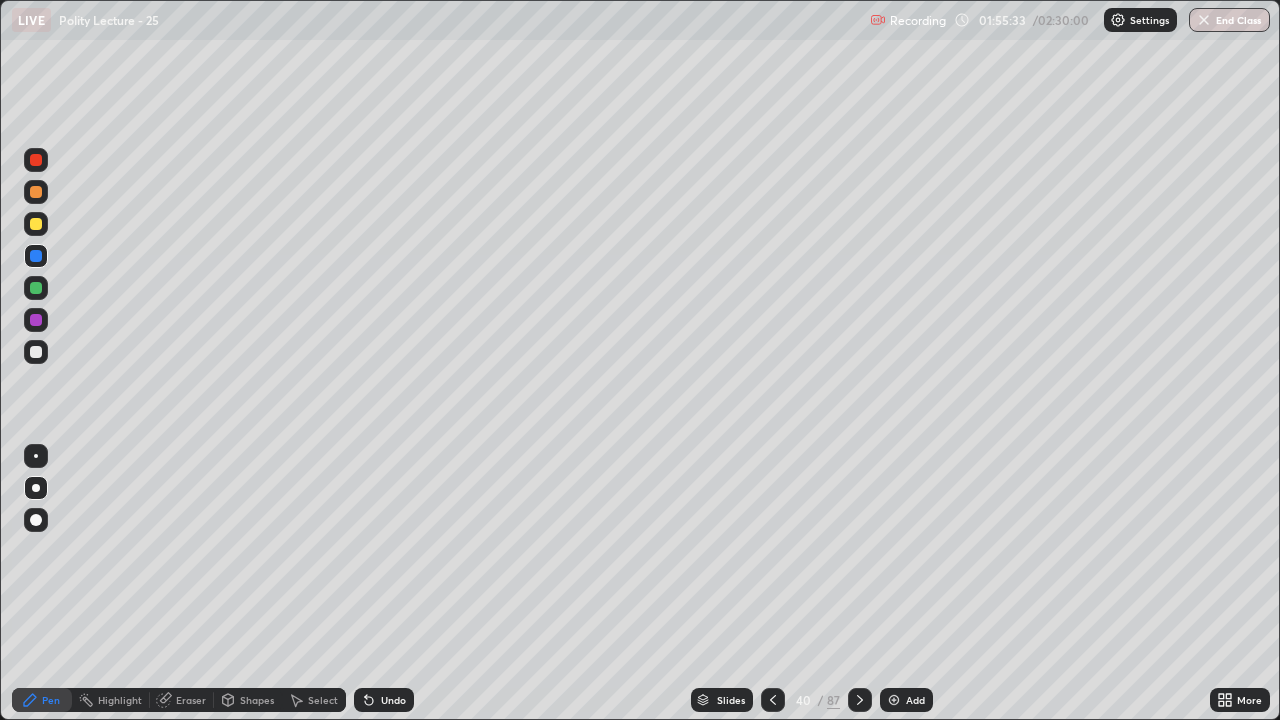 click on "Setting up your live class" at bounding box center (640, 360) 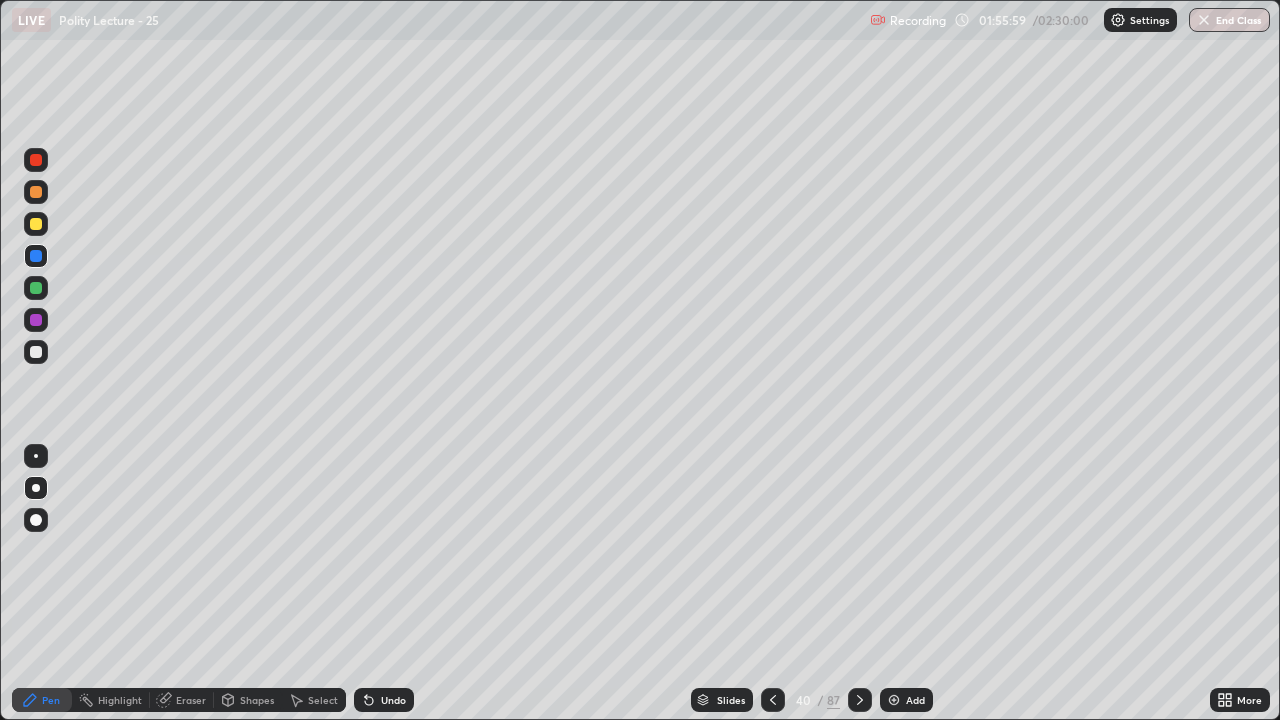 click at bounding box center (36, 320) 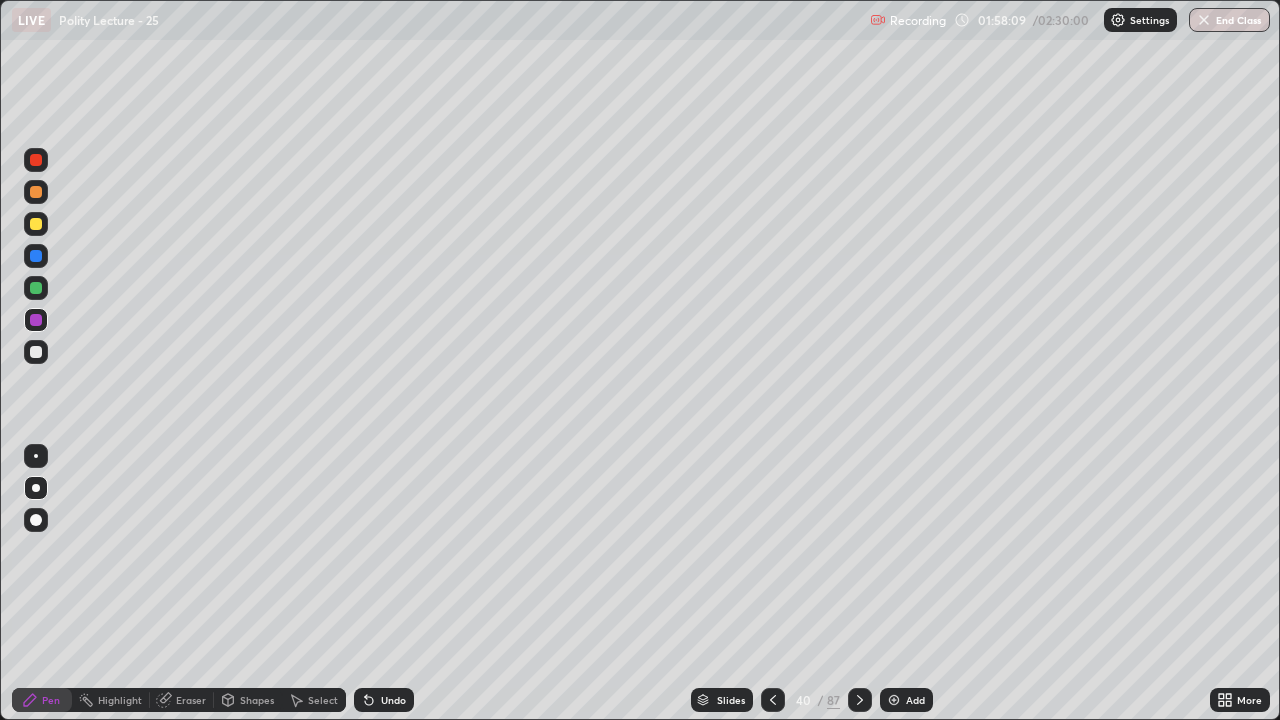 click 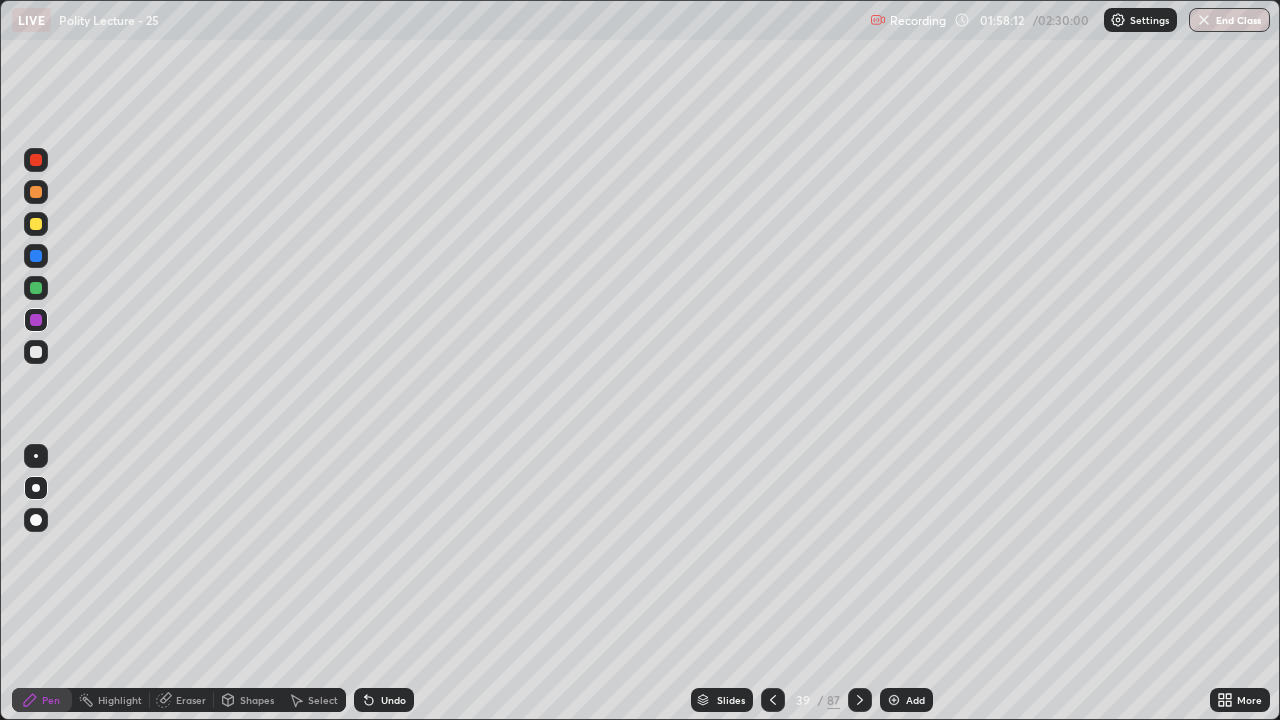 click 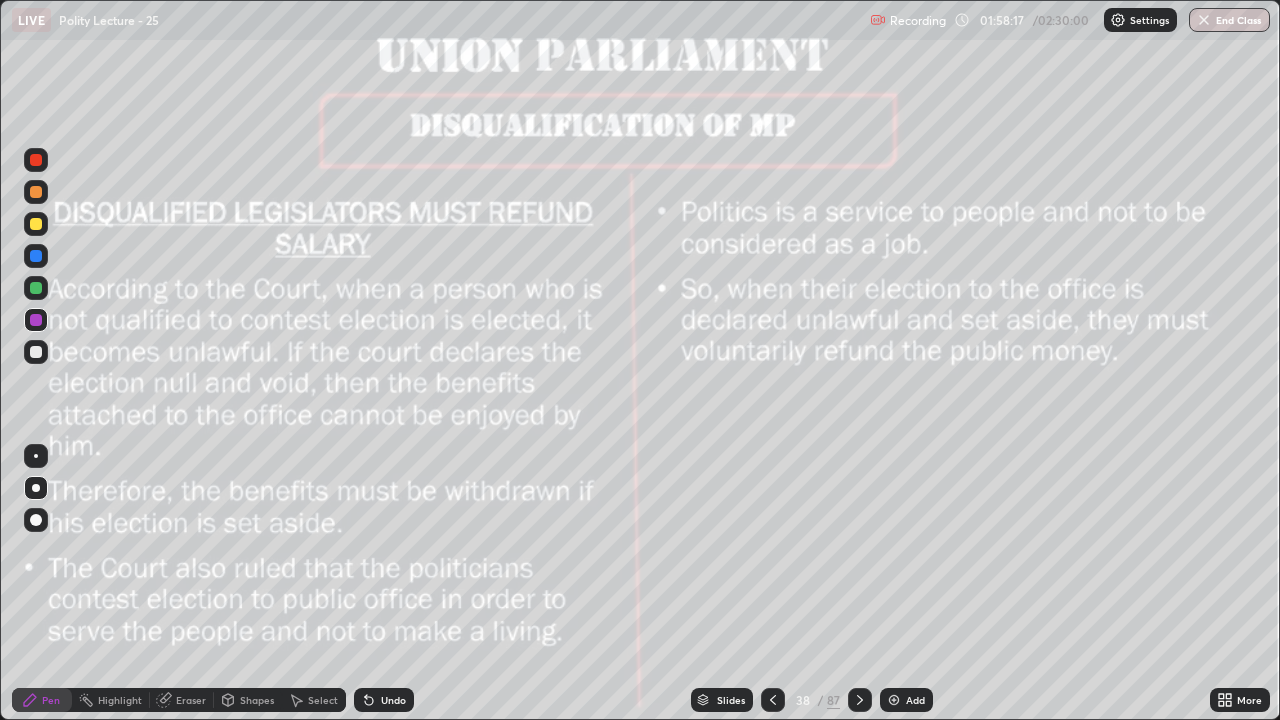 click at bounding box center (860, 700) 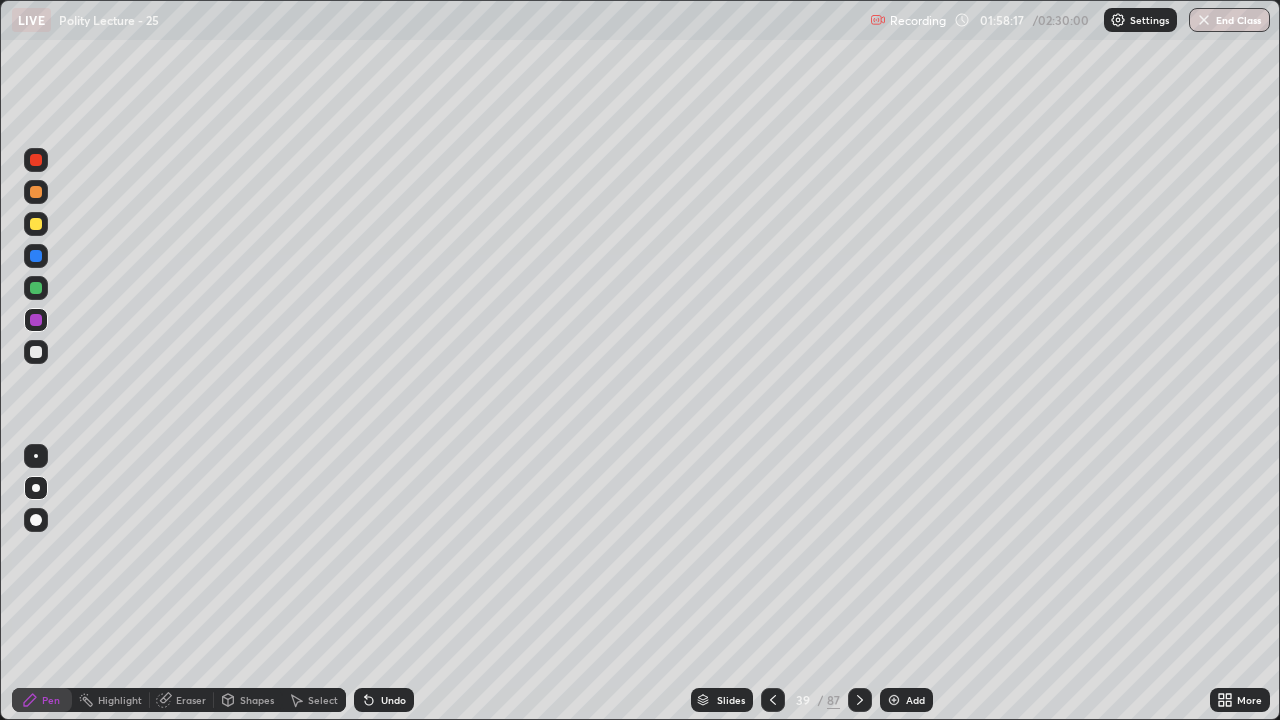click 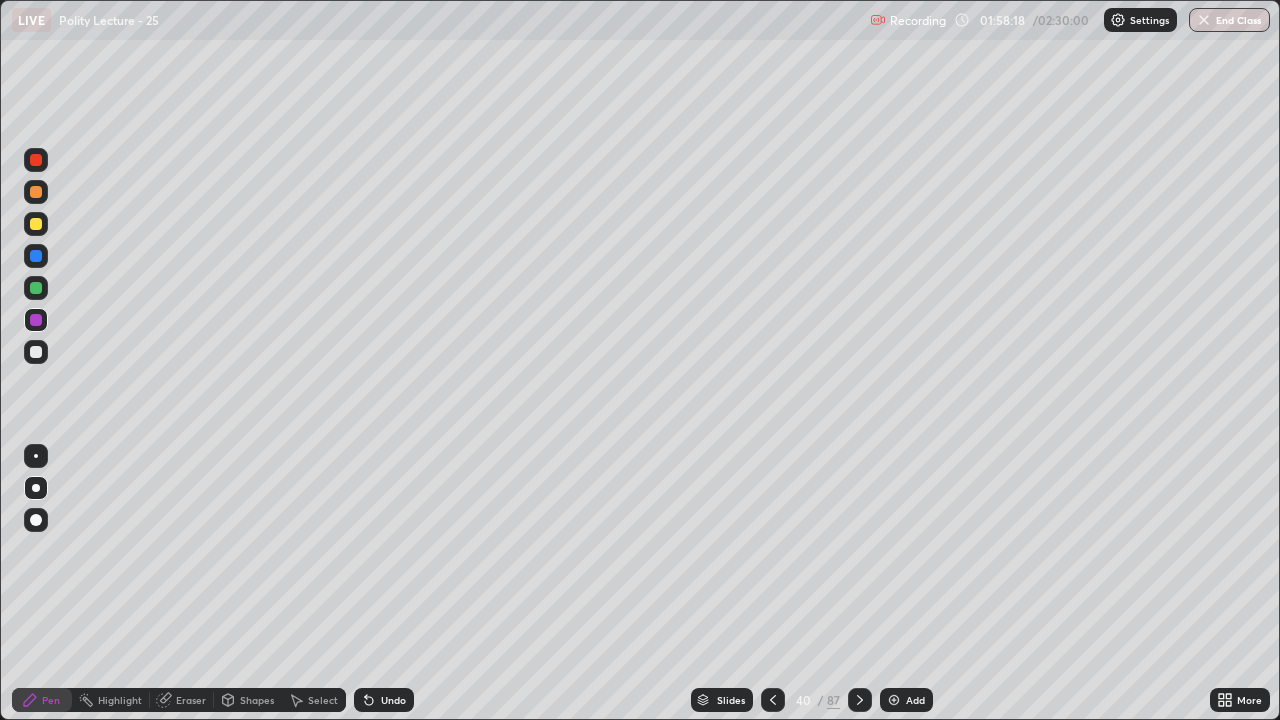 click 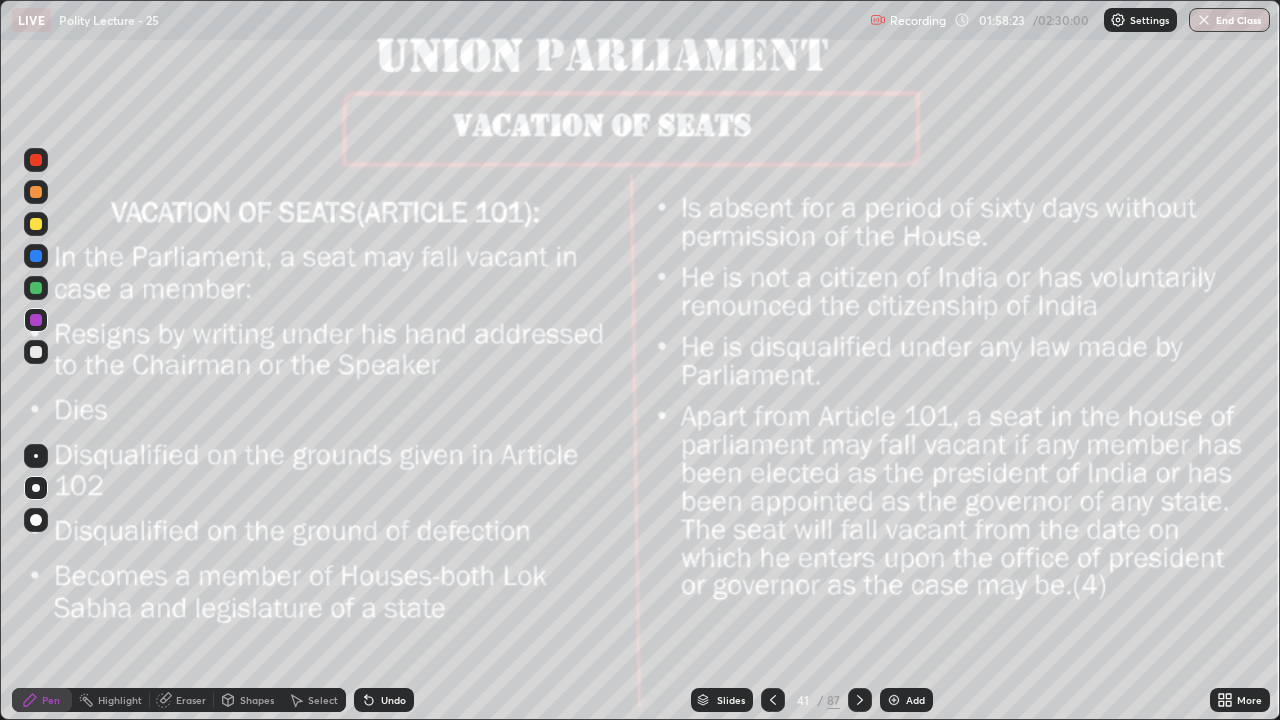 click on "Add" at bounding box center (906, 700) 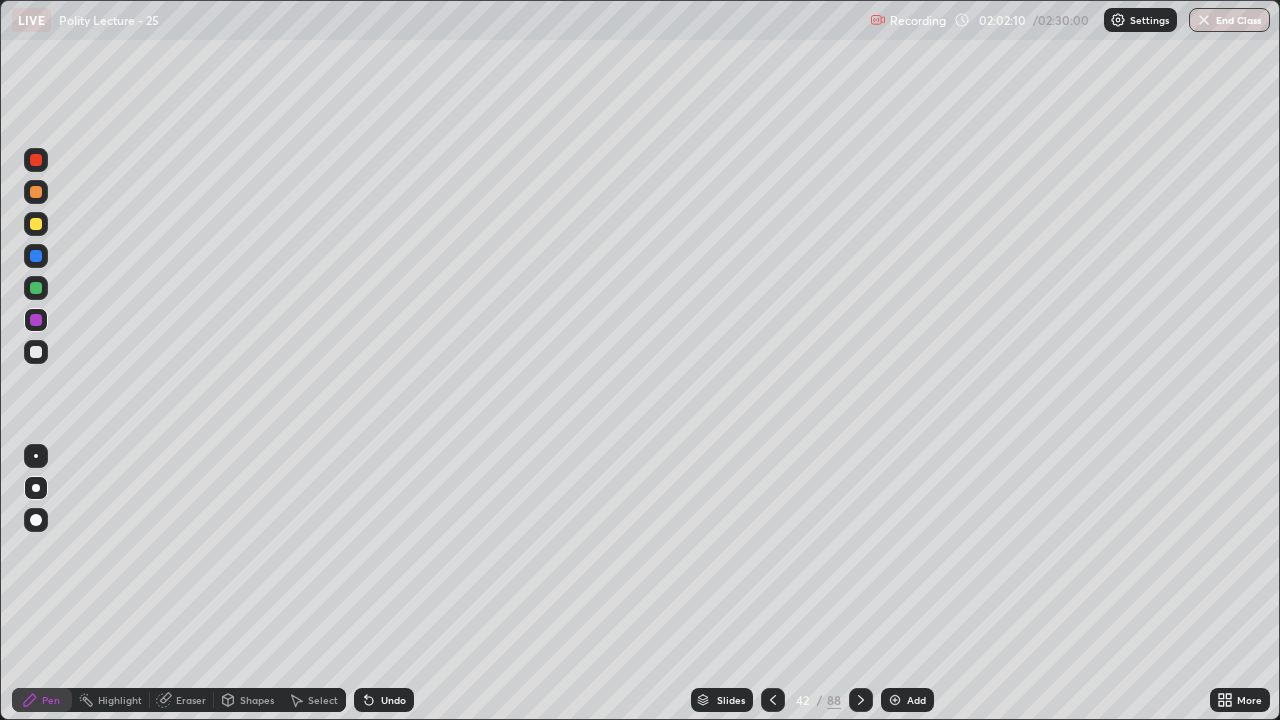 click 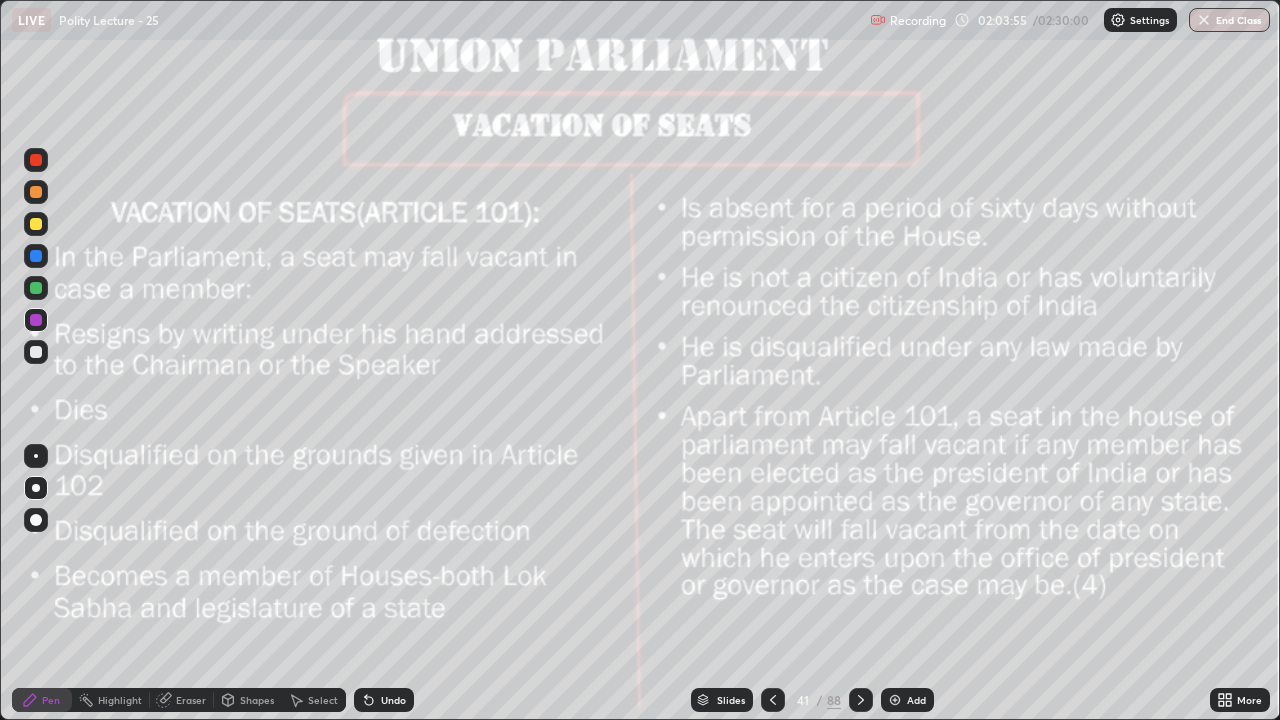 click 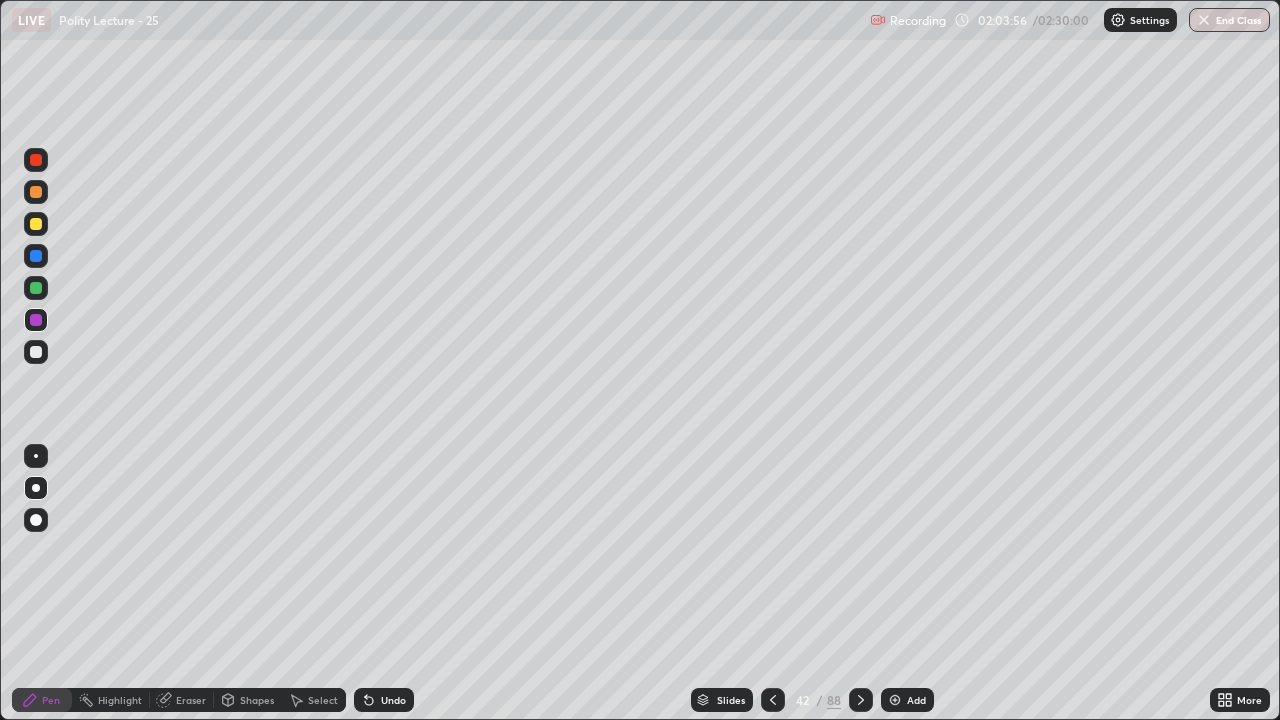 click 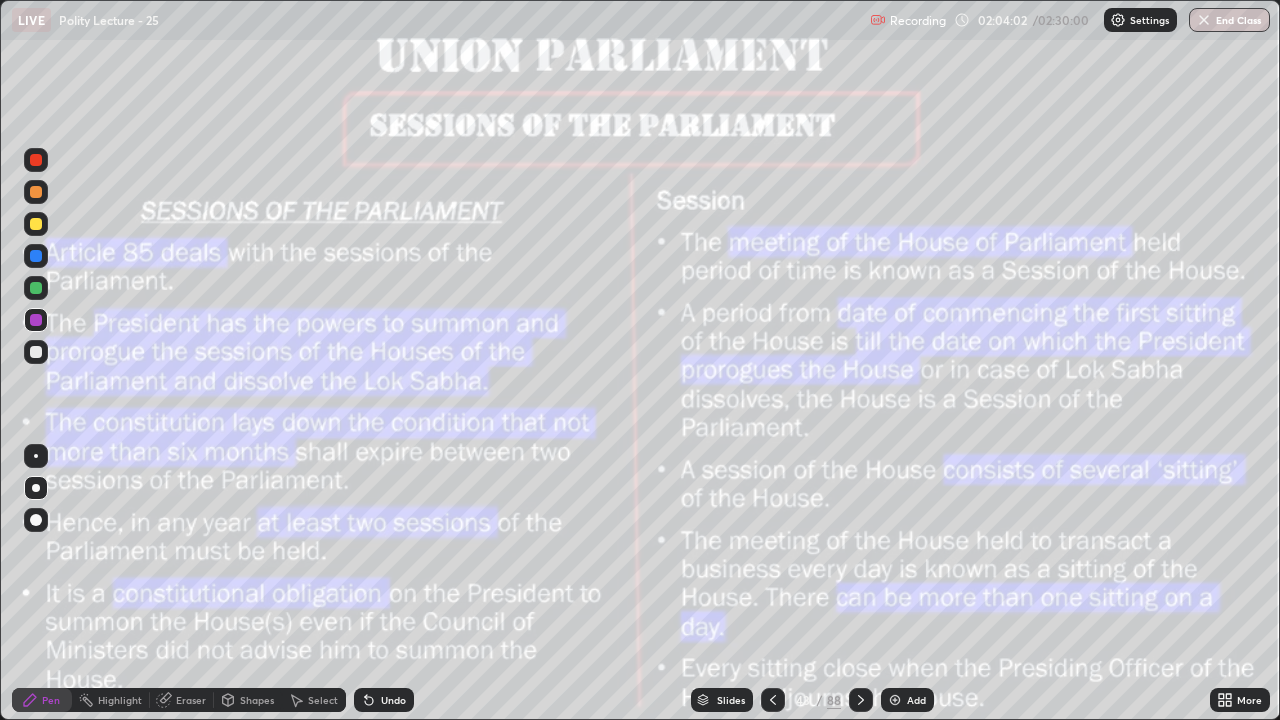 click on "Add" at bounding box center (916, 700) 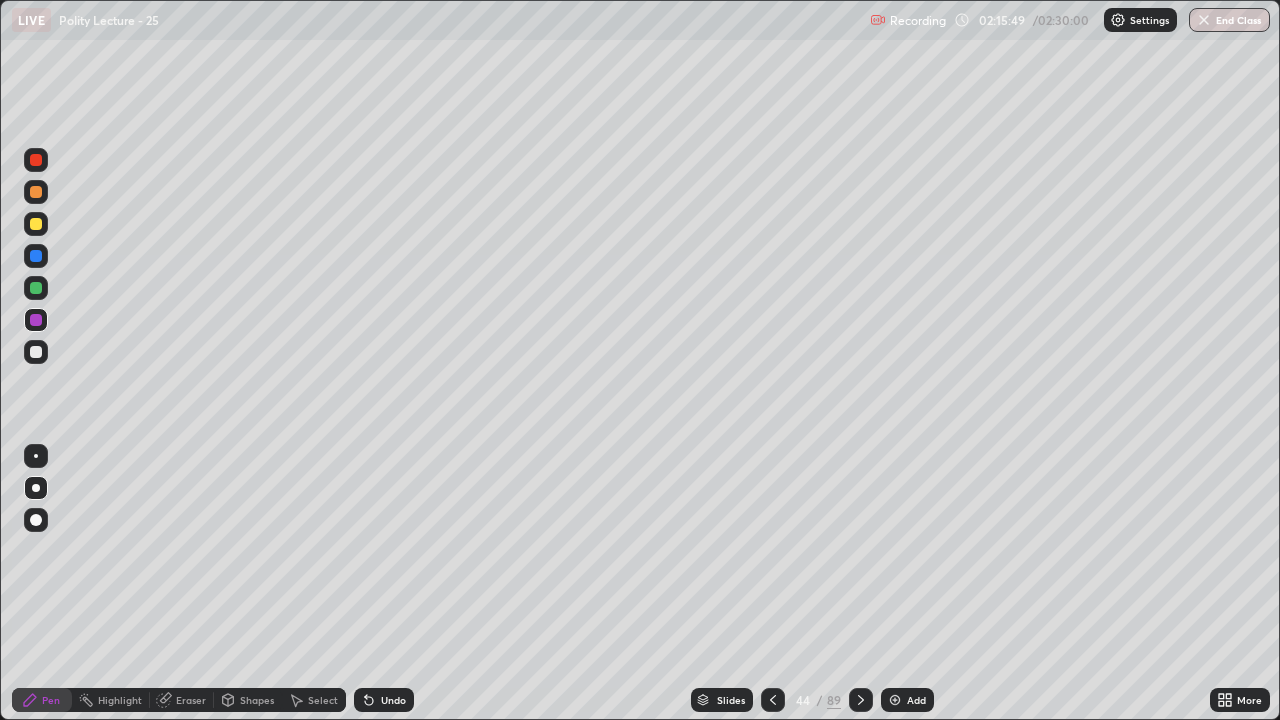 click on "Add" at bounding box center (916, 700) 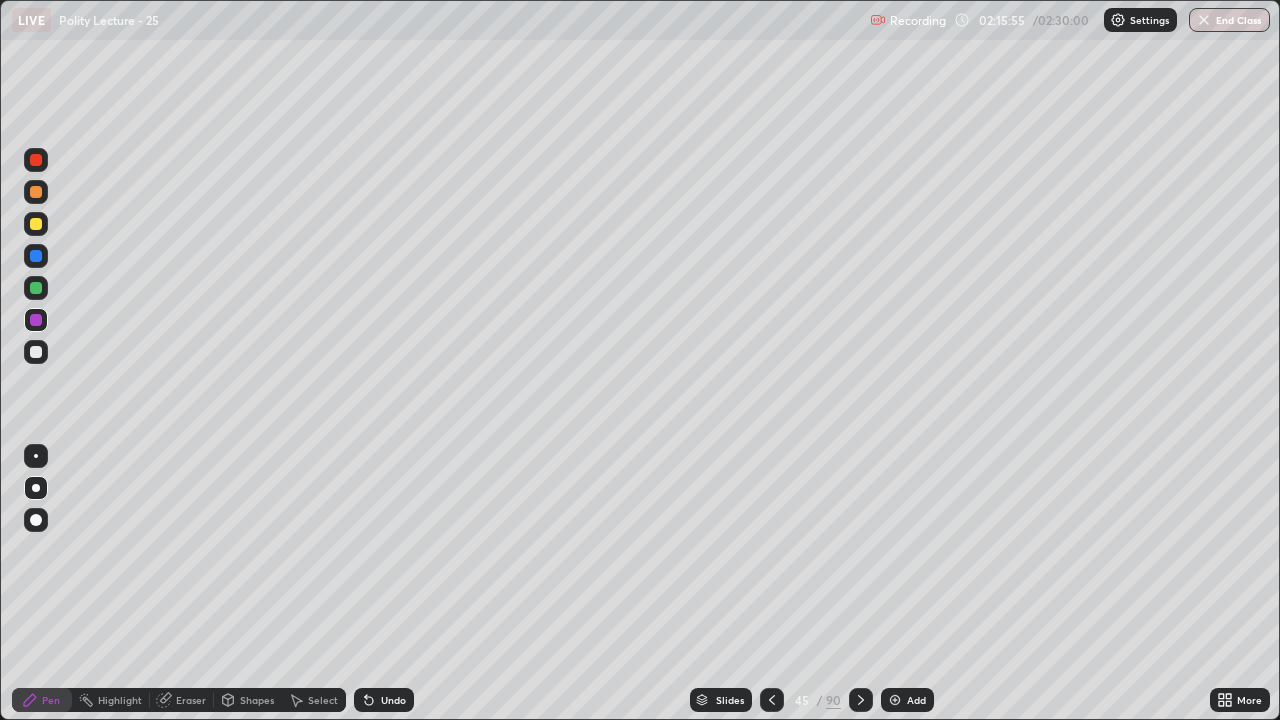 click at bounding box center [772, 700] 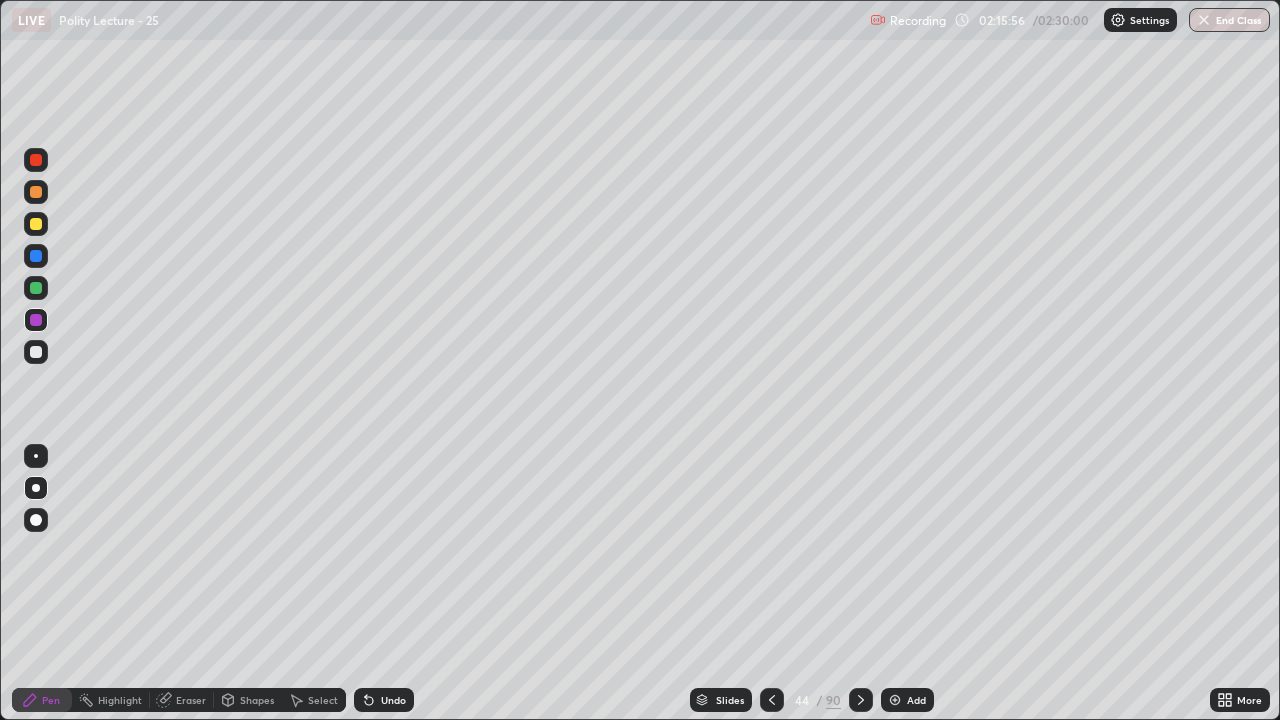 click 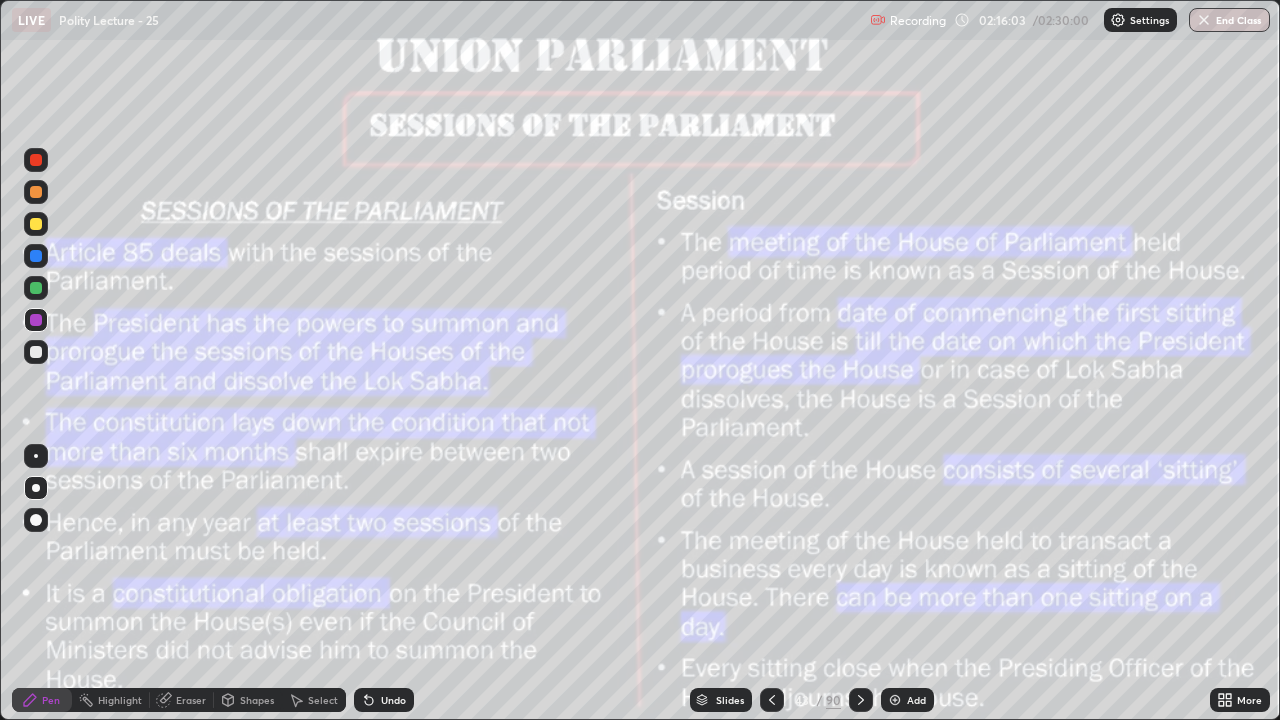 click at bounding box center [36, 224] 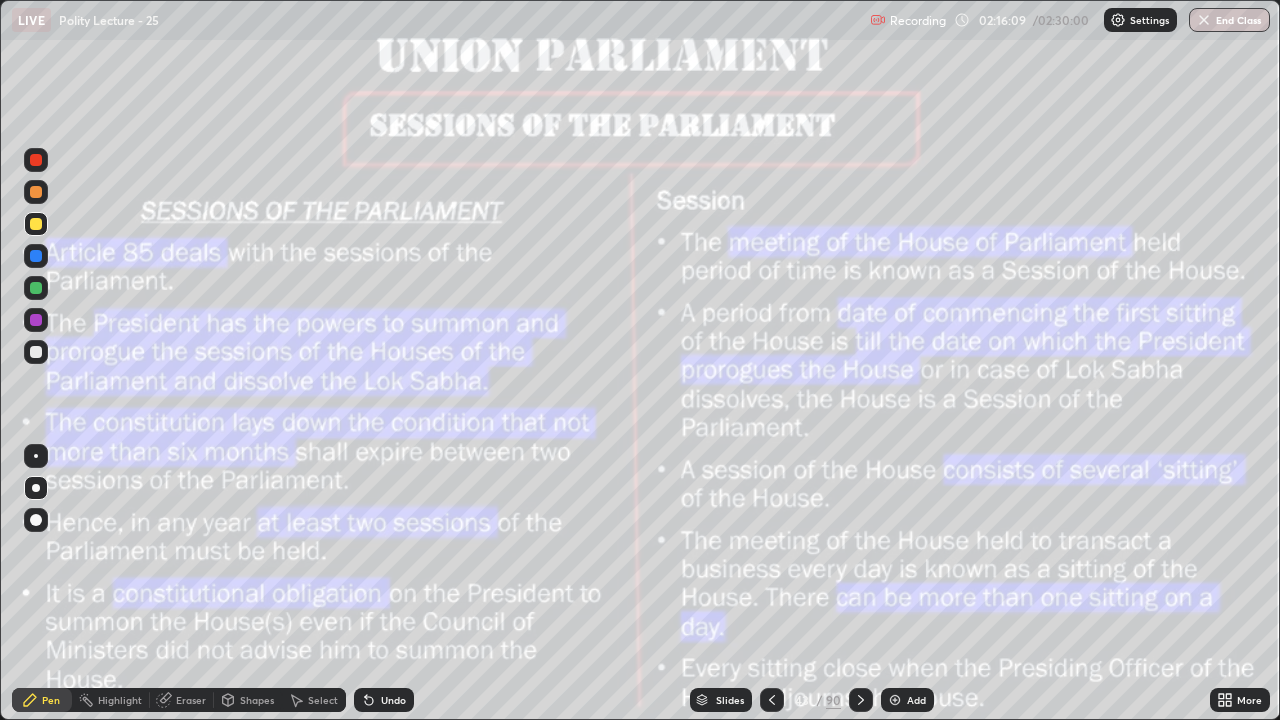 click 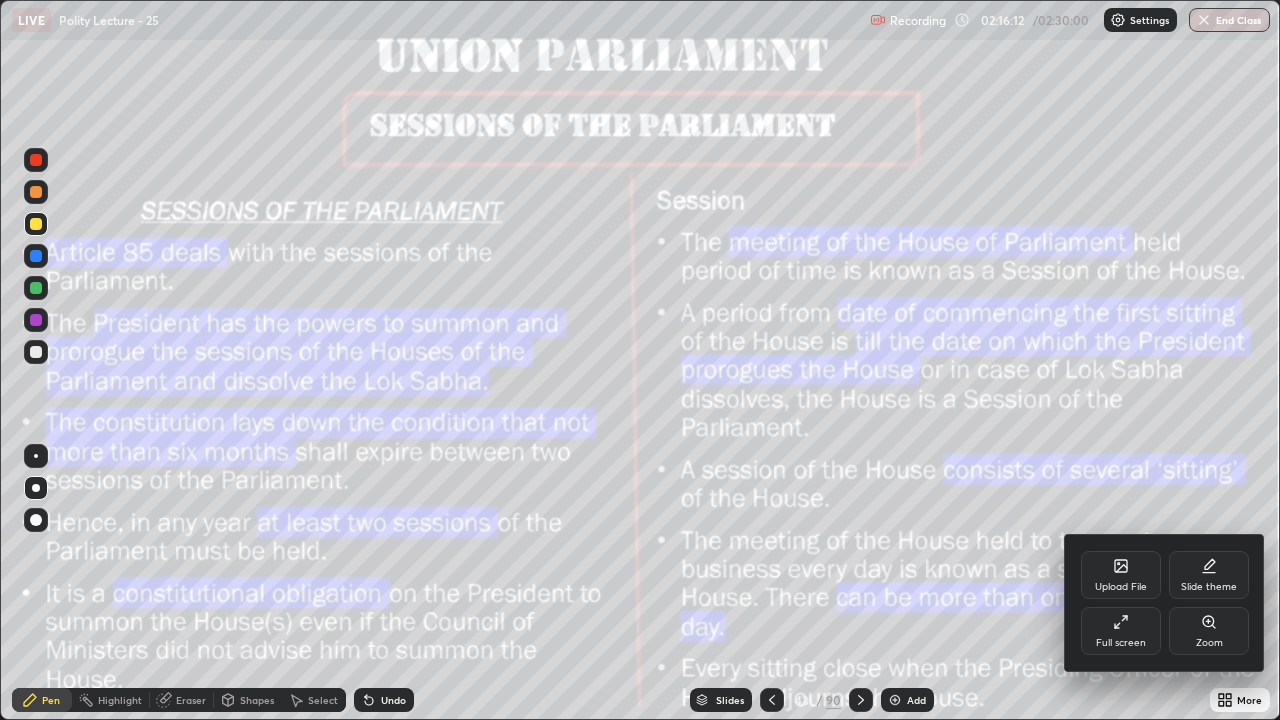 click at bounding box center (640, 360) 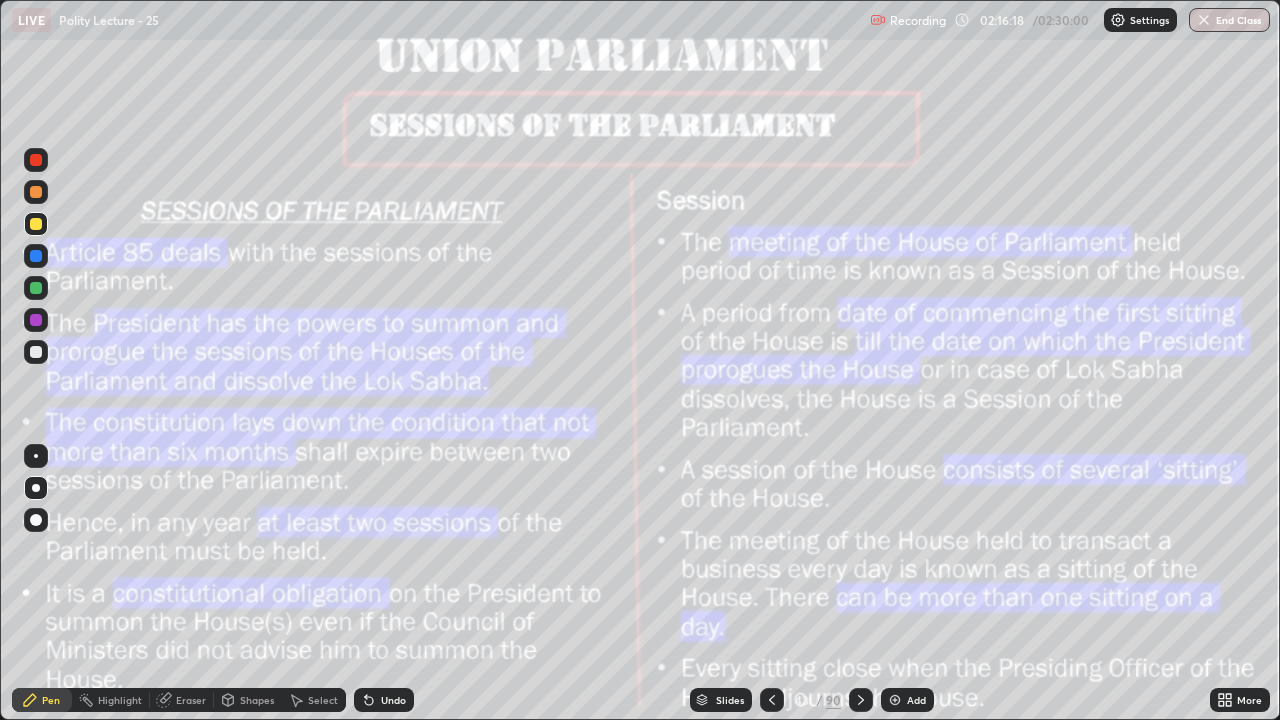 click at bounding box center (1204, 20) 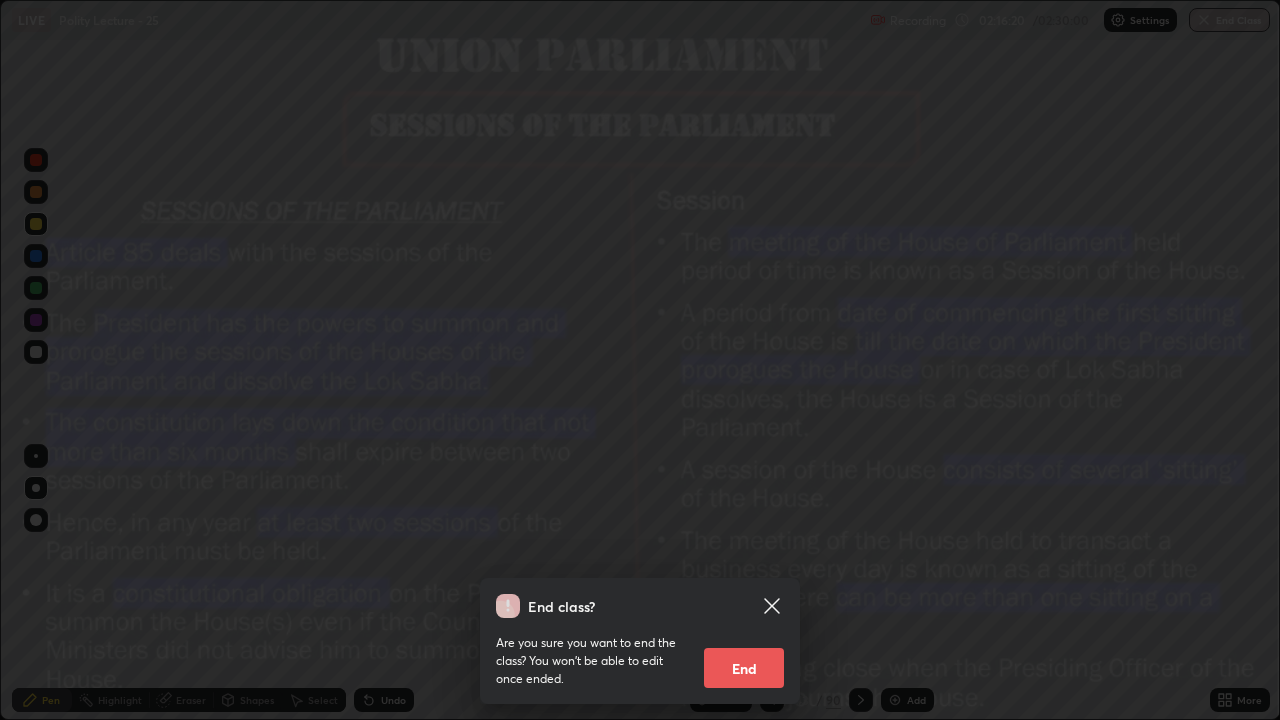 click on "End" at bounding box center [744, 668] 